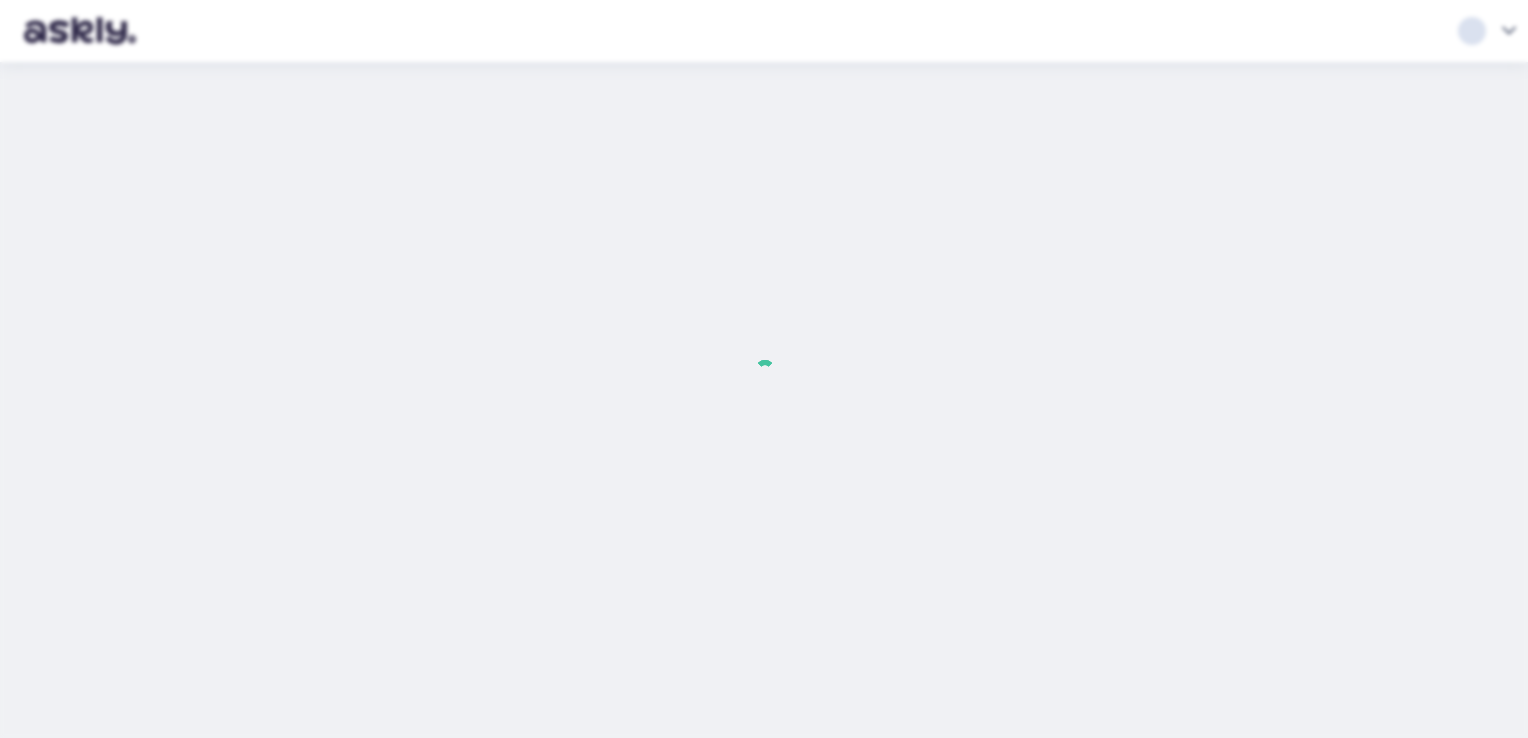 scroll, scrollTop: 0, scrollLeft: 0, axis: both 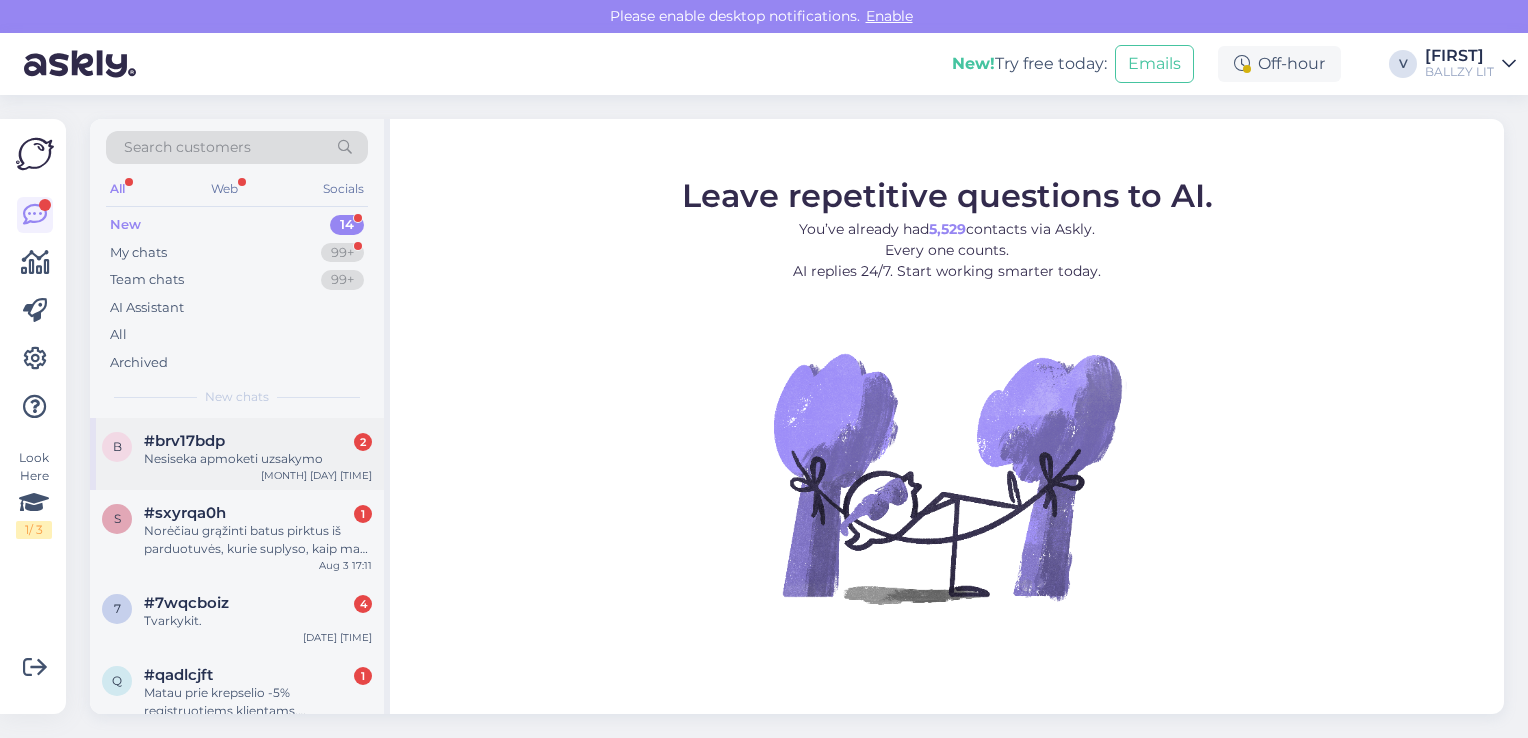click on "[CODE]" at bounding box center (258, 441) 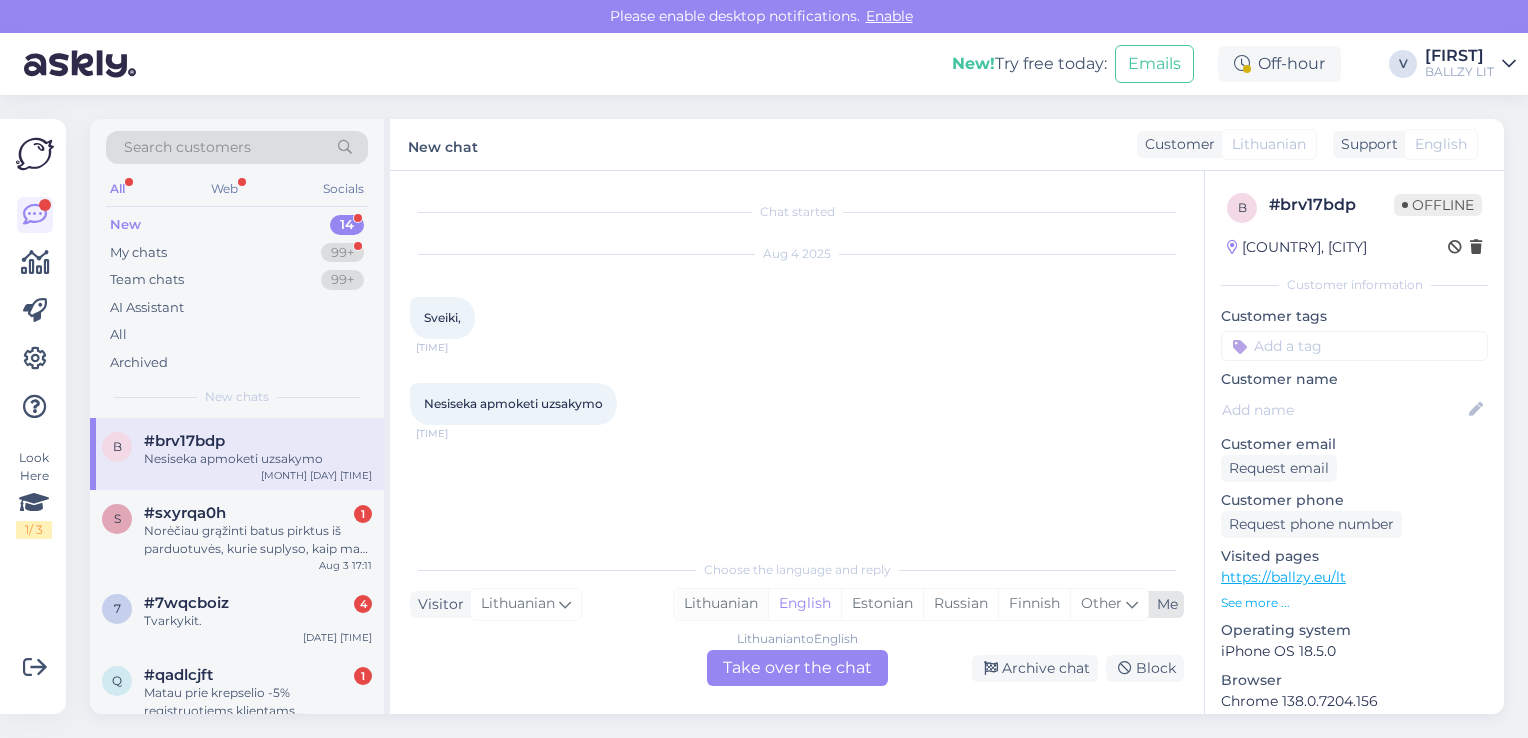 click on "Lithuanian" at bounding box center [721, 604] 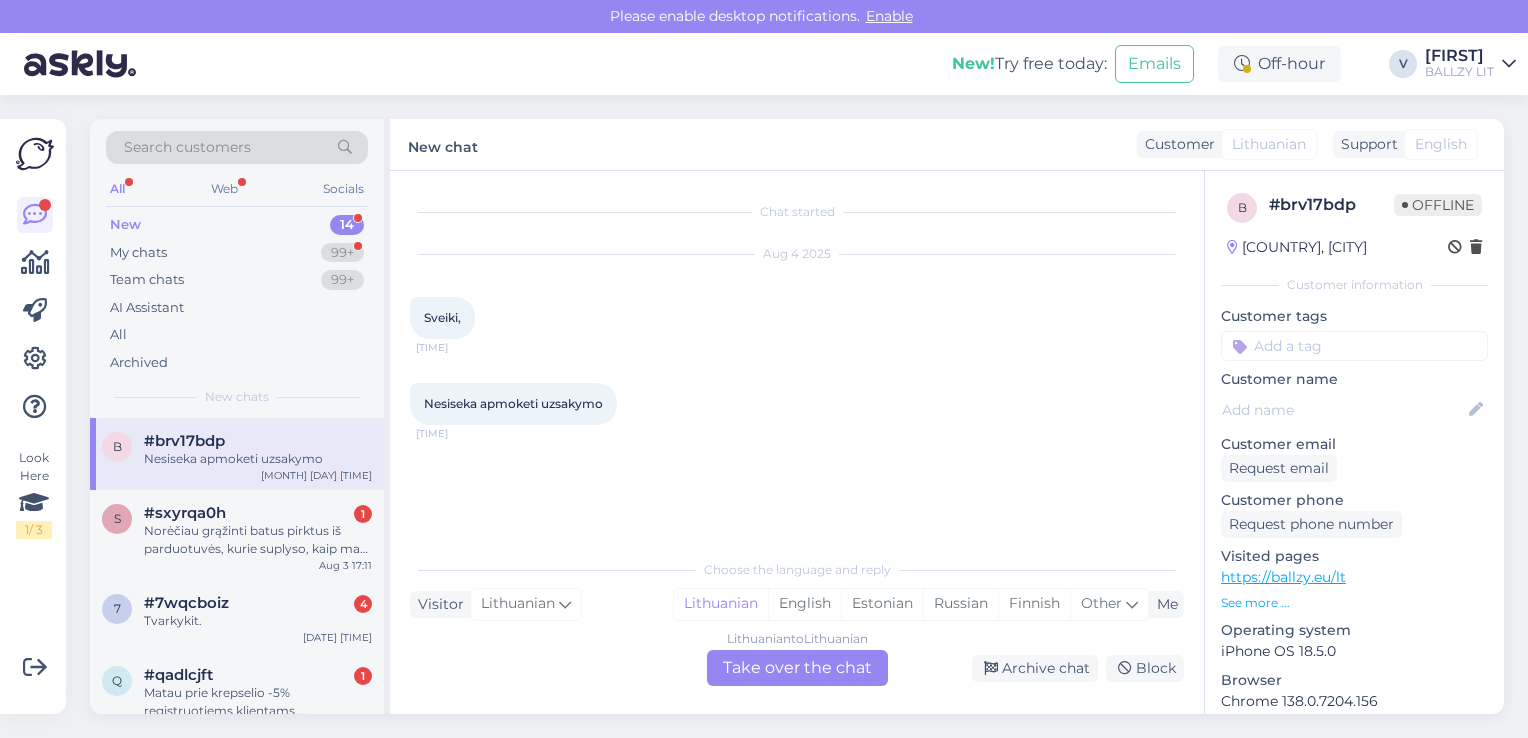 click on "Lithuanian  to  Lithuanian Take over the chat" at bounding box center (797, 668) 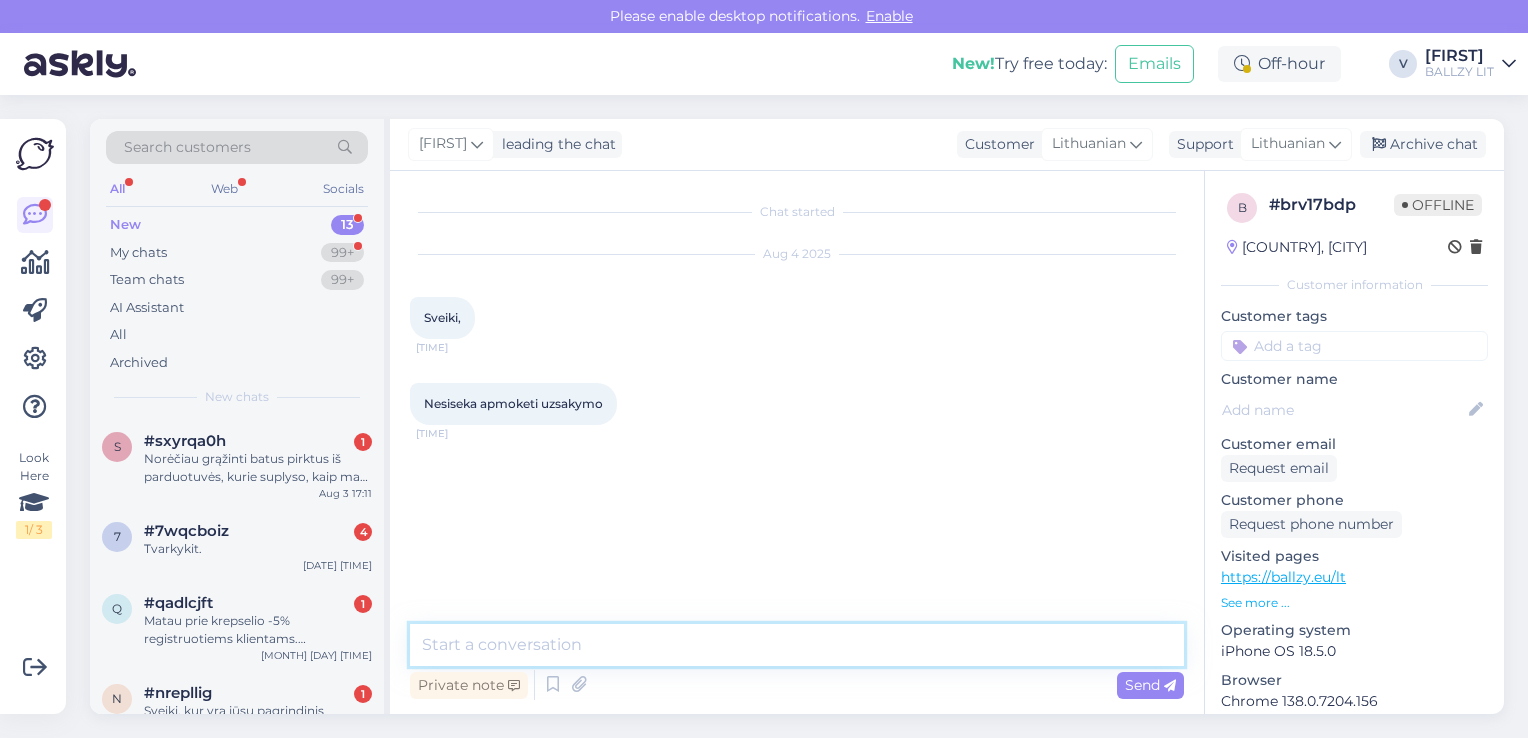 click at bounding box center (797, 645) 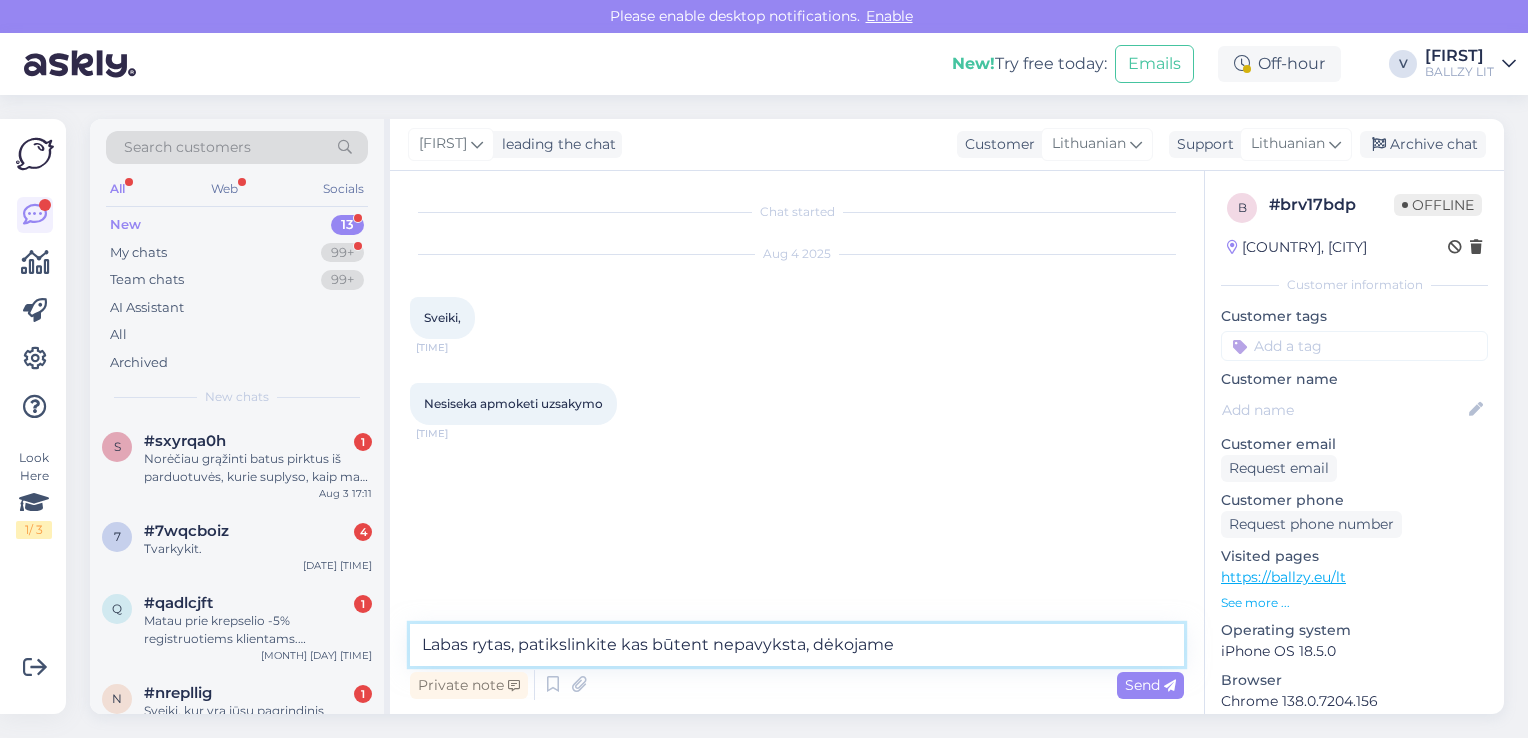 type on "Labas rytas, patikslinkite kas būtent nepavyksta, dėkojame." 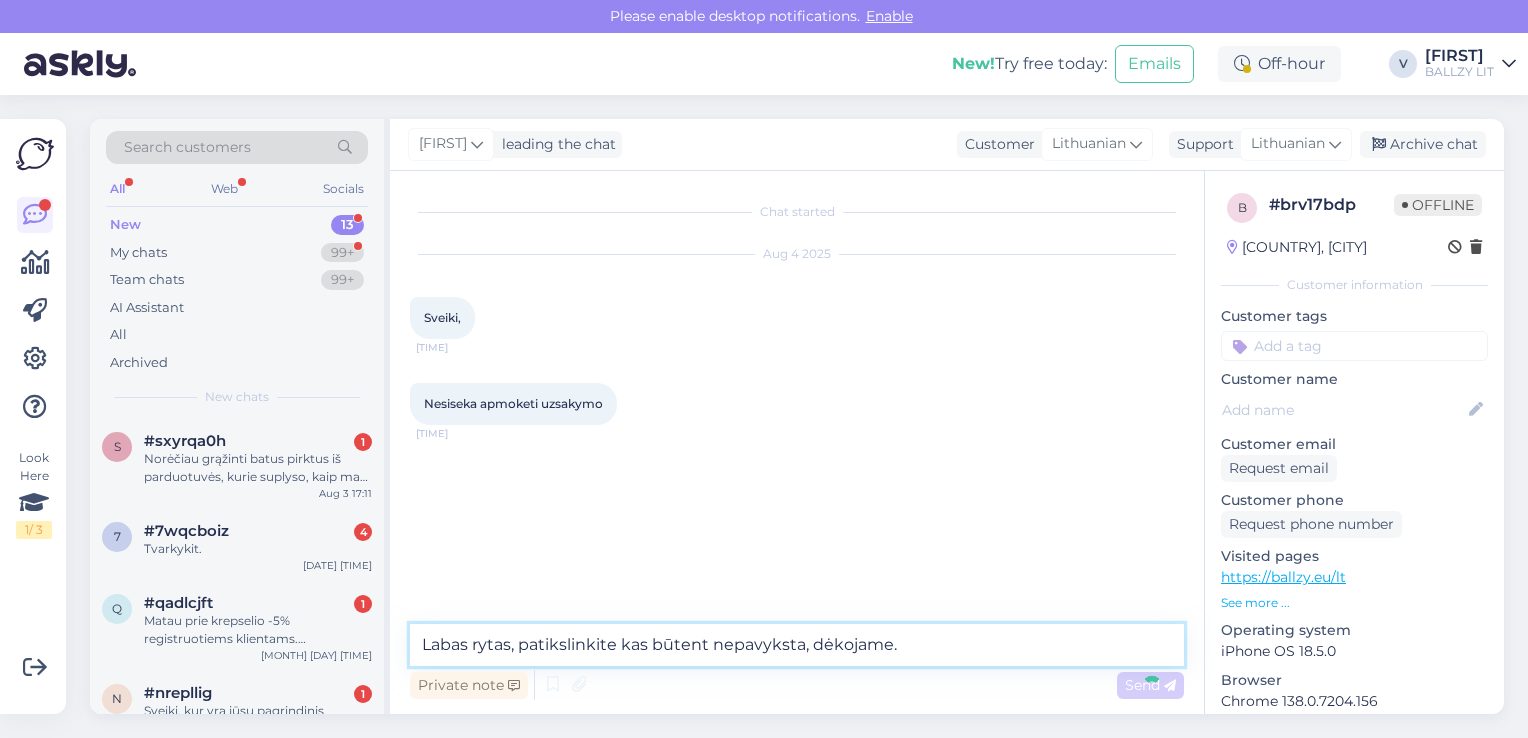 type 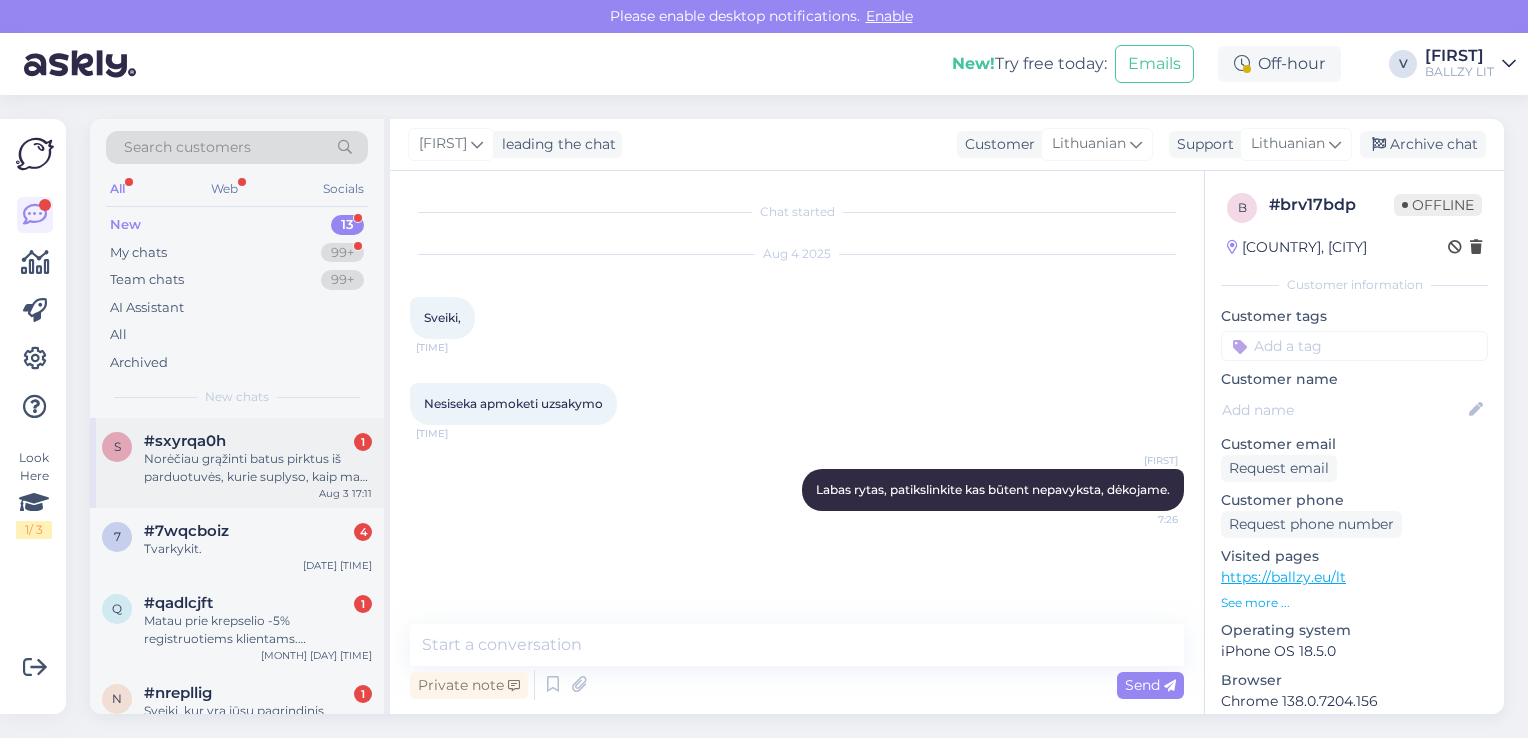 click on "Norėčiau grąžinti batus pirktus iš parduotuvės, kurie suplyso, kaip man elgtis?" at bounding box center (258, 468) 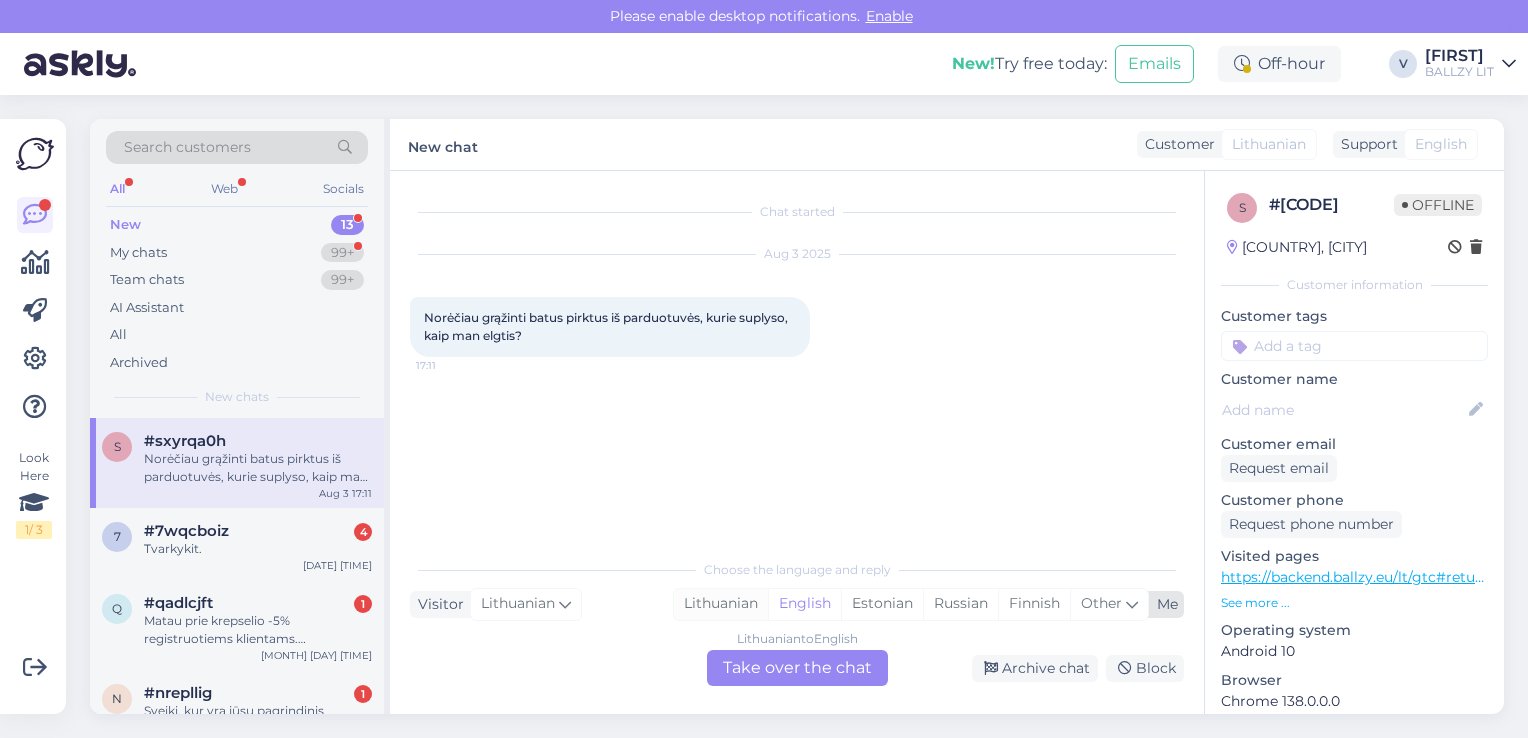 click on "Lithuanian" at bounding box center [721, 604] 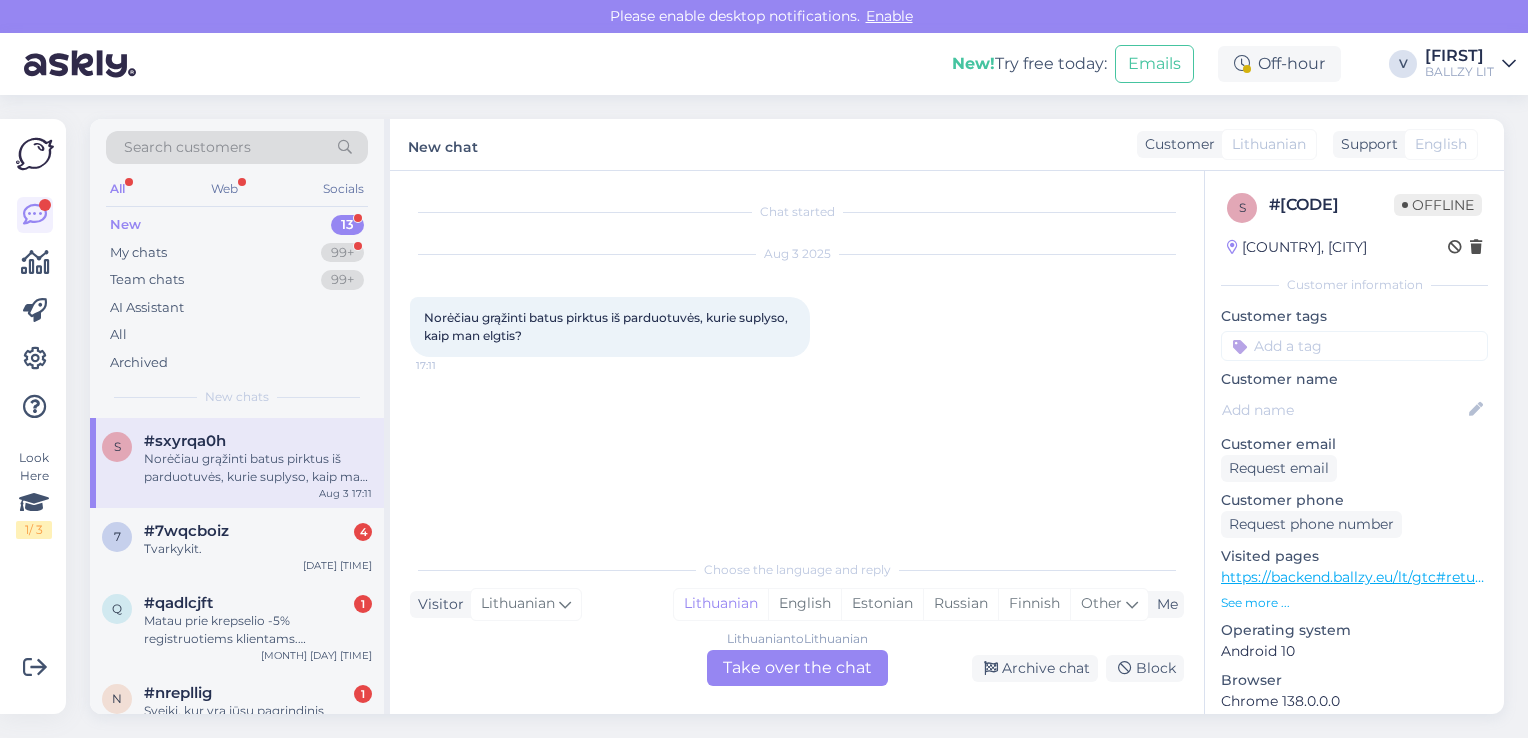 click on "Lithuanian  to  Lithuanian Take over the chat" at bounding box center [797, 668] 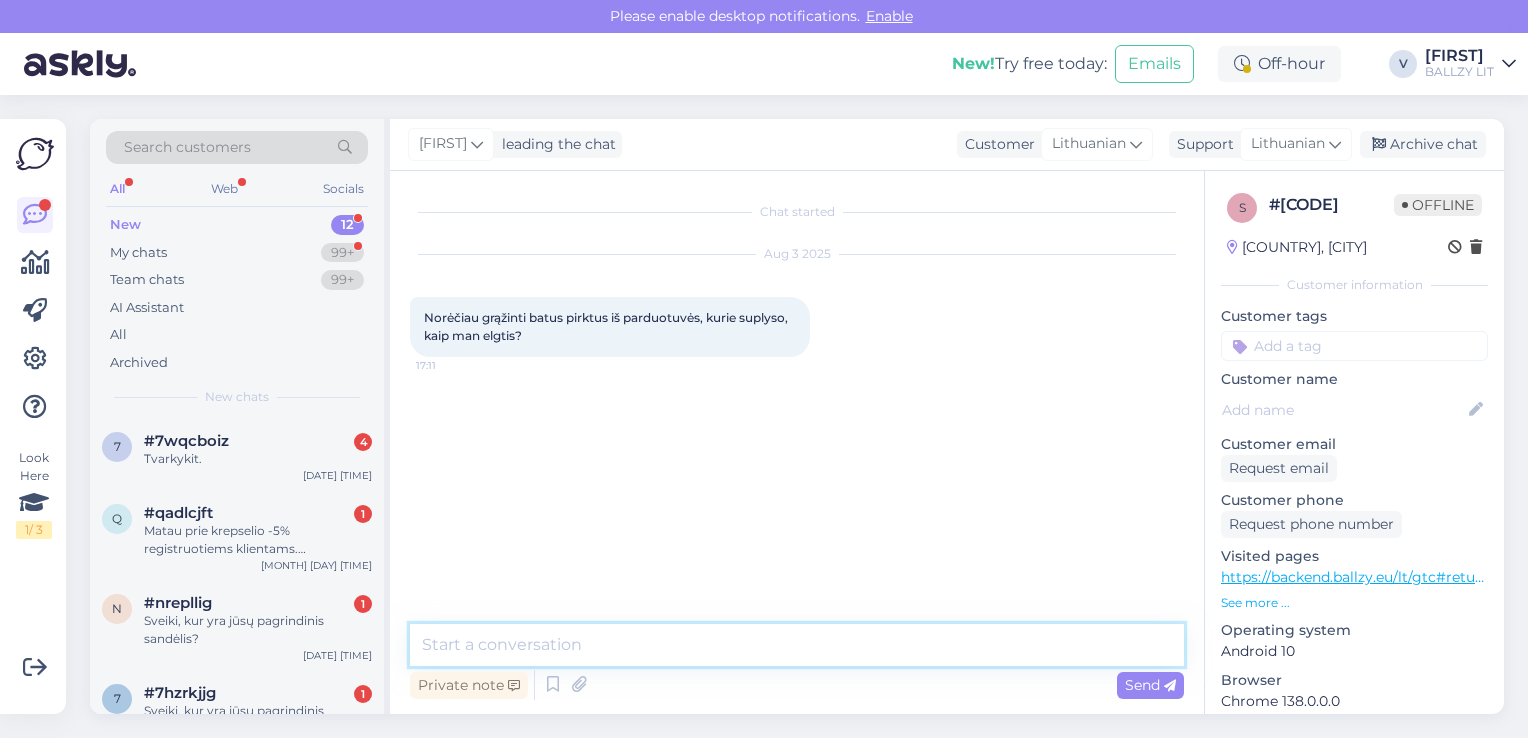 click at bounding box center (797, 645) 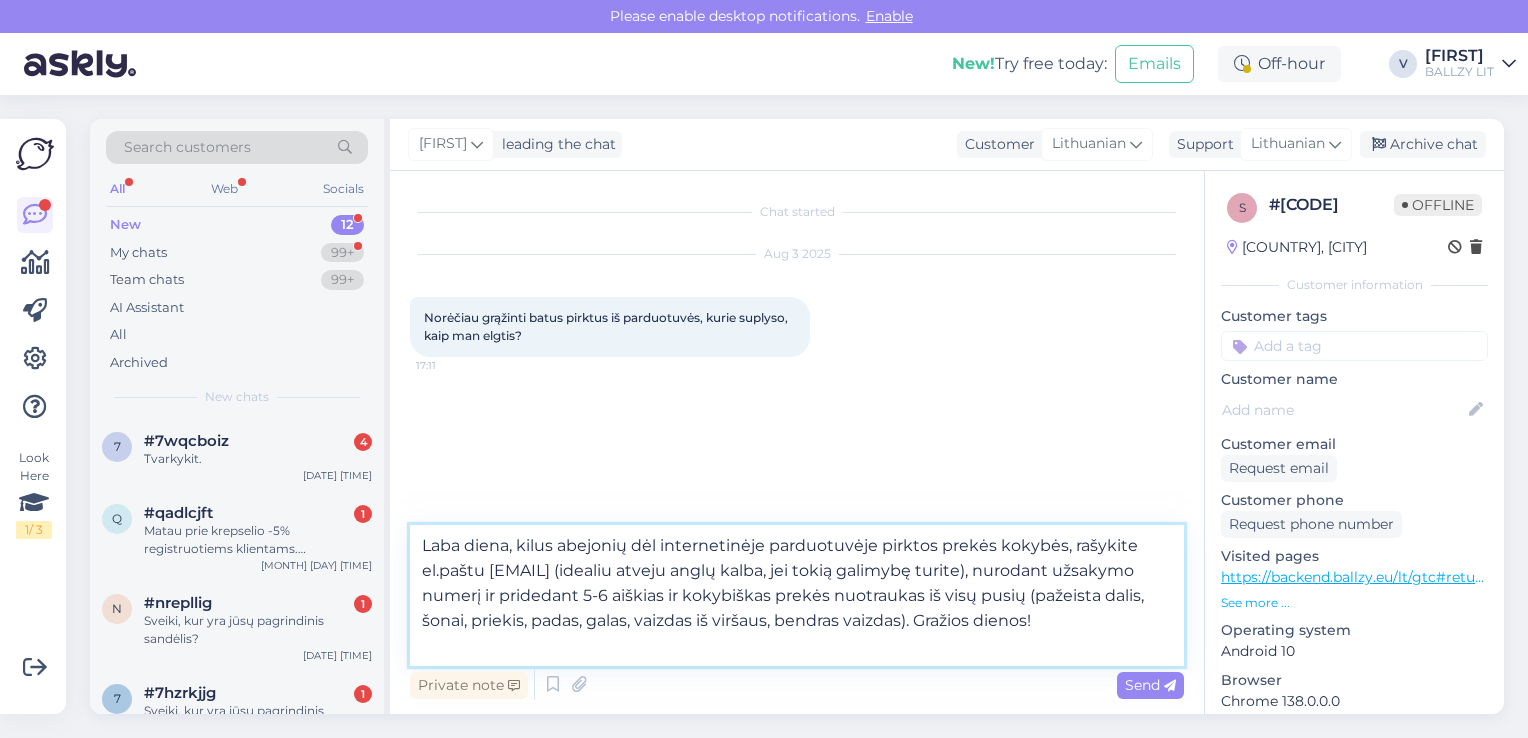 click on "Laba diena, kilus abejonių dėl internetinėje parduotuvėje pirktos prekės kokybės, rašykite el.paštu [EMAIL] (idealiu atveju anglų kalba, jei tokią galimybę turite), nurodant užsakymo numerį ir pridedant 5-6 aiškias ir kokybiškas prekės nuotraukas iš visų pusių (pažeista dalis, šonai, priekis, padas, galas, vaizdas iš viršaus, bendras vaizdas). Gražios dienos!" at bounding box center (797, 595) 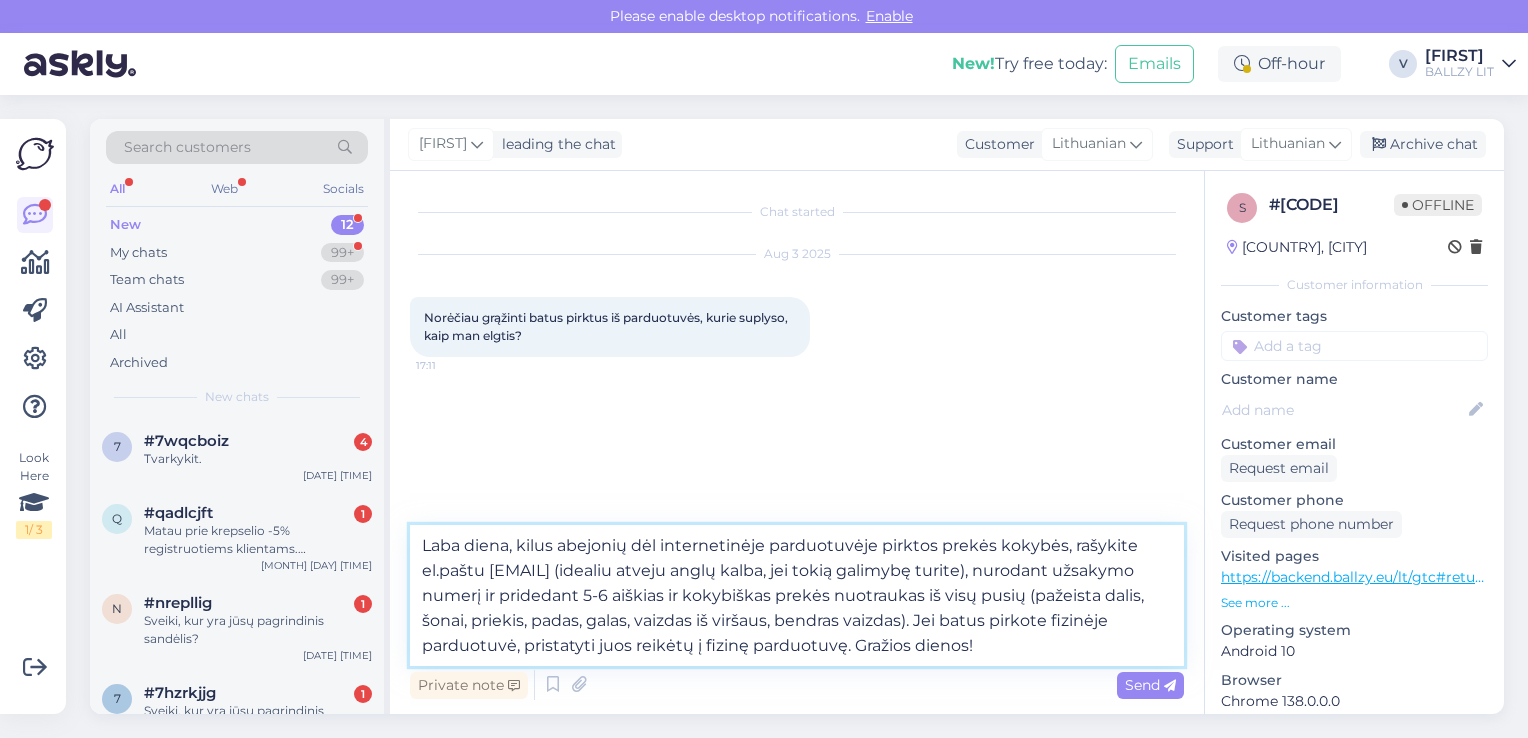 click on "Laba diena, kilus abejonių dėl internetinėje parduotuvėje pirktos prekės kokybės, rašykite el.paštu [EMAIL] (idealiu atveju anglų kalba, jei tokią galimybę turite), nurodant užsakymo numerį ir pridedant 5-6 aiškias ir kokybiškas prekės nuotraukas iš visų pusių (pažeista dalis, šonai, priekis, padas, galas, vaizdas iš viršaus, bendras vaizdas). Jei batus pirkote fizinėje parduotuvė, pristatyti juos reikėtų į fizinę parduotuvę. Gražios dienos!" at bounding box center (797, 595) 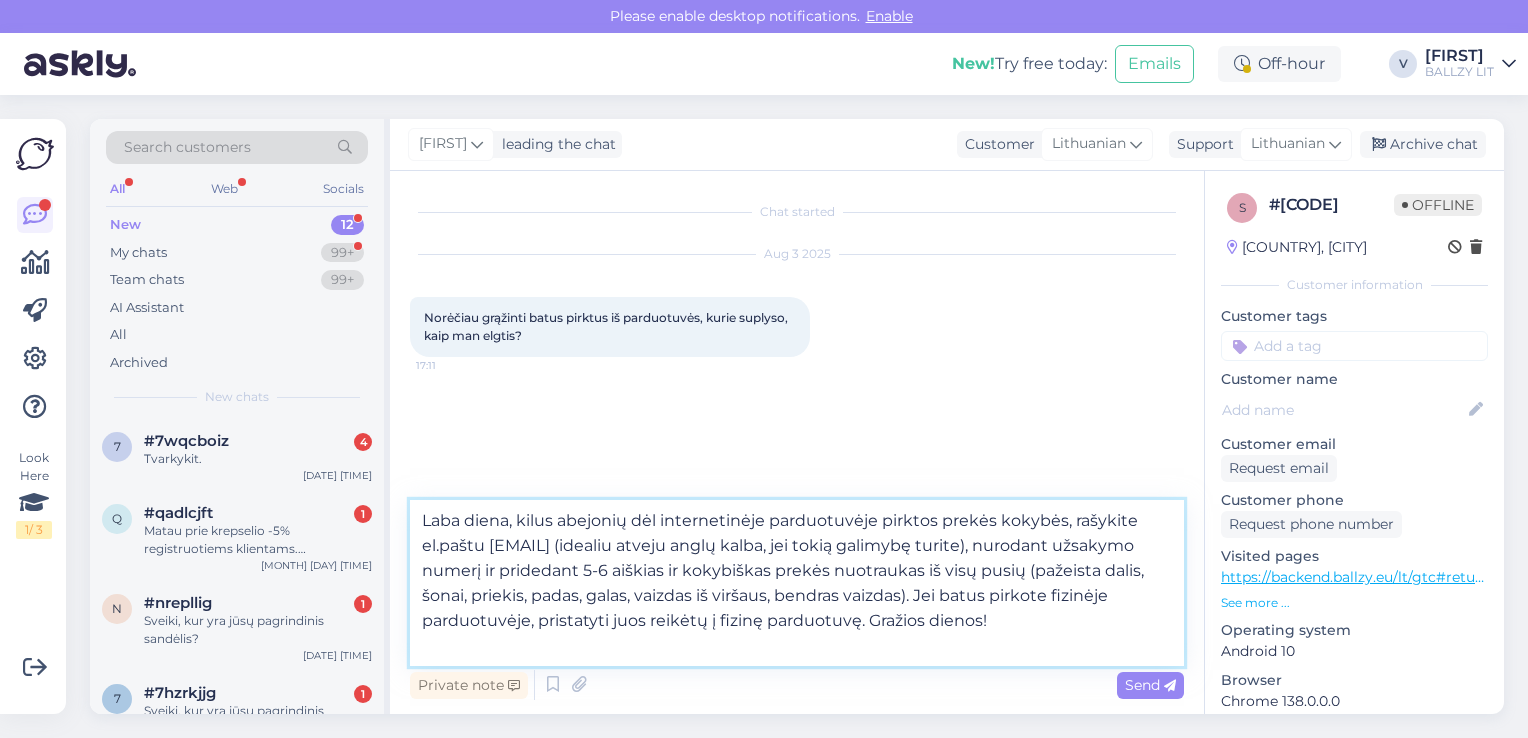 click on "Laba diena, kilus abejonių dėl internetinėje parduotuvėje pirktos prekės kokybės, rašykite el.paštu [EMAIL] (idealiu atveju anglų kalba, jei tokią galimybę turite), nurodant užsakymo numerį ir pridedant 5-6 aiškias ir kokybiškas prekės nuotraukas iš visų pusių (pažeista dalis, šonai, priekis, padas, galas, vaizdas iš viršaus, bendras vaizdas). Jei batus pirkote fizinėje parduotuvėje, pristatyti juos reikėtų į fizinę parduotuvę. Gražios dienos!" at bounding box center (797, 583) 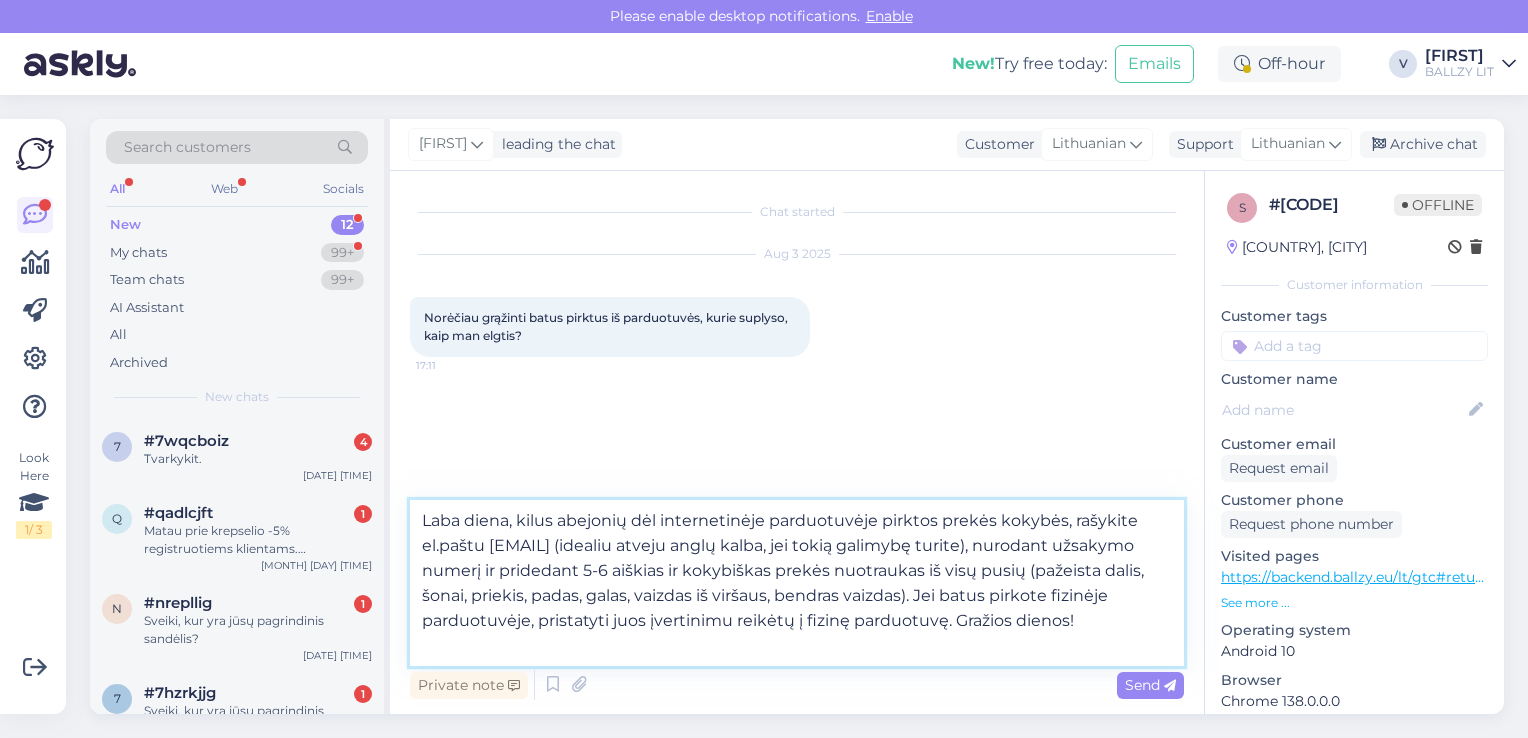 type on "Laba diena, kilus abejonių dėl internetinėje parduotuvėje pirktos prekės kokybės, rašykite el.paštu [EMAIL] (idealiu atveju anglų kalba, jei tokią galimybę turite), nurodant užsakymo numerį ir pridedant 5-6 aiškias ir kokybiškas prekės nuotraukas iš visų pusių (pažeista dalis, šonai, priekis, padas, galas, vaizdas iš viršaus, bendras vaizdas). Jei batus pirkote fizinėje parduotuvėje, pristatyti juos įvertinimui reikėtų į fizinę parduotuvę. Gražios dienos!" 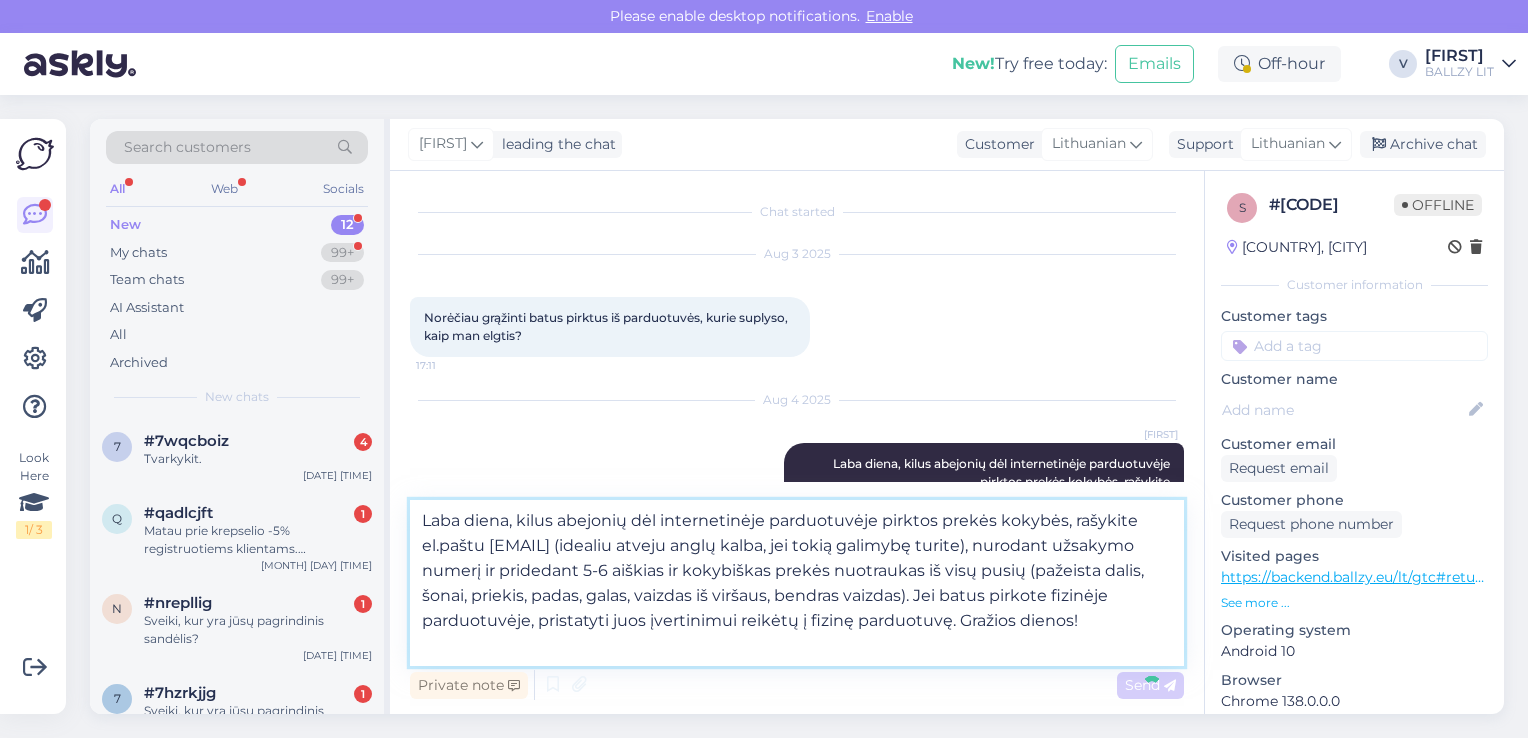 type 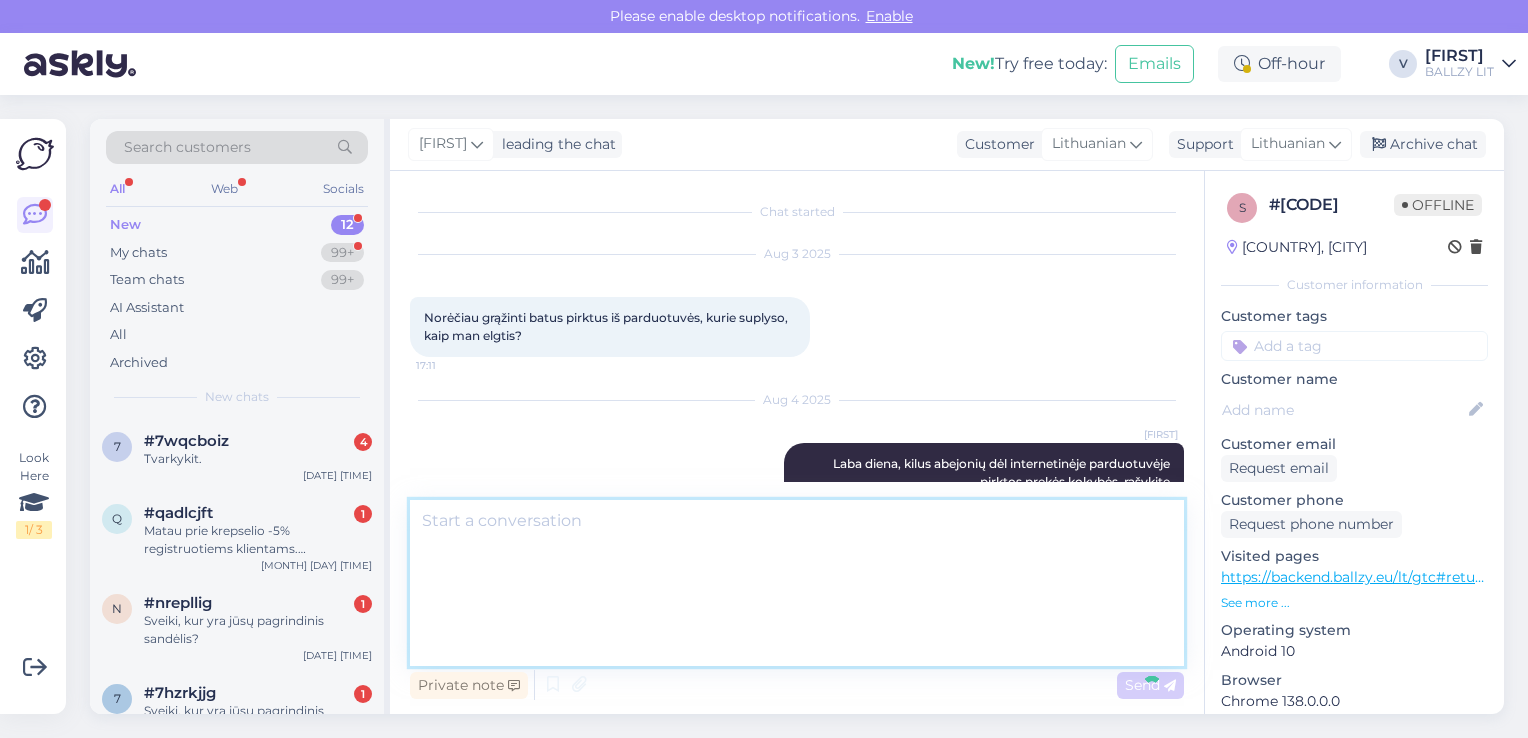 scroll, scrollTop: 44, scrollLeft: 0, axis: vertical 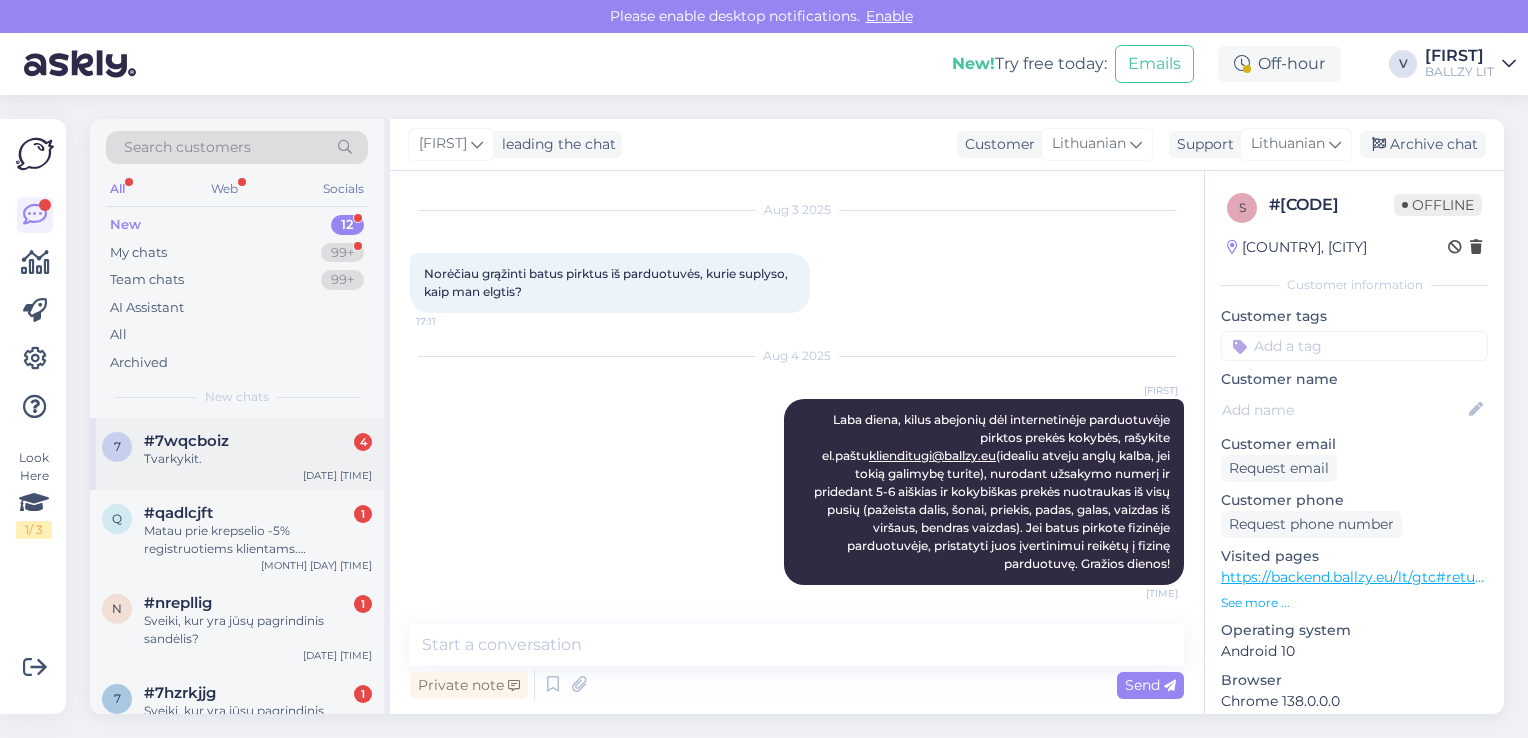 click on "Tvarkykit." at bounding box center (258, 459) 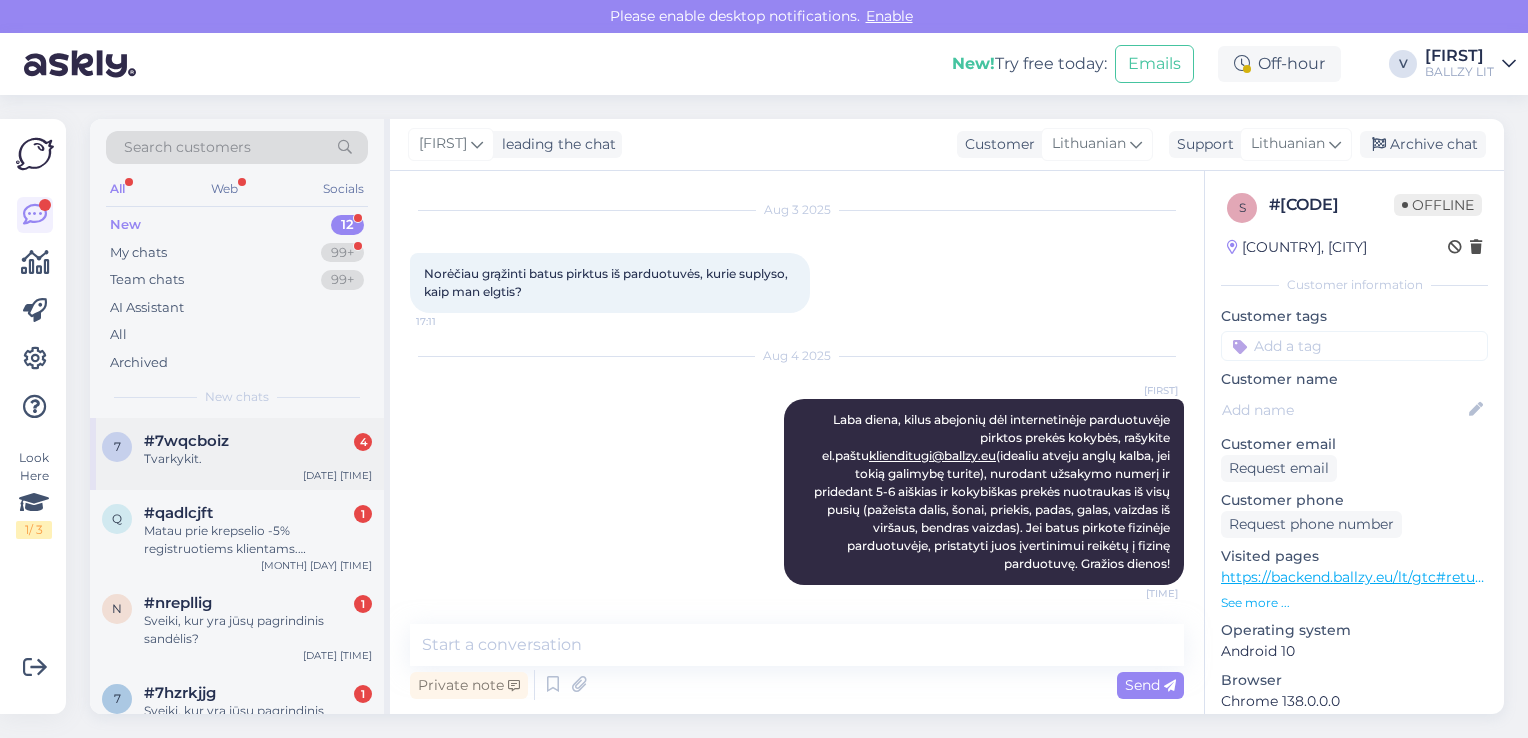 scroll, scrollTop: 87, scrollLeft: 0, axis: vertical 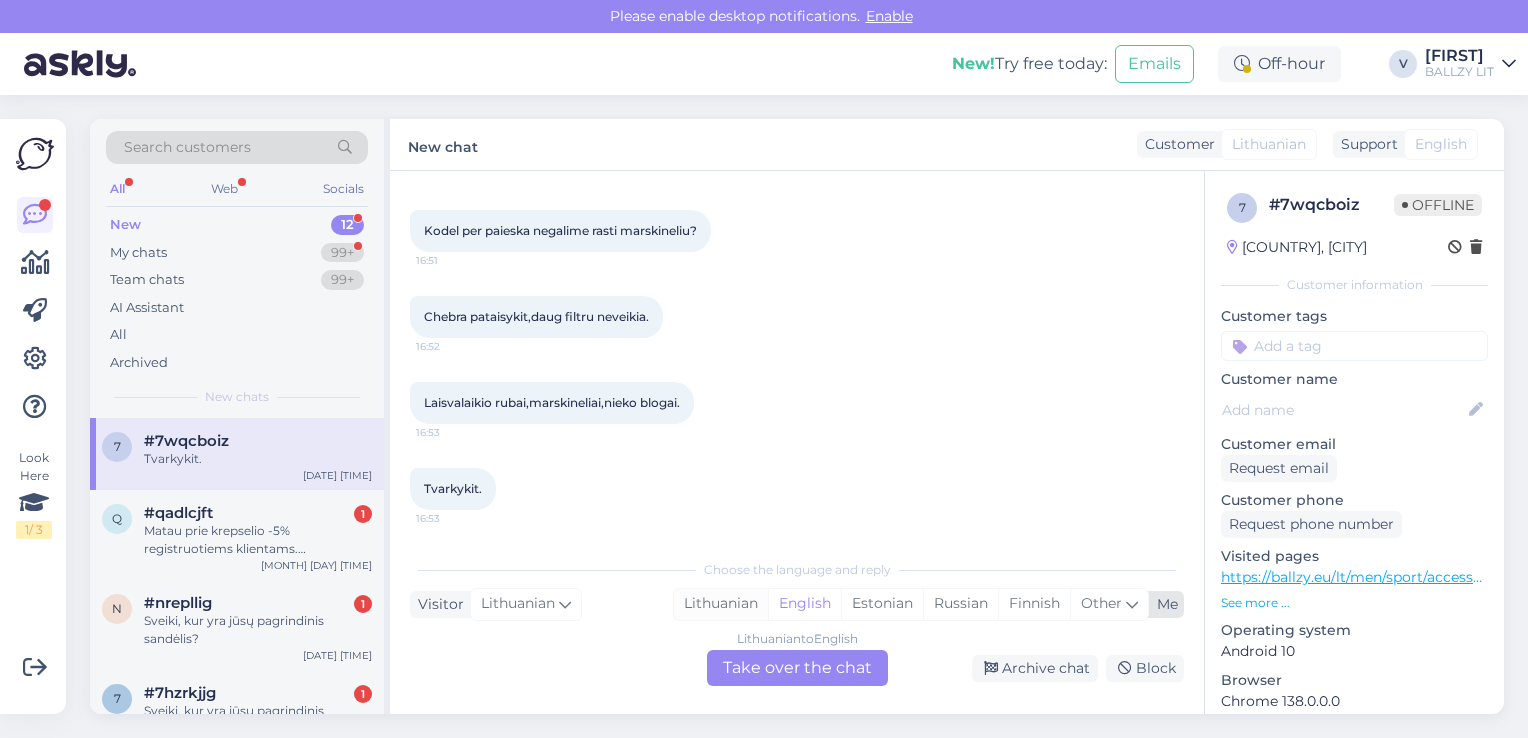 click on "Lithuanian" at bounding box center (721, 604) 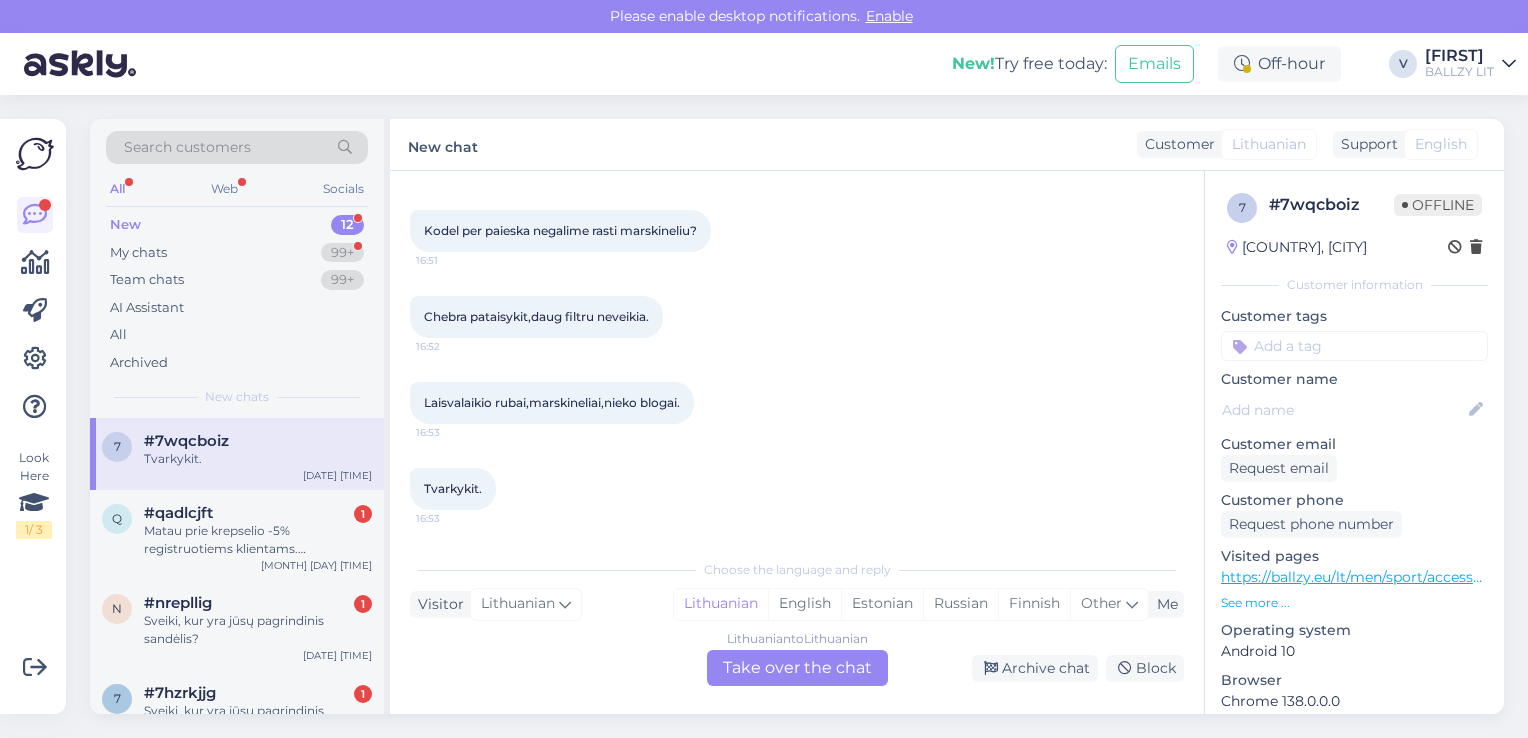 click on "Lithuanian  to  Lithuanian Take over the chat" at bounding box center [797, 668] 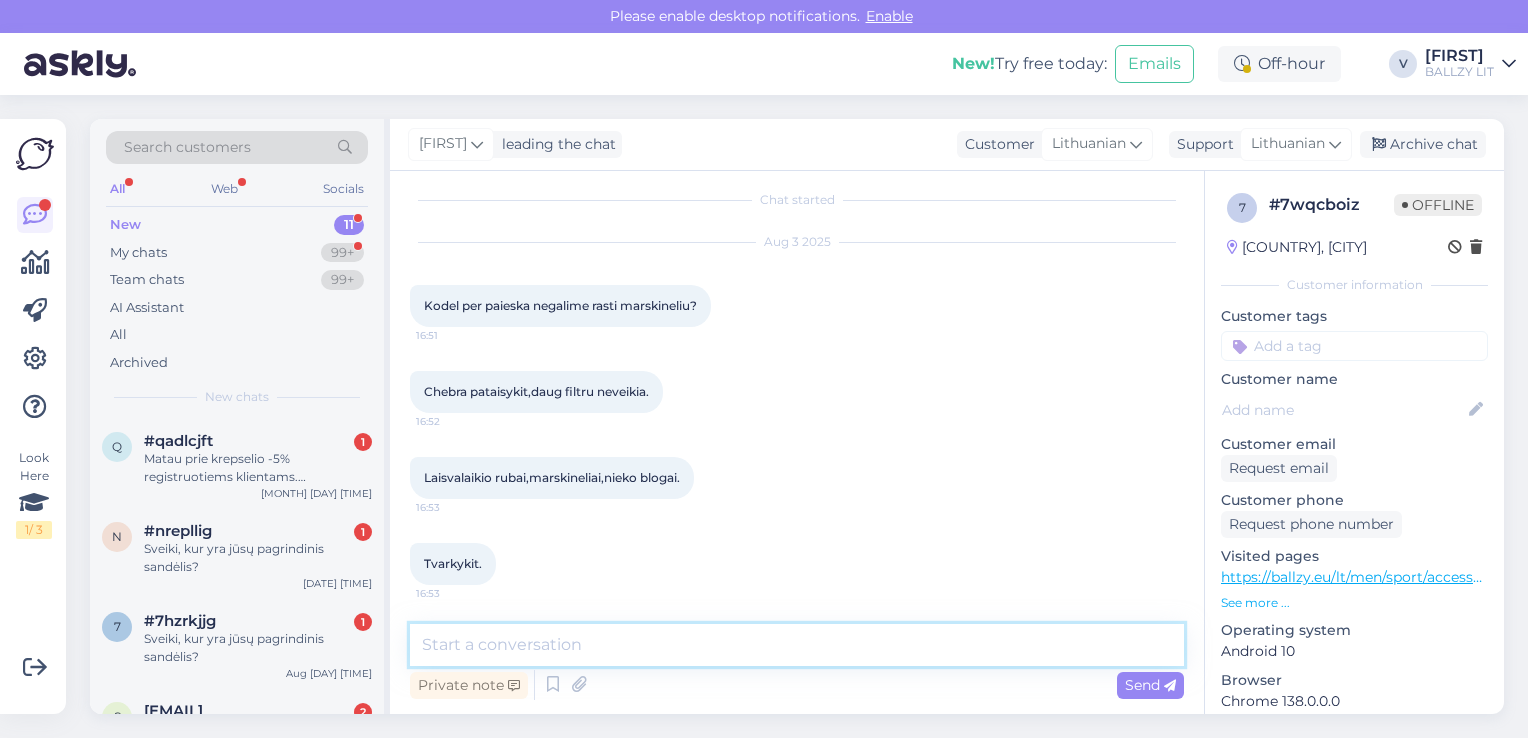 click at bounding box center [797, 645] 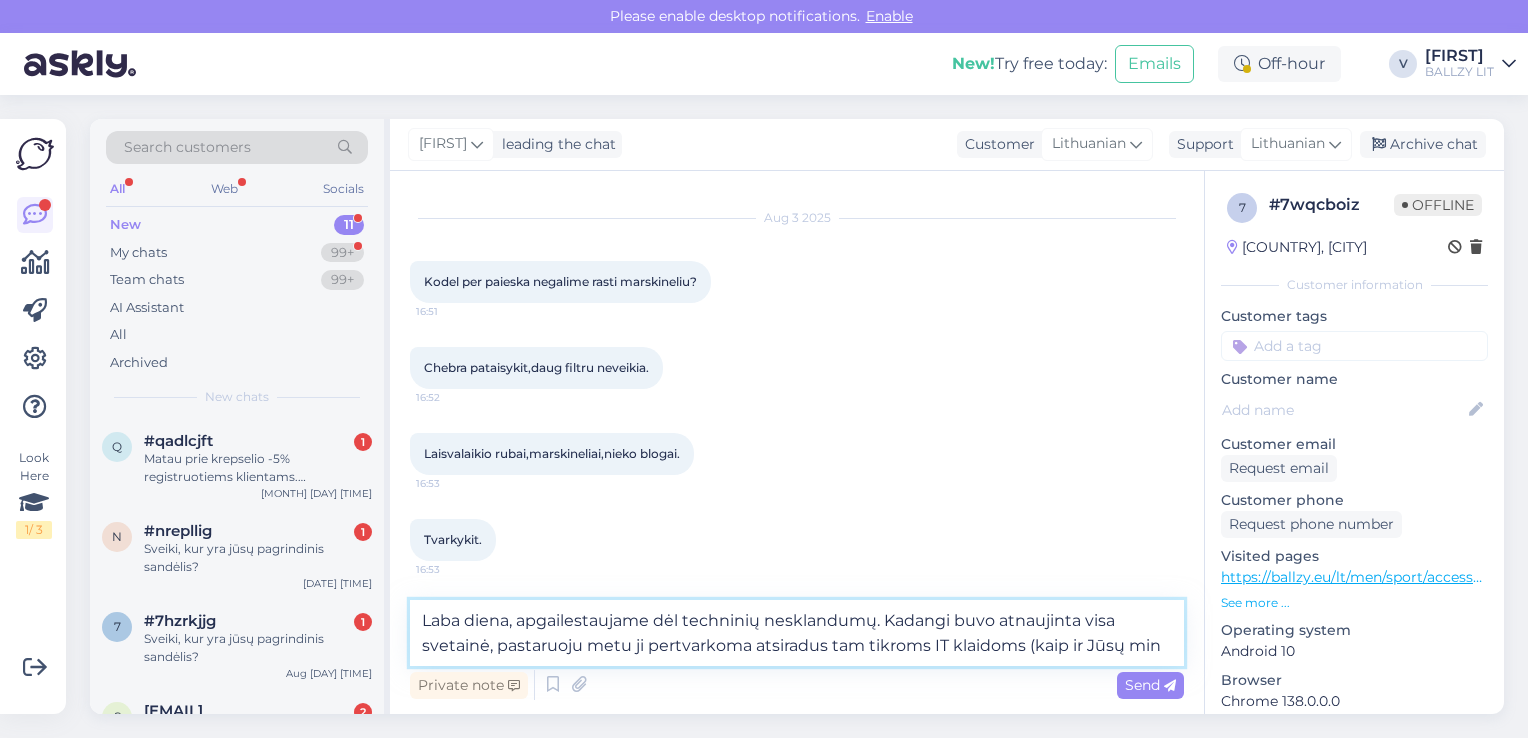 scroll, scrollTop: 61, scrollLeft: 0, axis: vertical 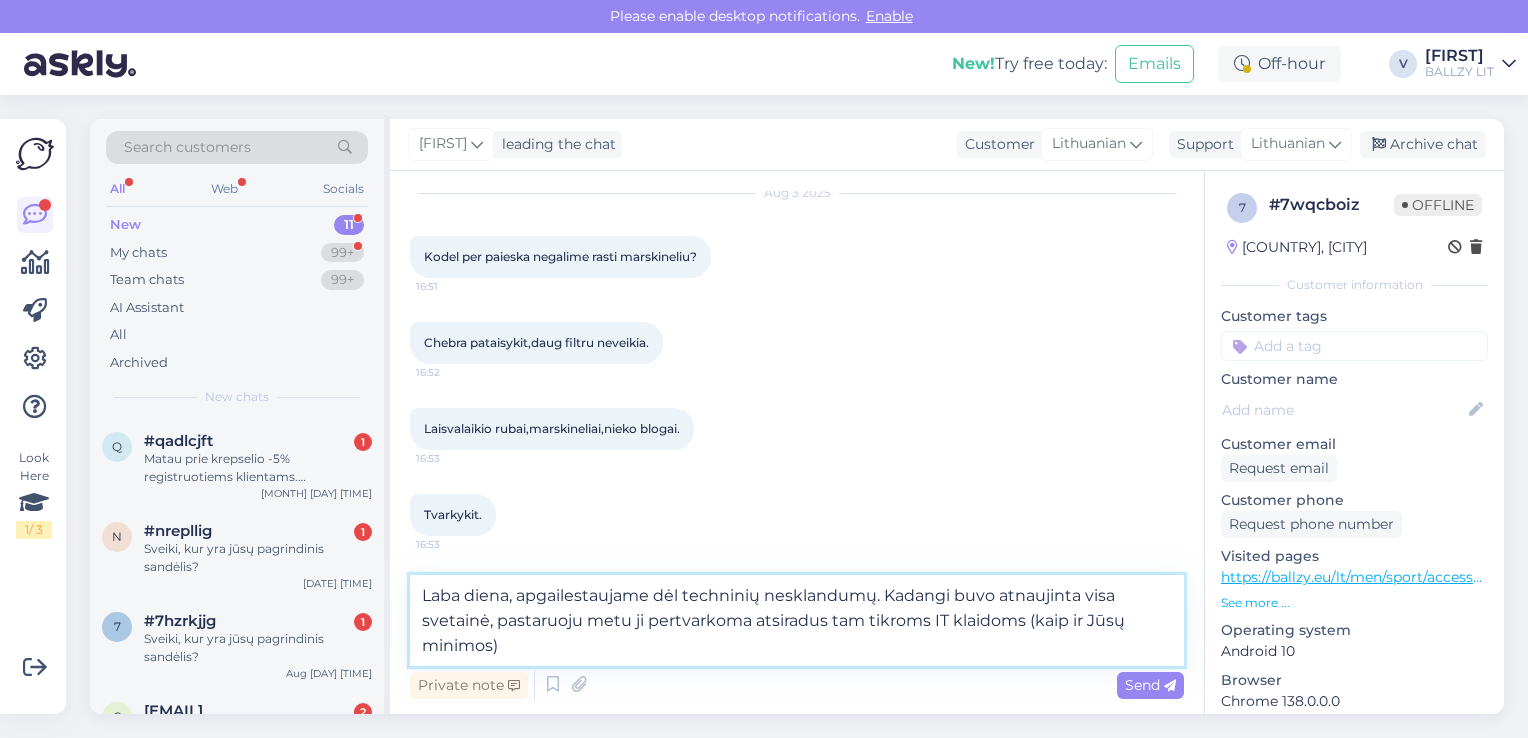type on "Laba diena, apgailestaujame dėl techninių nesklandumų. Kadangi buvo atnaujinta visa svetainė, pastaruoju metu ji pertvarkoma atsiradus tam tikroms IT klaidoms (kaip ir Jūsų minimos)." 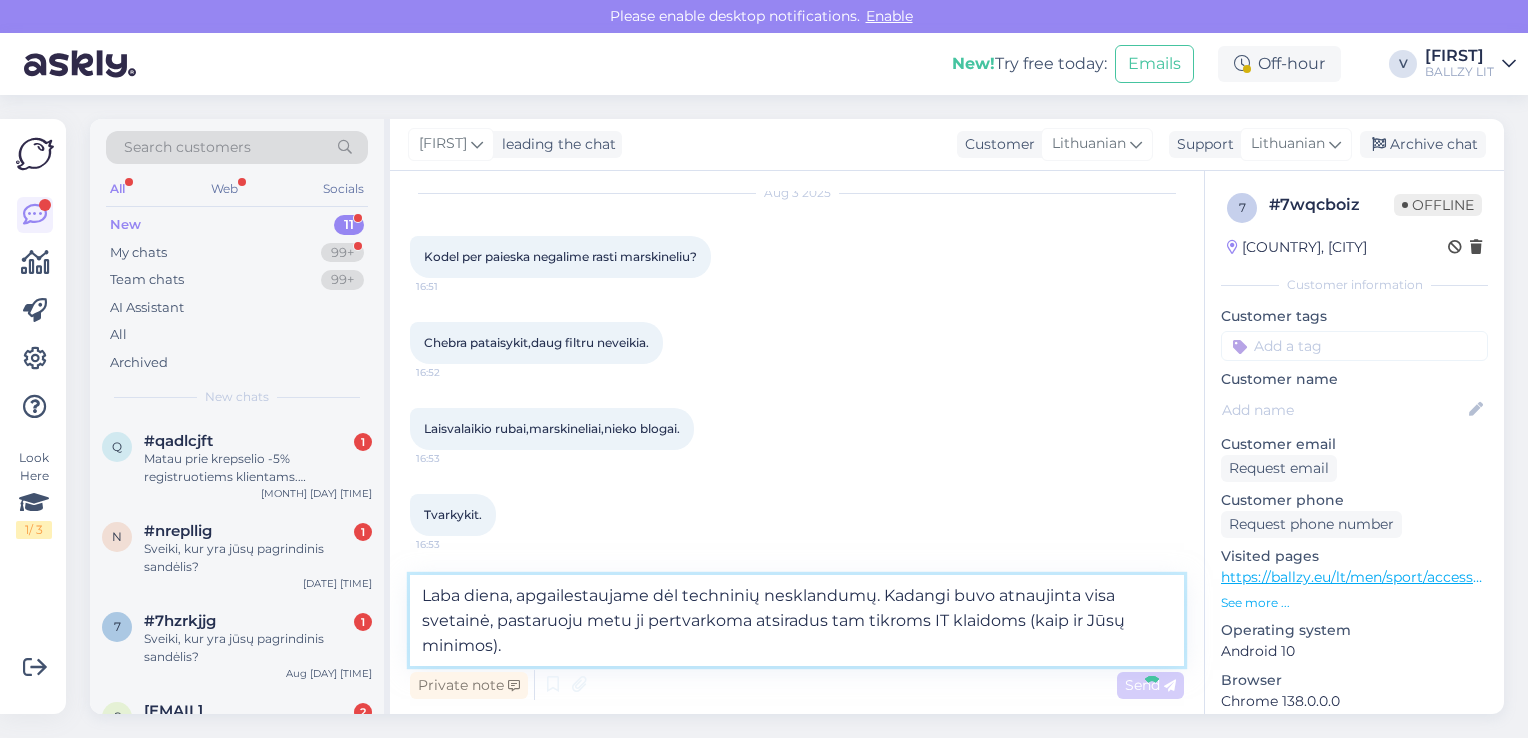 type 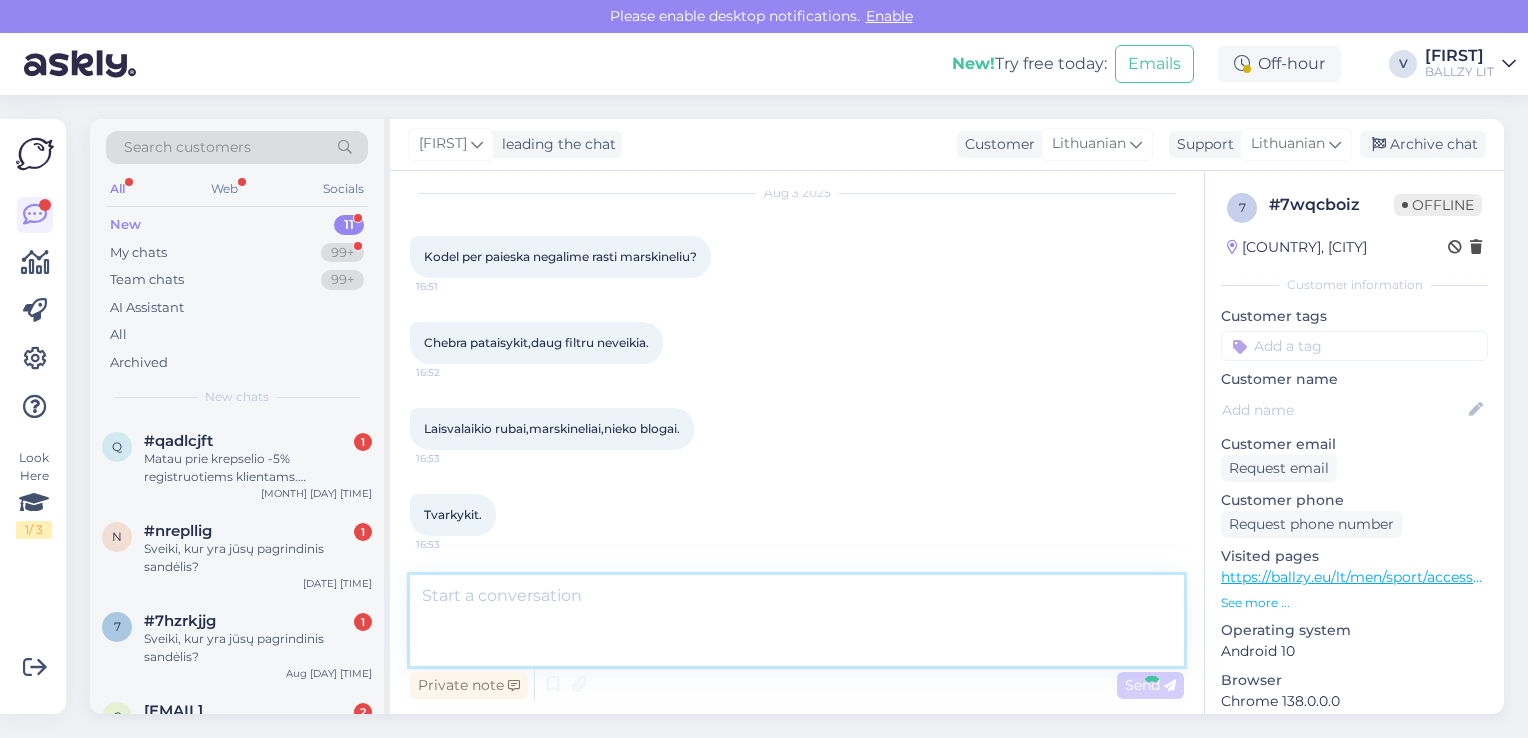 scroll, scrollTop: 195, scrollLeft: 0, axis: vertical 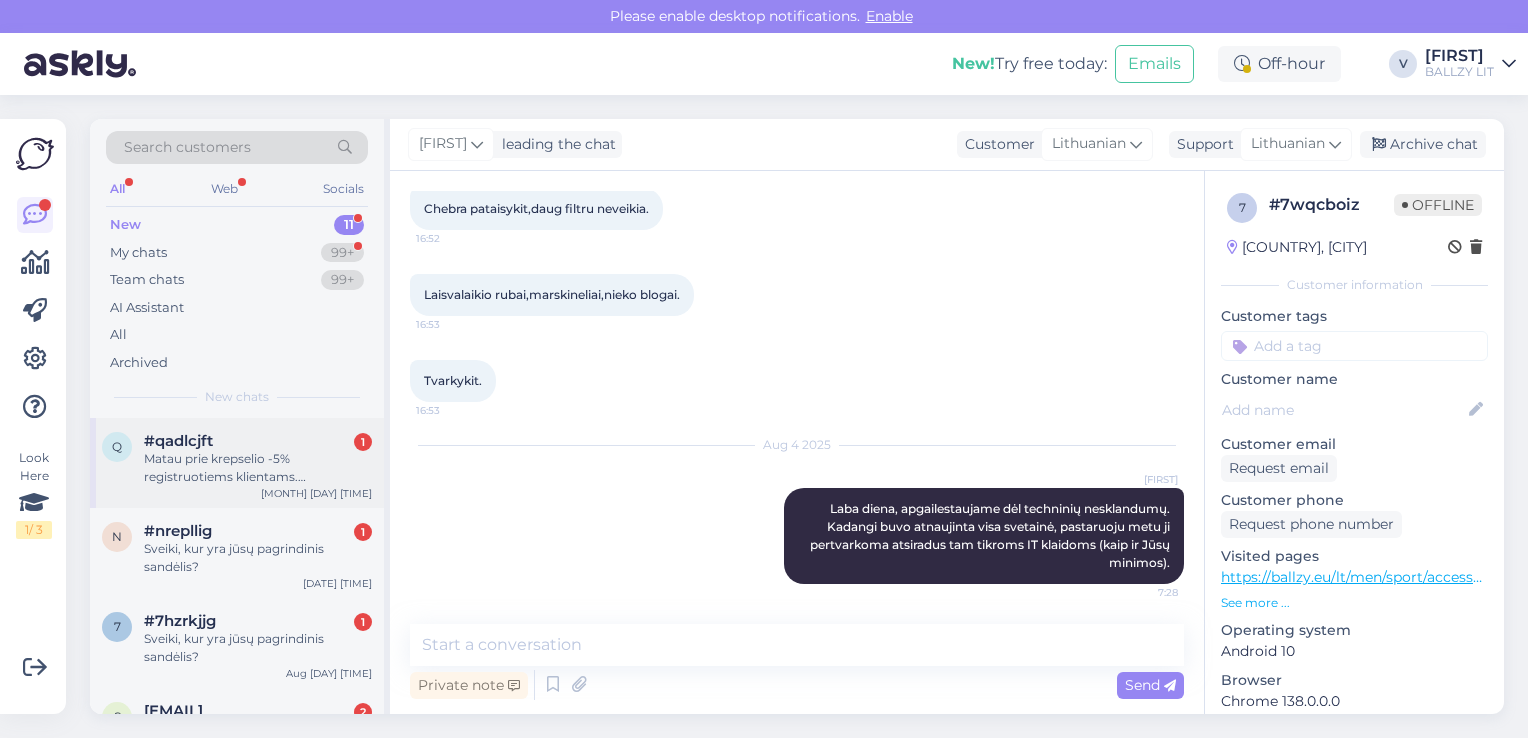 click on "Matau prie krepselio -5% registruotiems klientams. Uzsiregistravau, kaip ja gauti?" at bounding box center [258, 468] 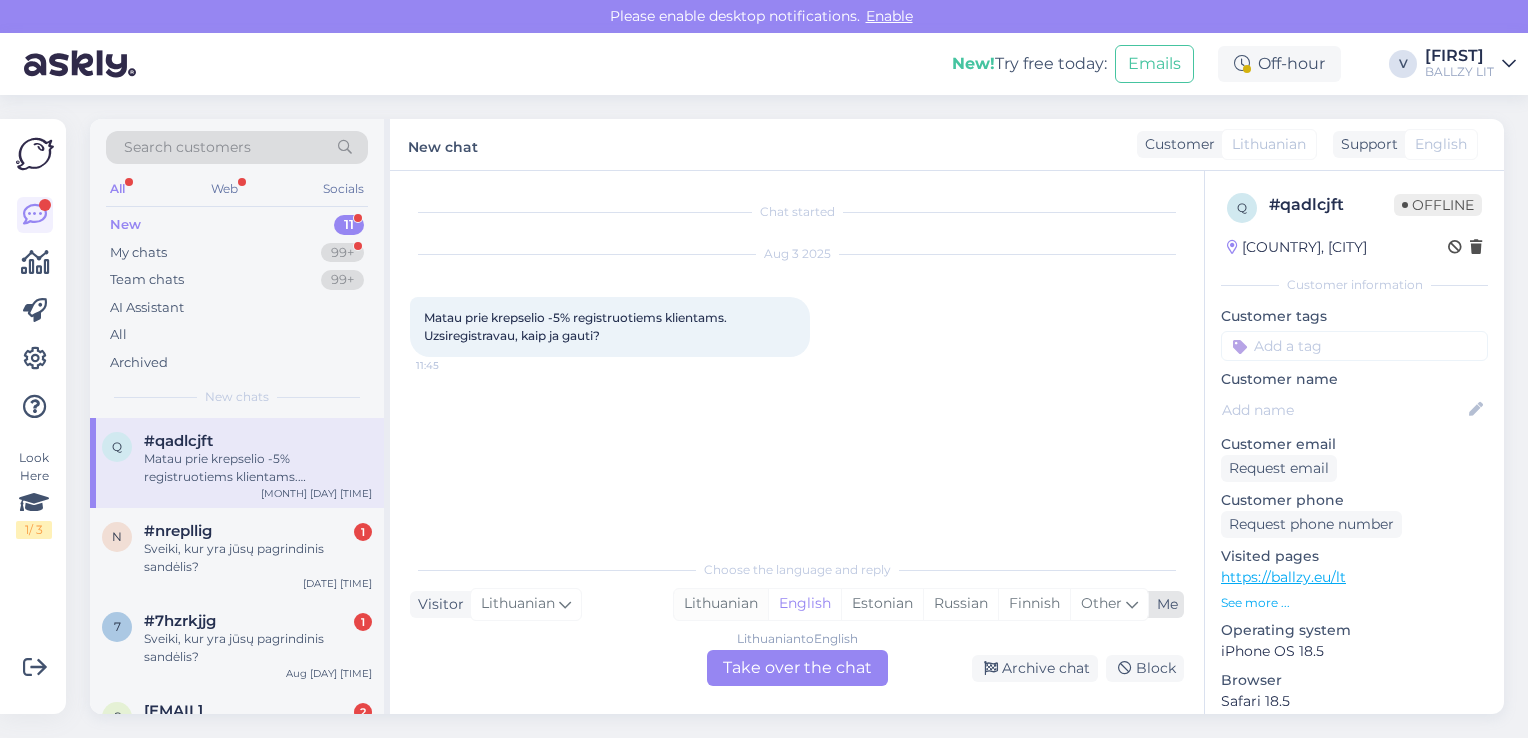 click on "Lithuanian" at bounding box center [721, 604] 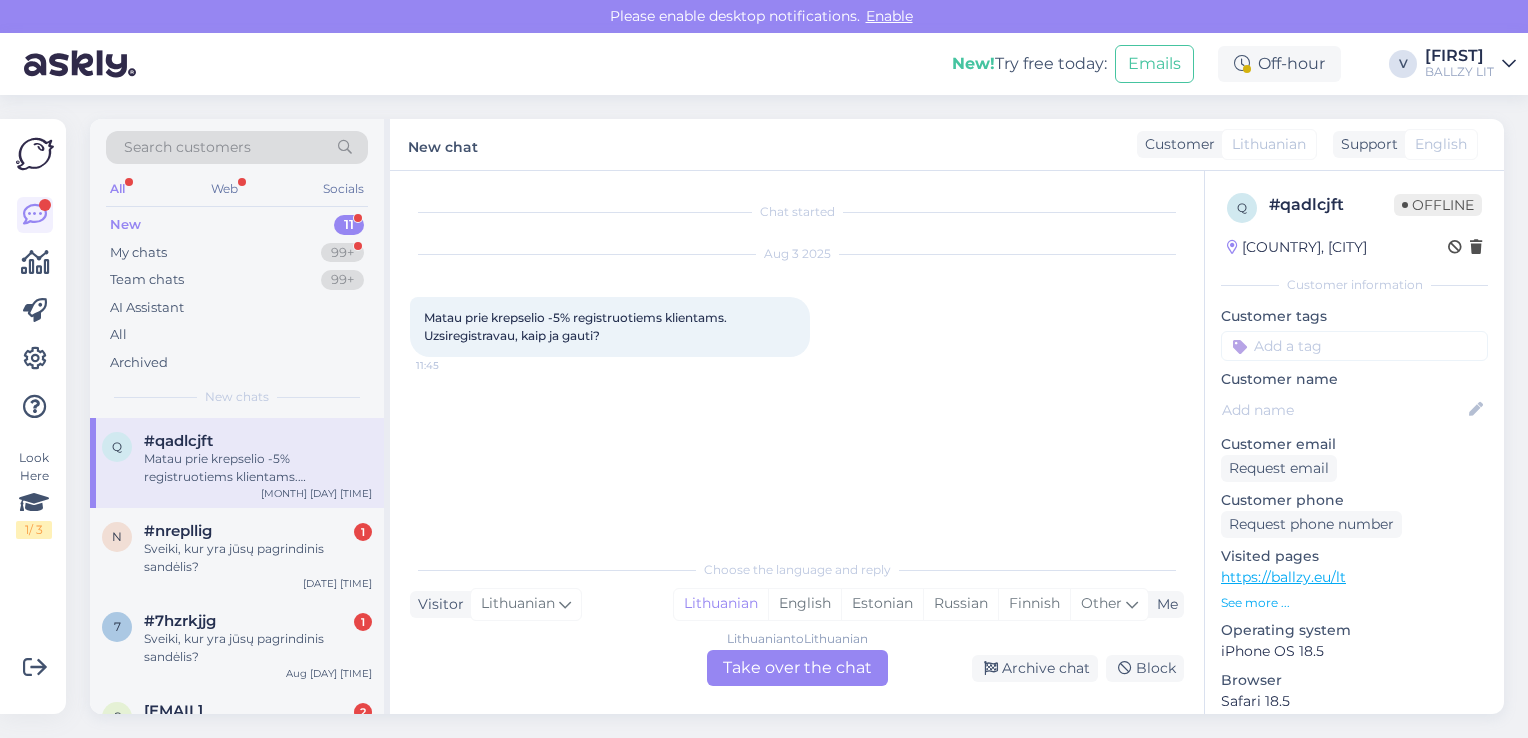 click on "Lithuanian  to  Lithuanian Take over the chat" at bounding box center [797, 668] 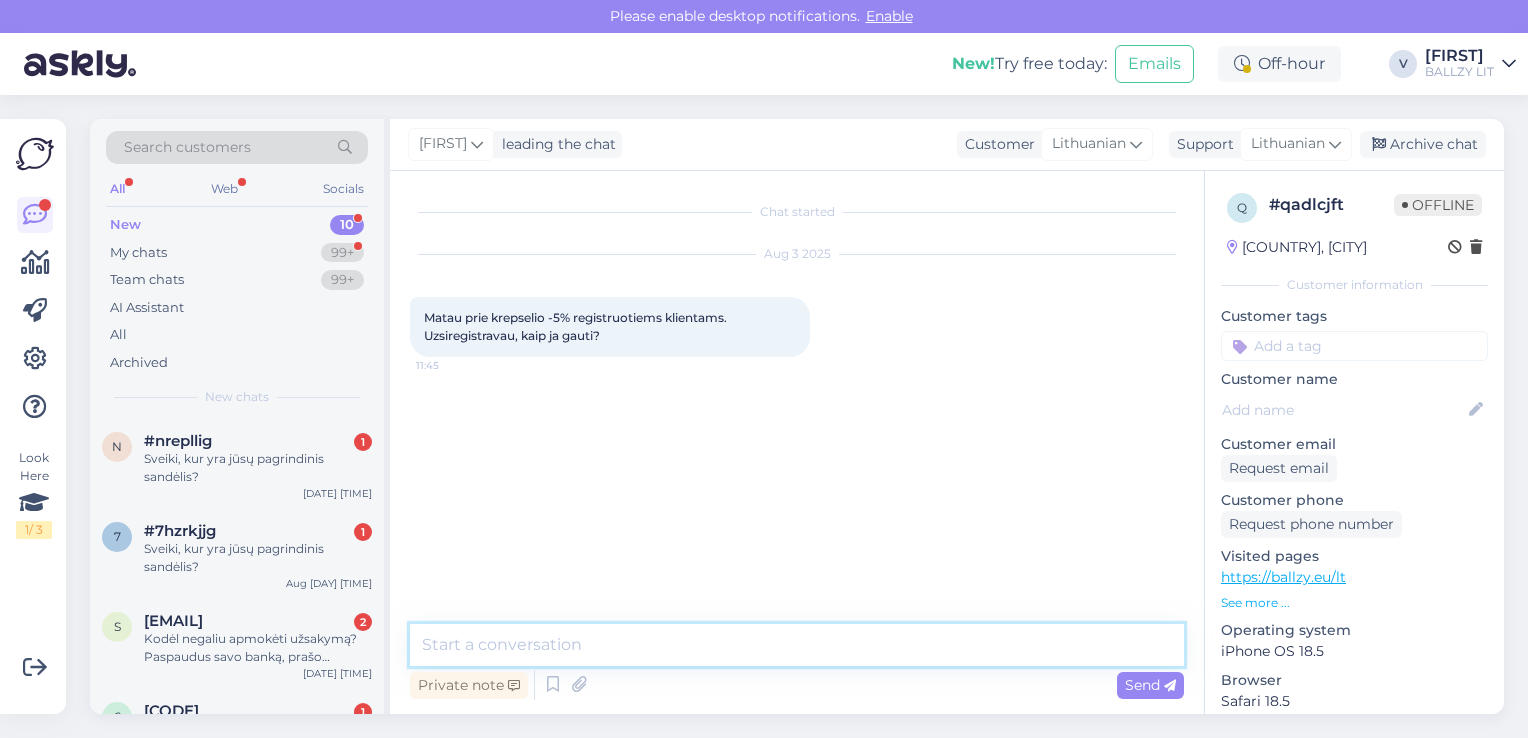 click at bounding box center (797, 645) 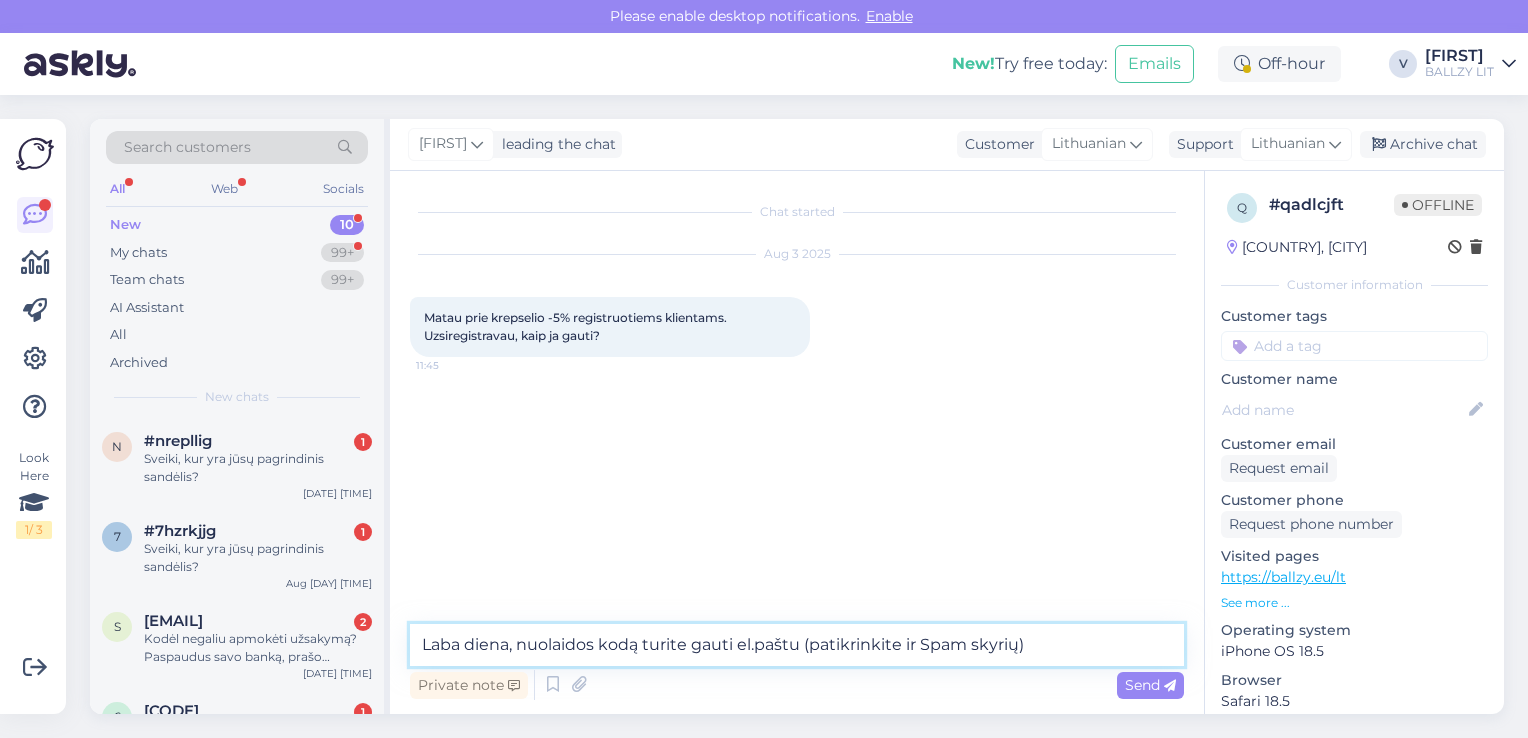 type on "Laba diena, nuolaidos kodą turite gauti el.paštu (patikrinkite ir Spam skyrių)." 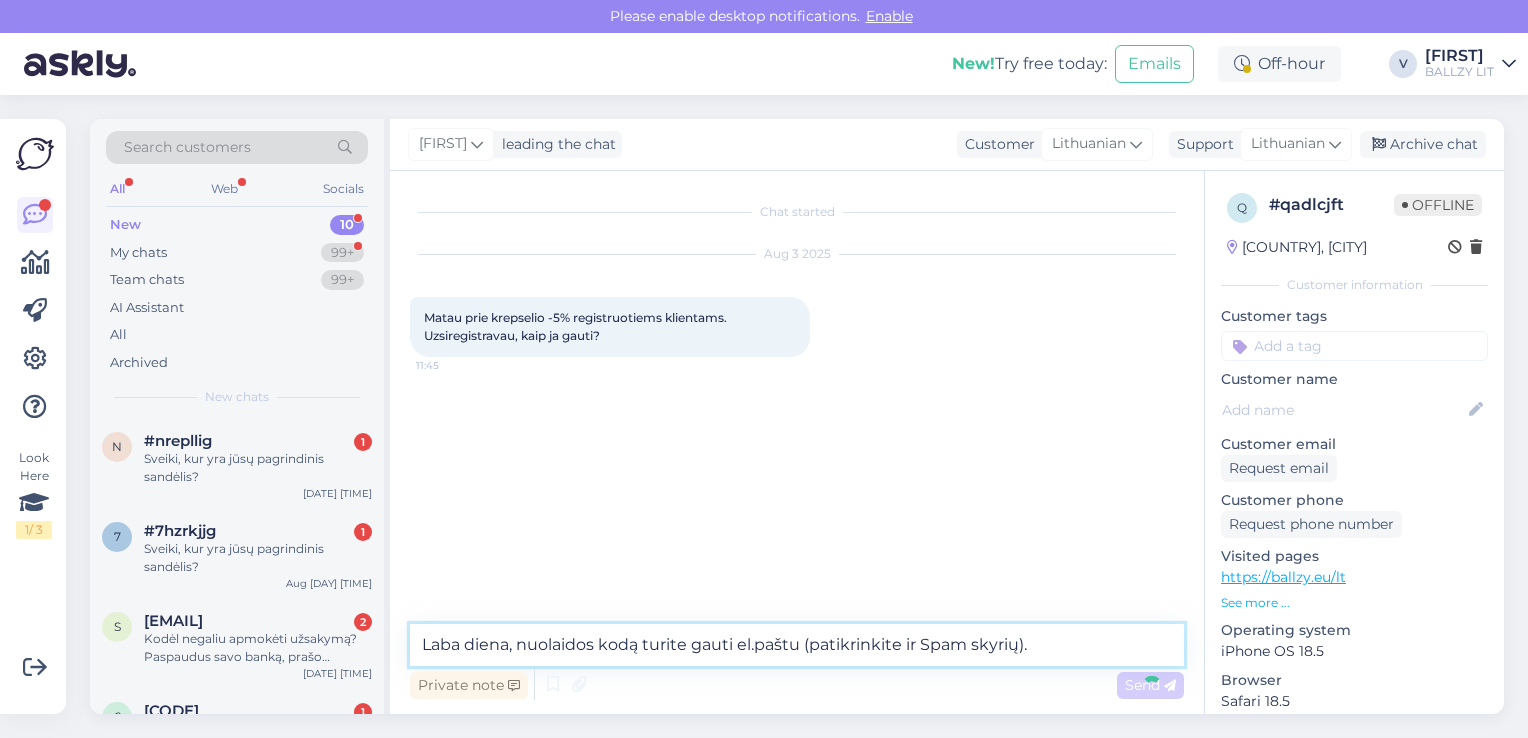 type 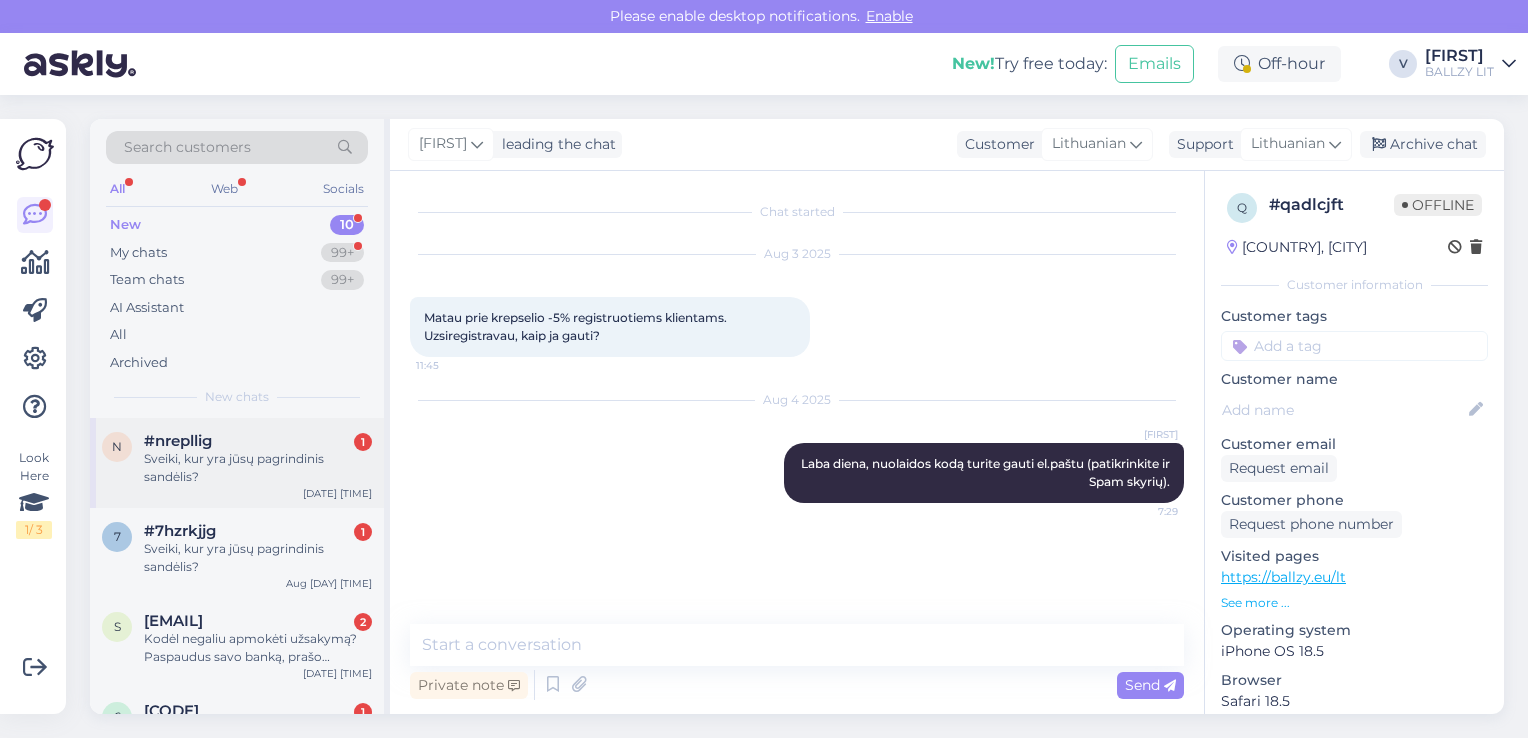 click on "n #nrepllig 1 Sveiki, kur yra jūsų pagrindinis sandėlis? Aug 3 11:10" at bounding box center [237, 463] 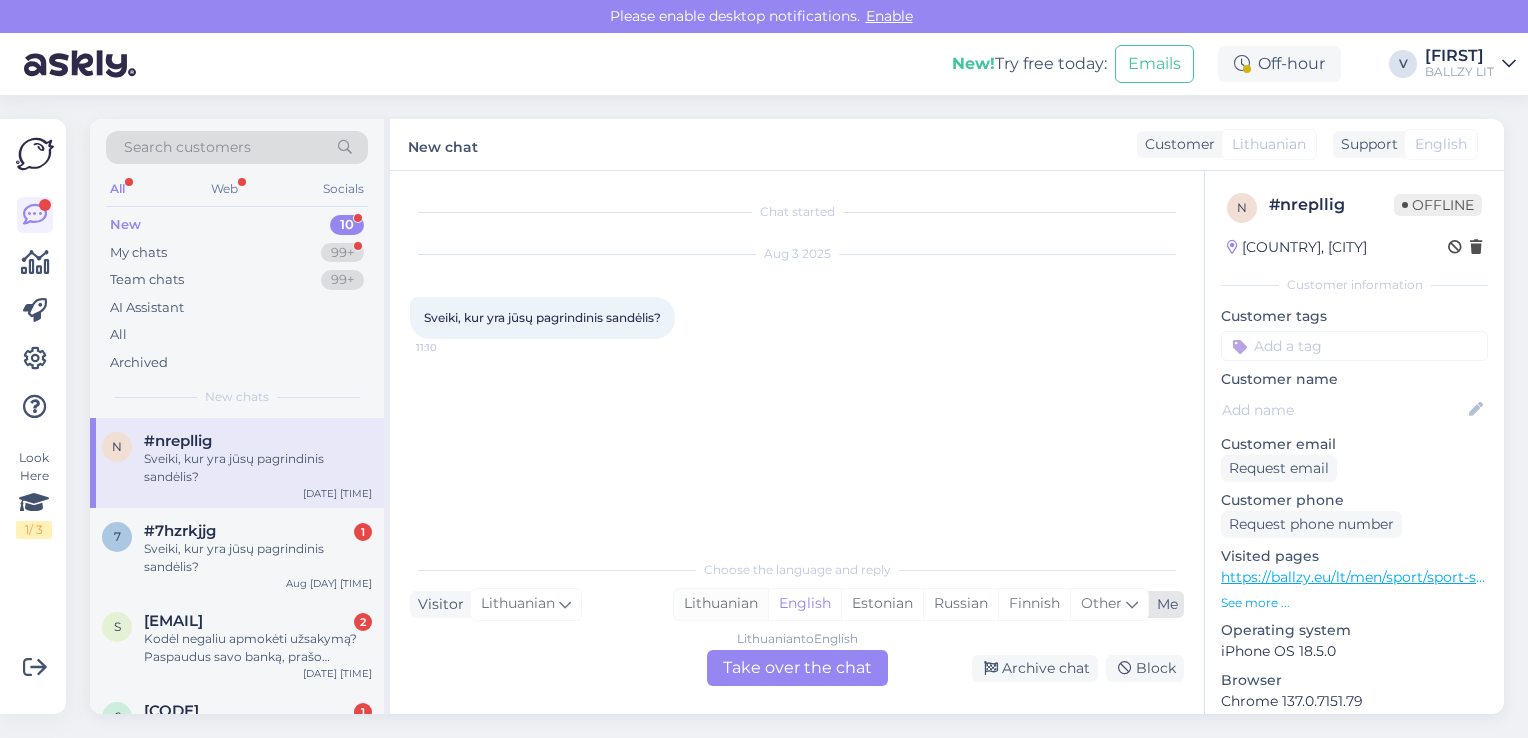 click on "Lithuanian" at bounding box center [721, 604] 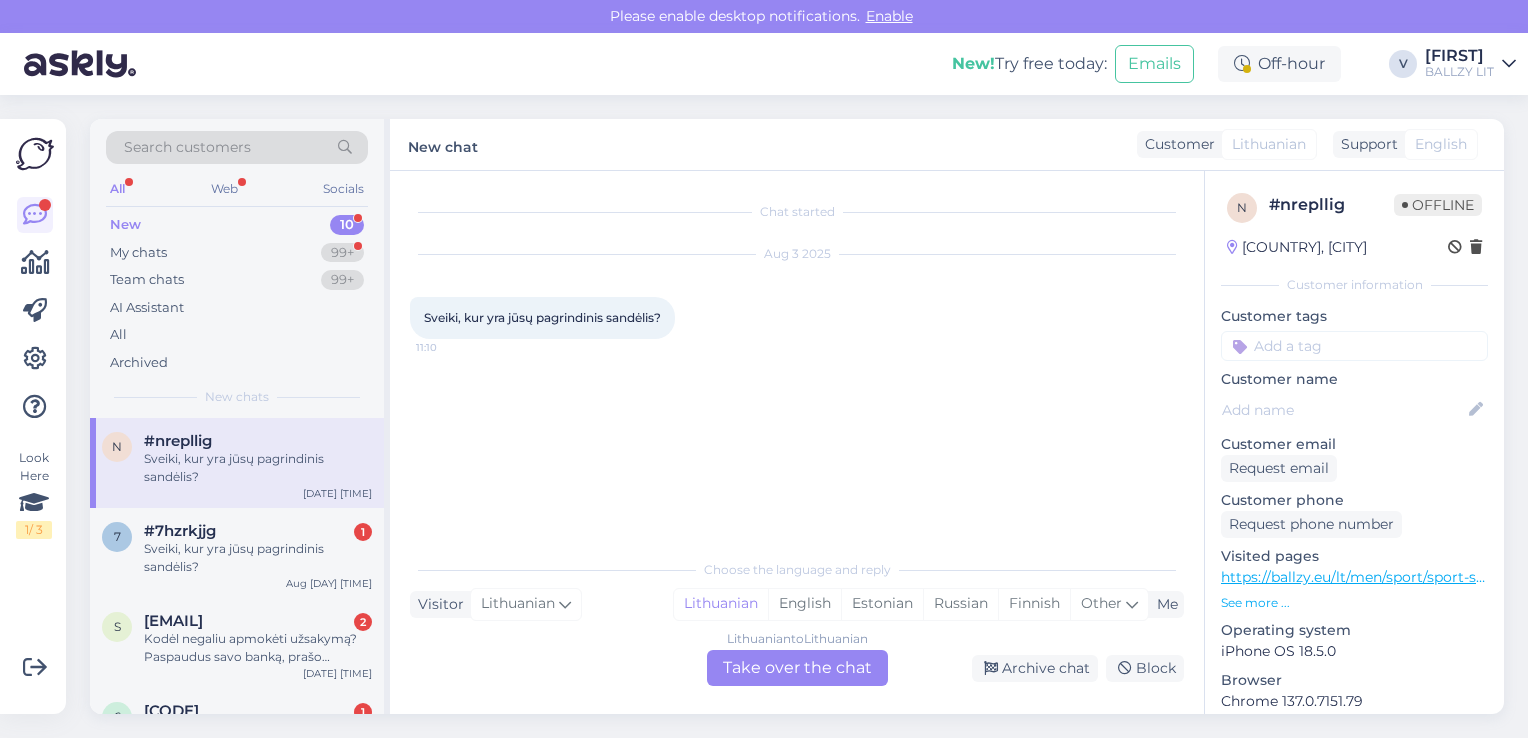 click on "Lithuanian  to  Lithuanian Take over the chat" at bounding box center (797, 668) 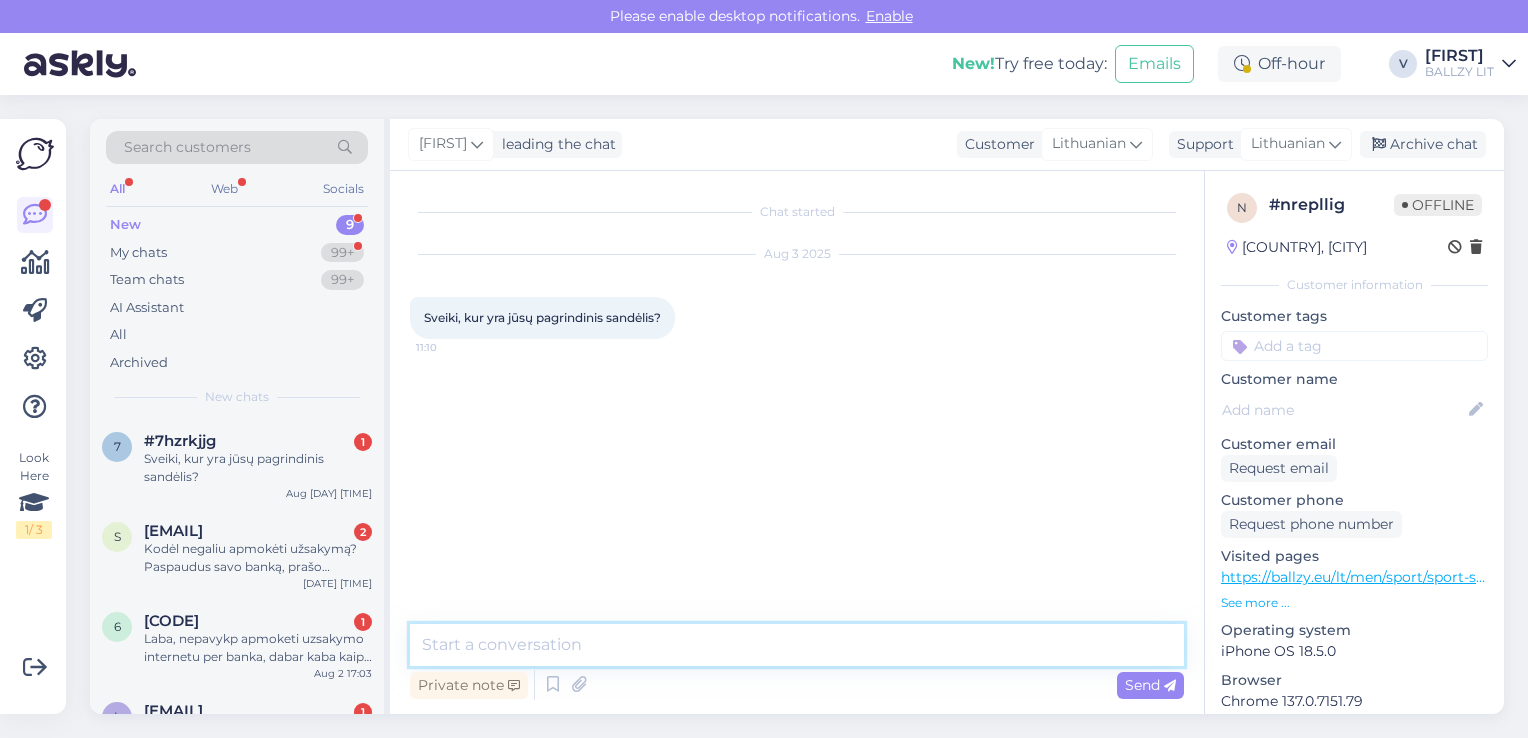 click at bounding box center [797, 645] 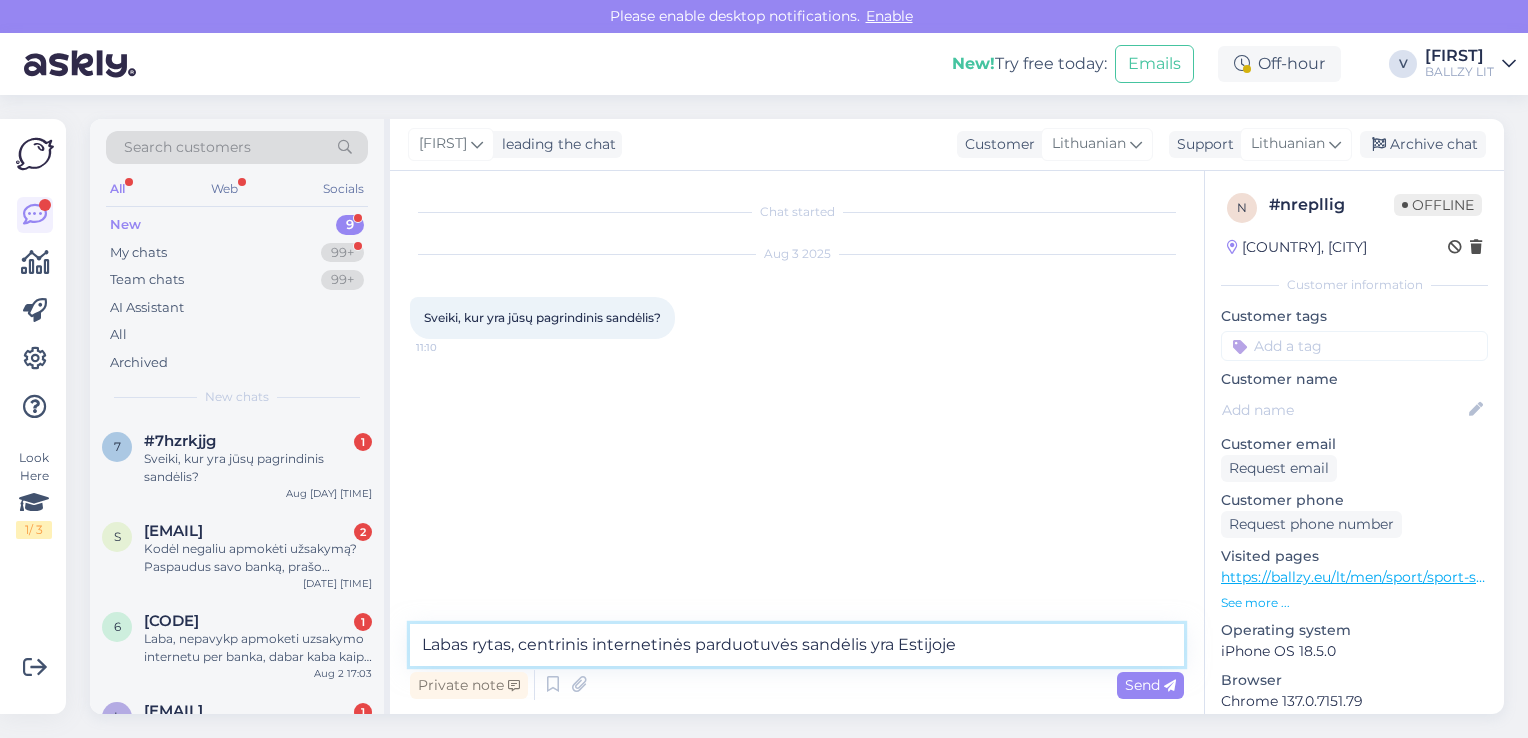 type on "Labas rytas, centrinis internetinės parduotuvės sandėlis yra Estijoje." 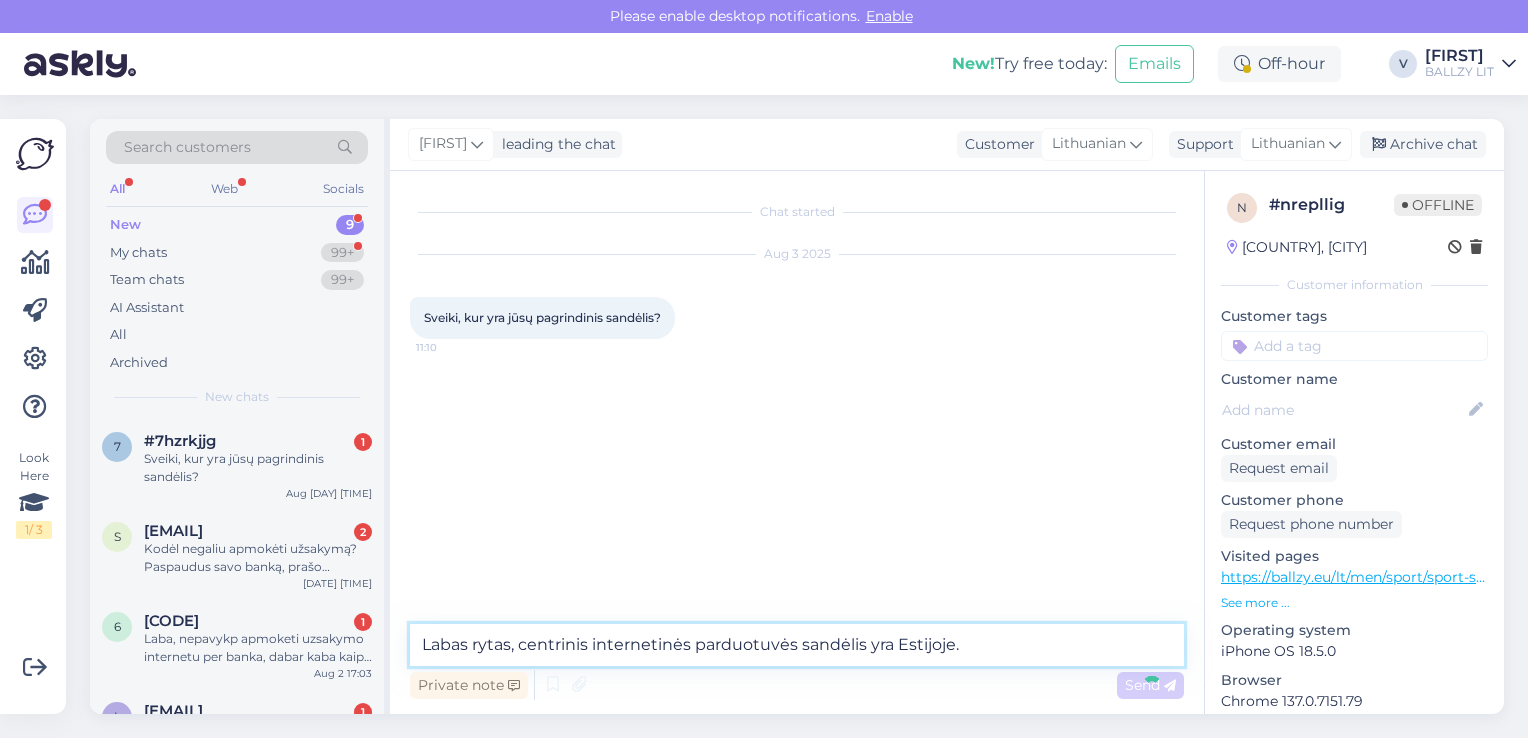 type 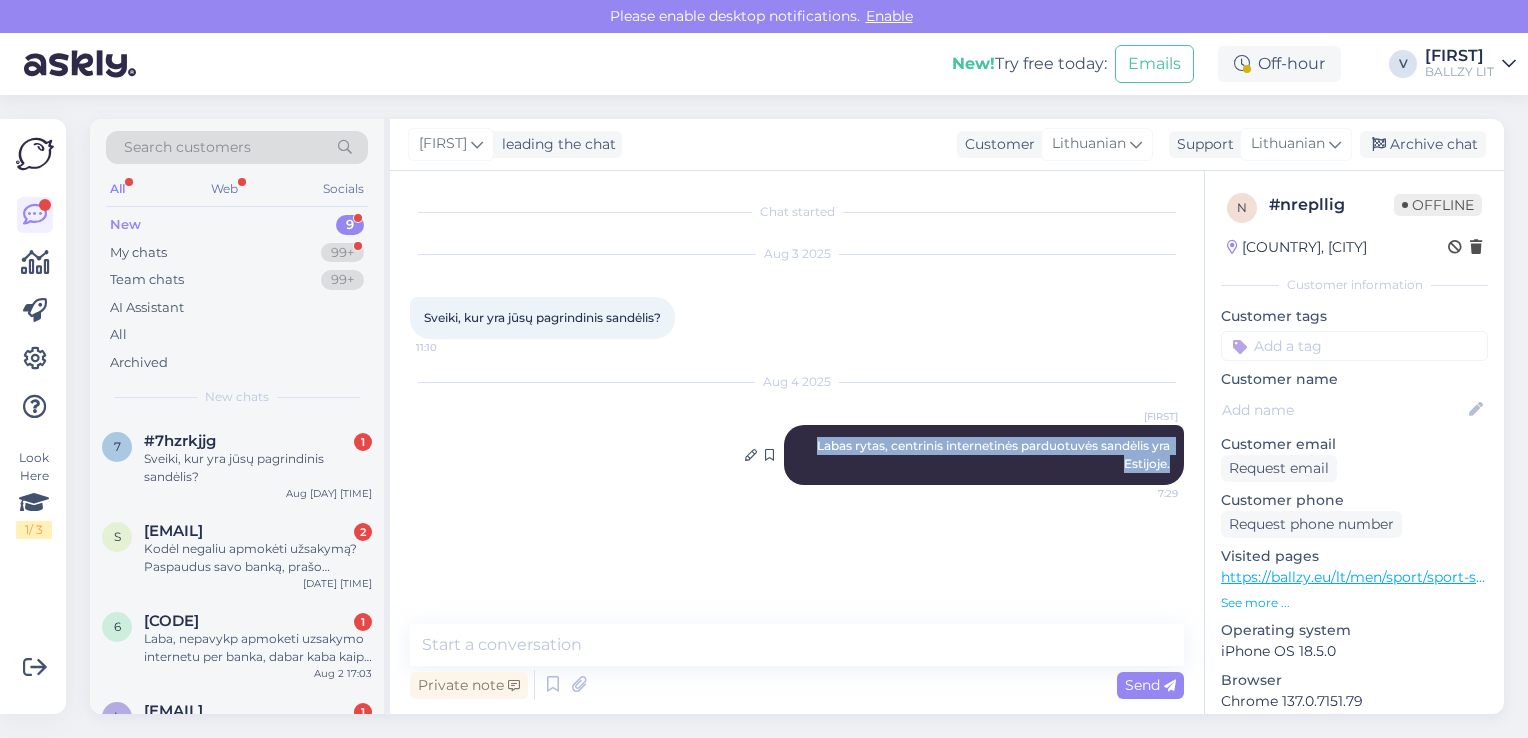 drag, startPoint x: 814, startPoint y: 442, endPoint x: 1172, endPoint y: 474, distance: 359.4273 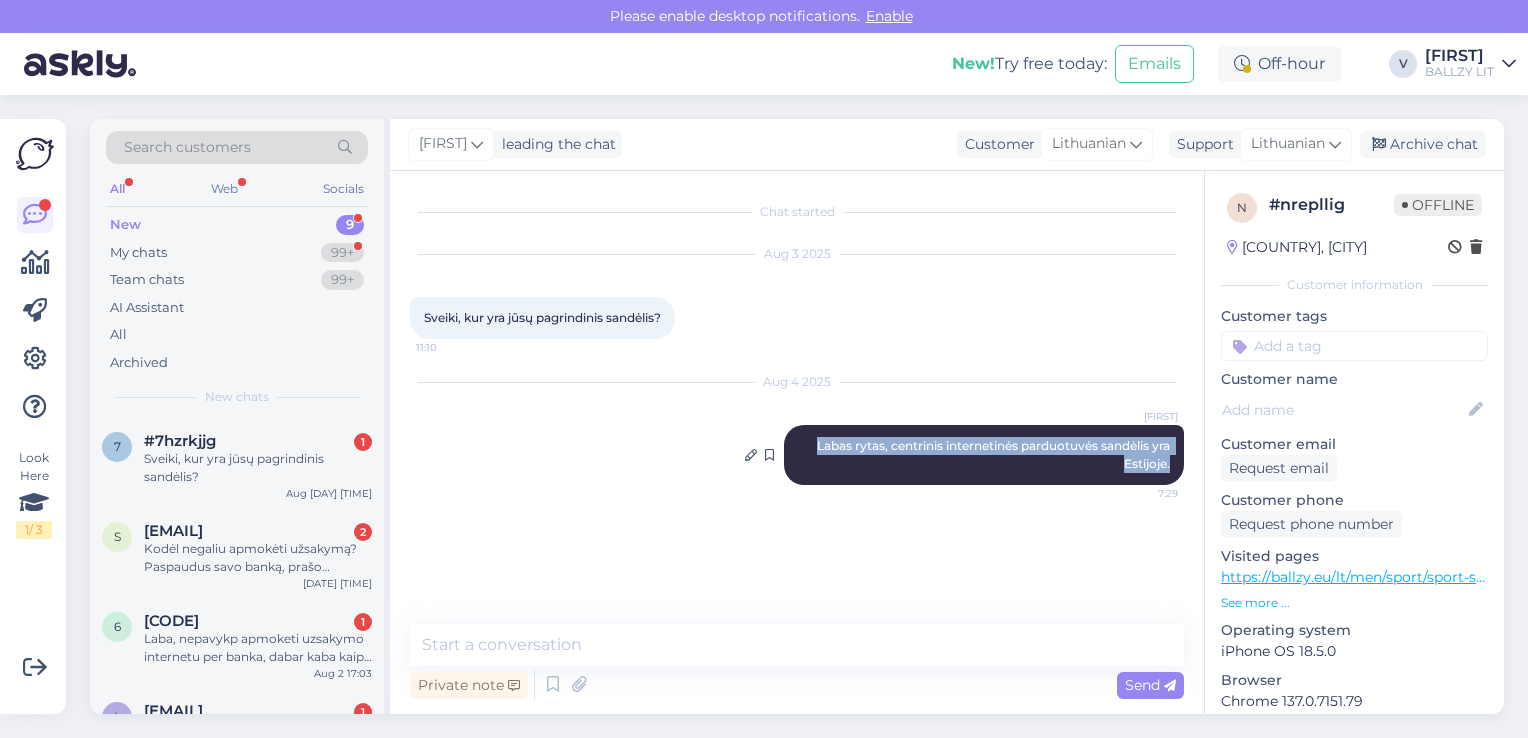 click on "Vilius Labas rytas, centrinis internetinės parduotuvės sandėlis yra Estijoje. [TIME]" at bounding box center [984, 455] 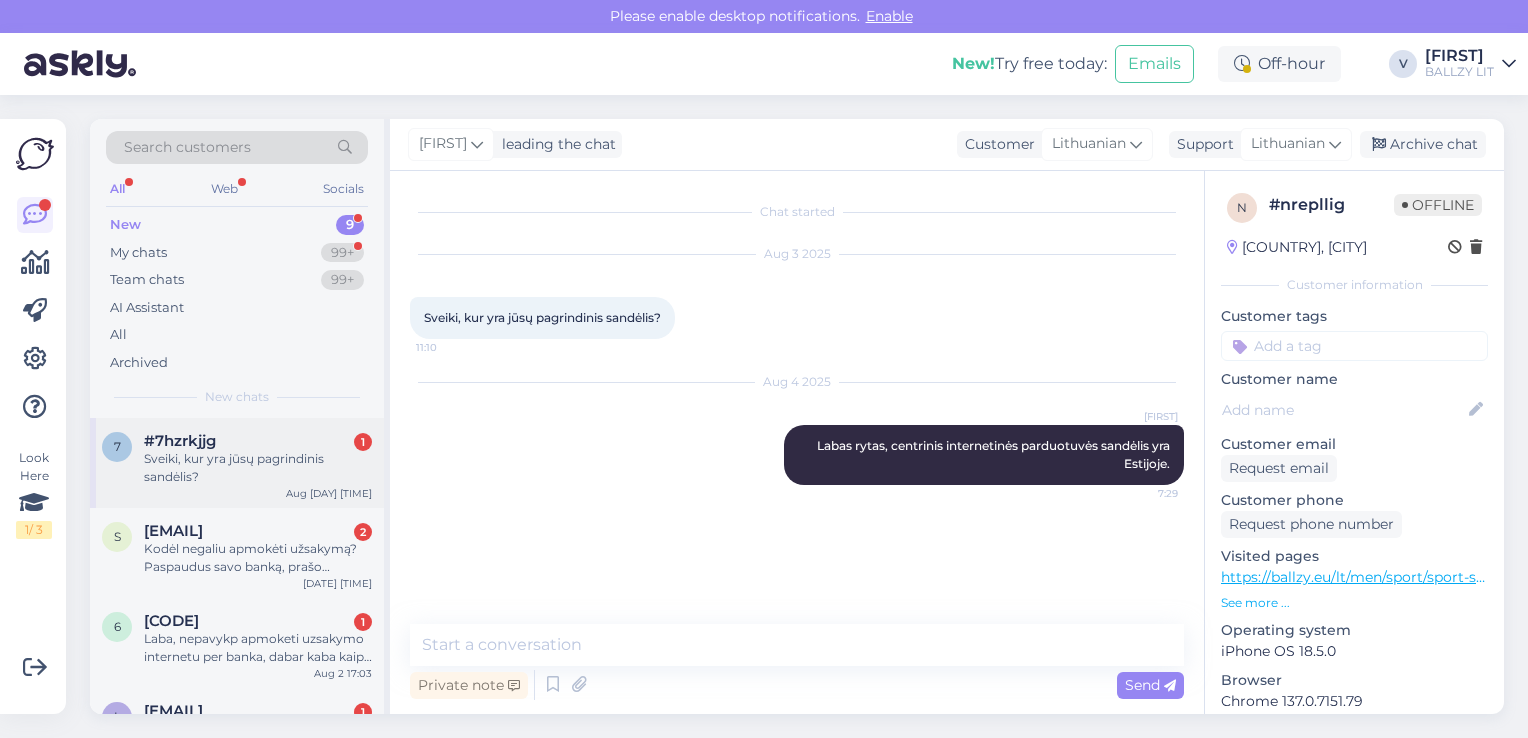 click on "#7hzrkjjg 1" at bounding box center (258, 441) 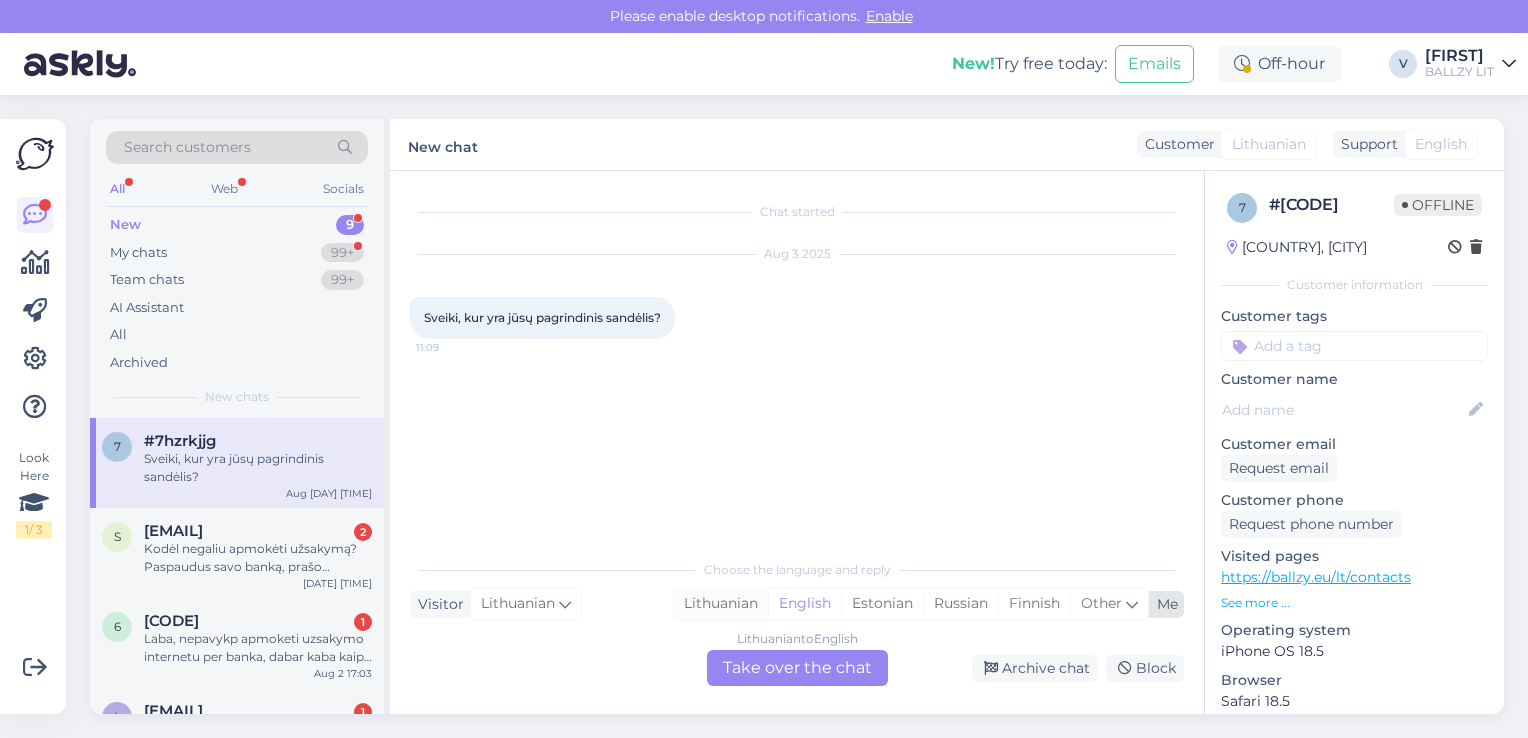click on "Lithuanian" at bounding box center [721, 604] 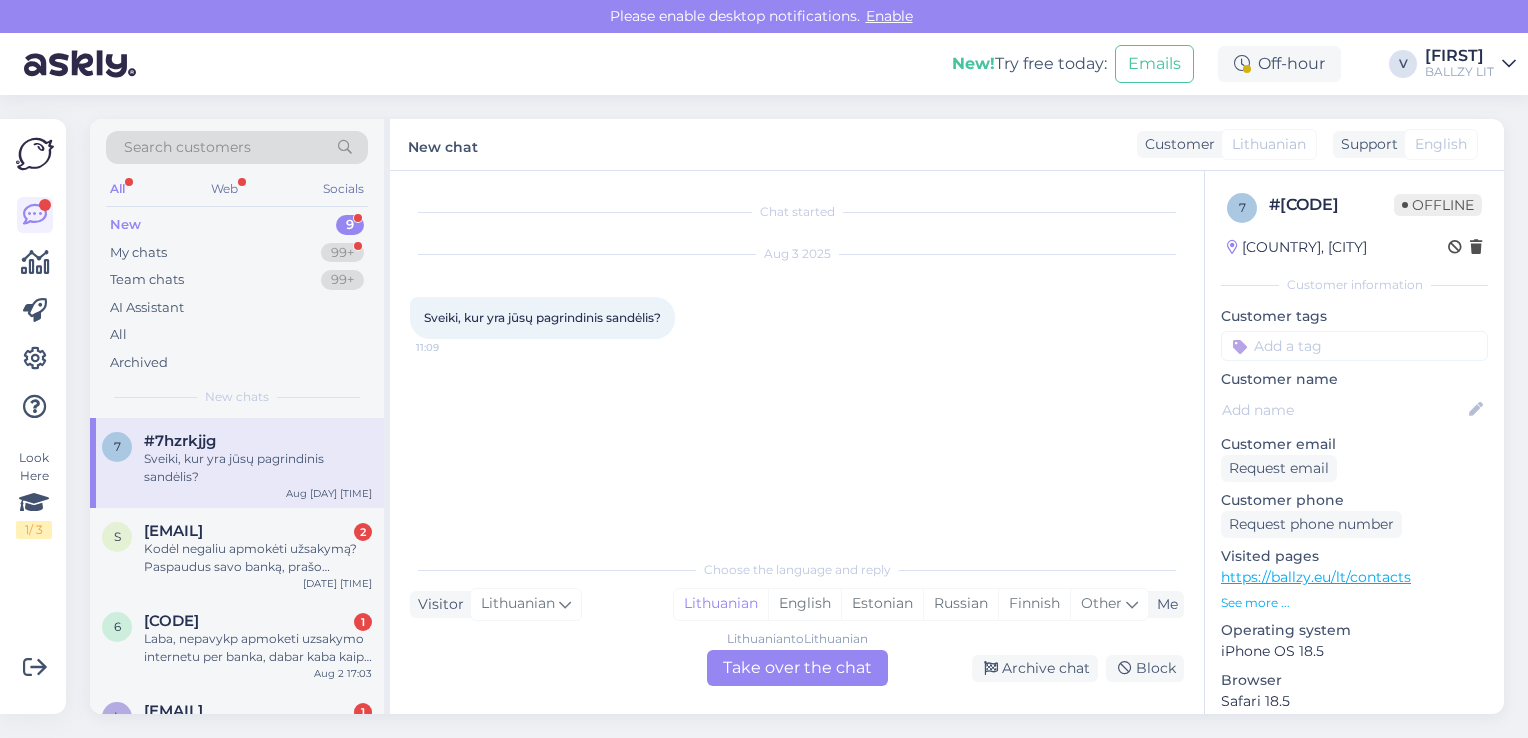 click on "Lithuanian  to  Lithuanian Take over the chat" at bounding box center (797, 668) 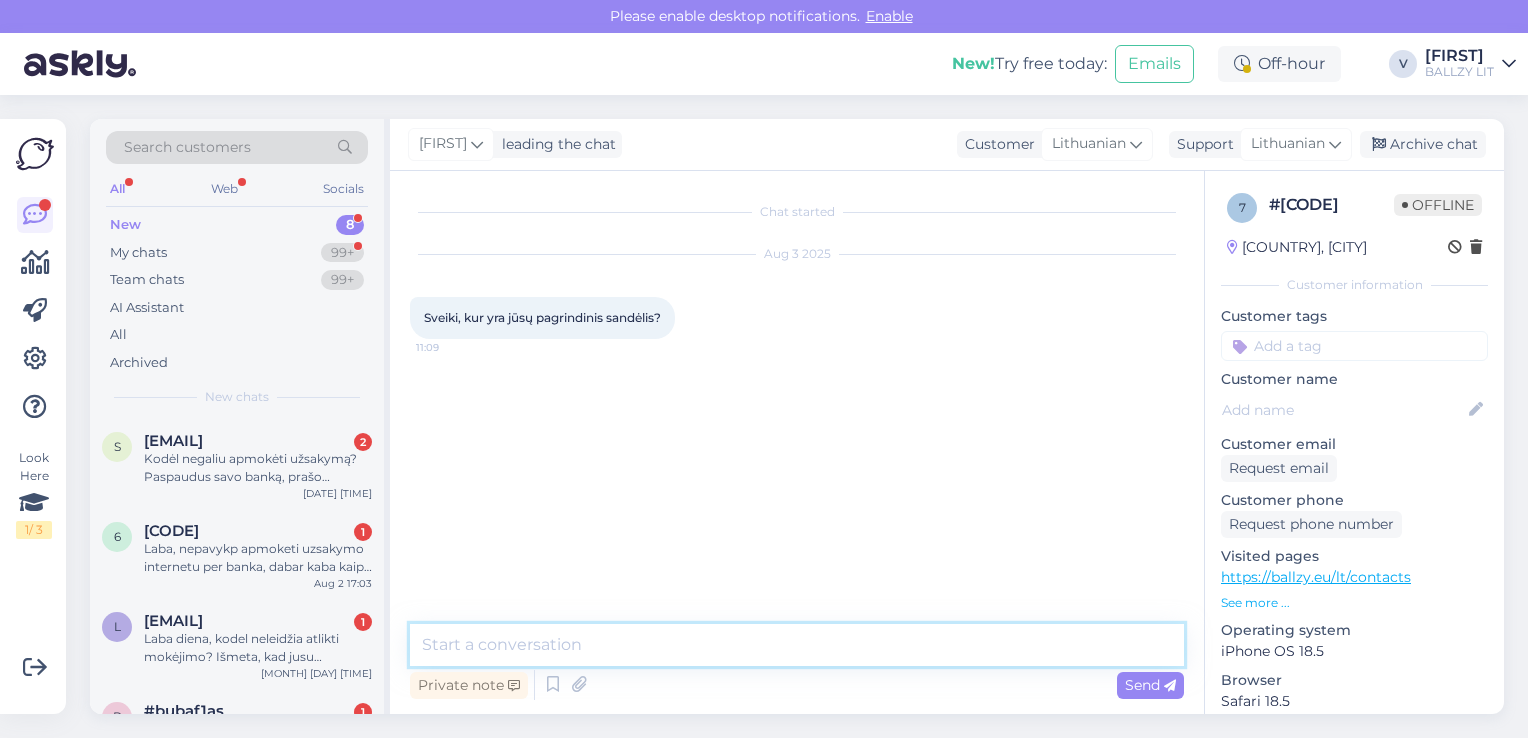 click at bounding box center [797, 645] 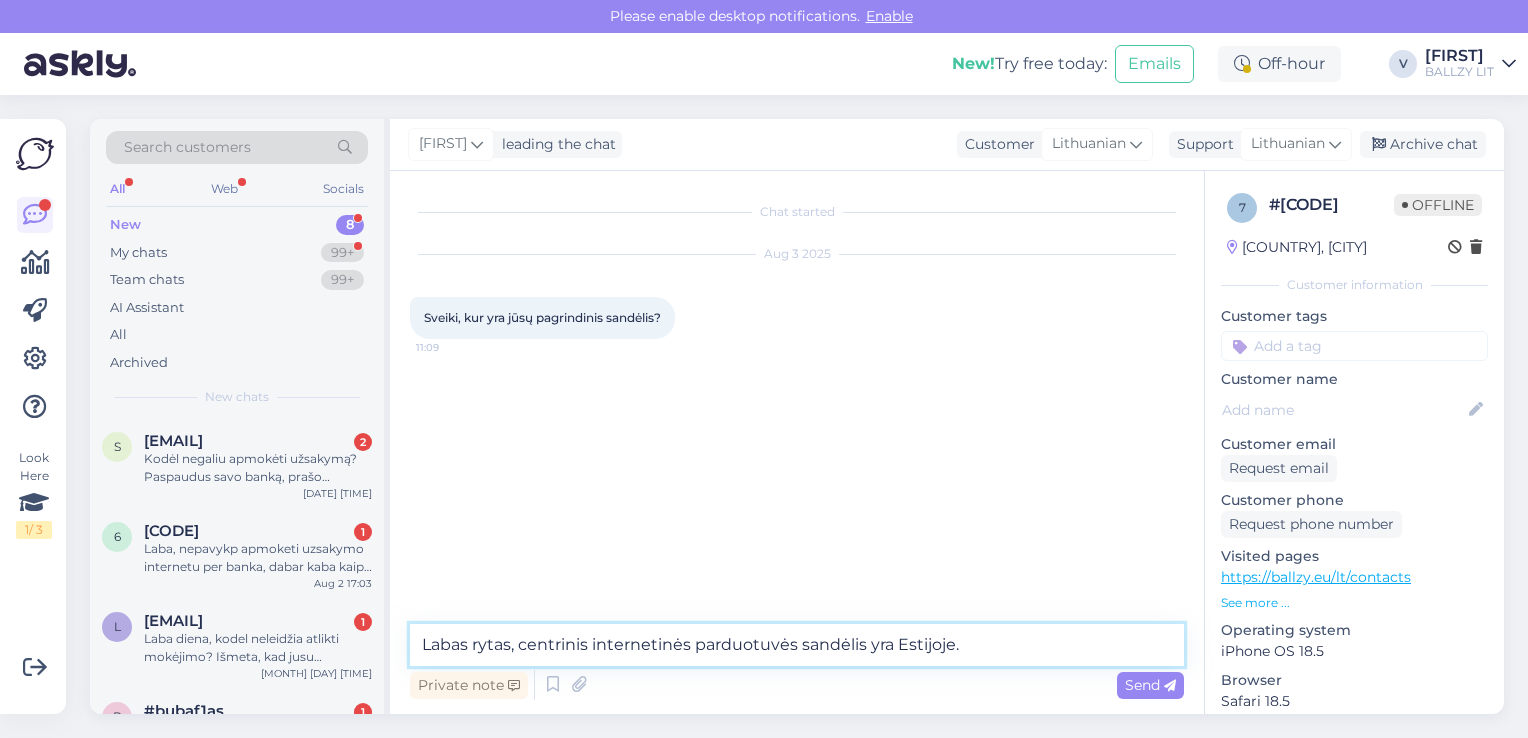 type 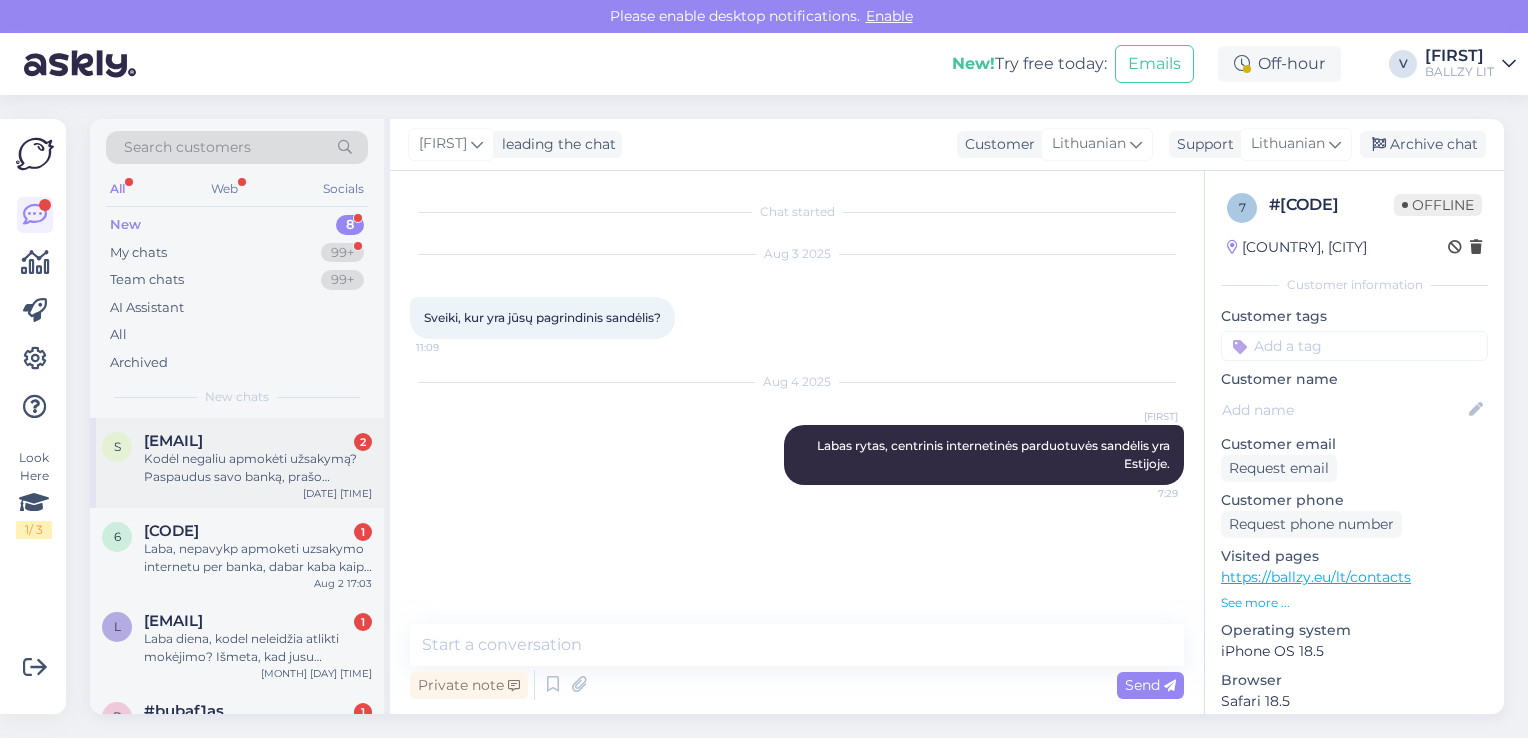 click on "Kodėl negaliu apmokėti užsakymą? Paspaudus savo banką, prašo vartotojo vardą. Įvedi savo vartotojo ID ir rašo neteisingas vardas. Na vandens nėra vardo yra ID. Kur yra problemą?" at bounding box center [258, 468] 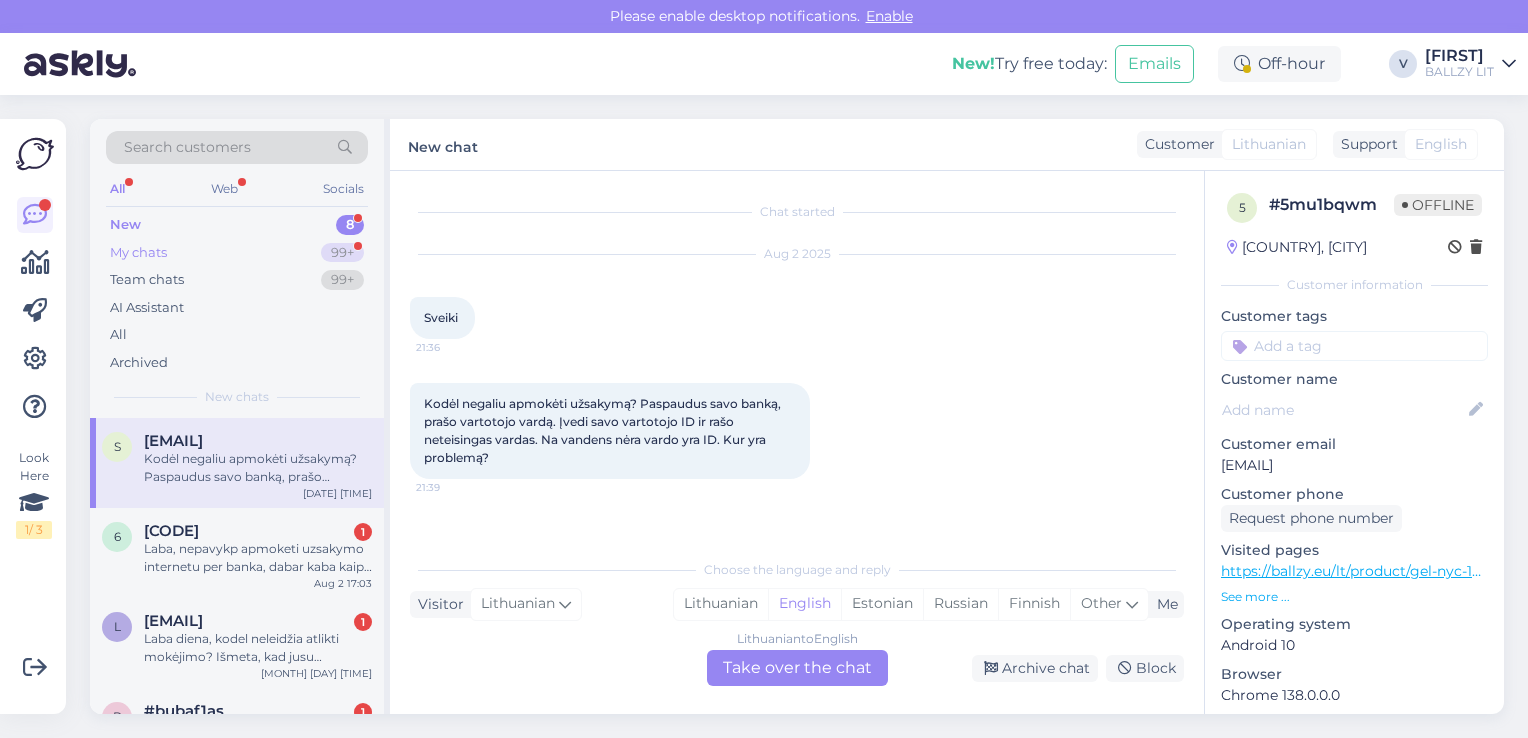 click on "My chats 99+" at bounding box center (237, 253) 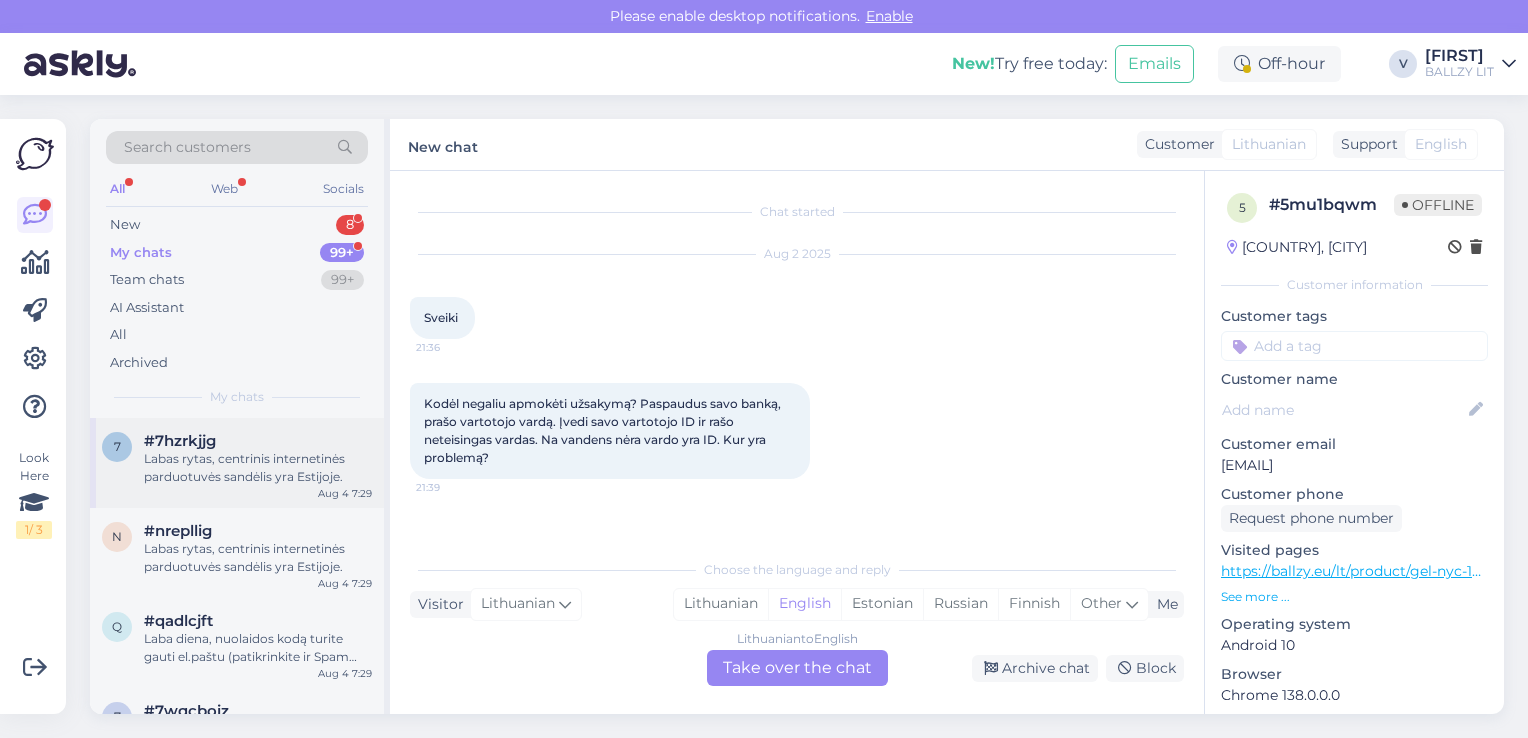 click on "Labas rytas, centrinis internetinės parduotuvės sandėlis yra Estijoje." at bounding box center [258, 468] 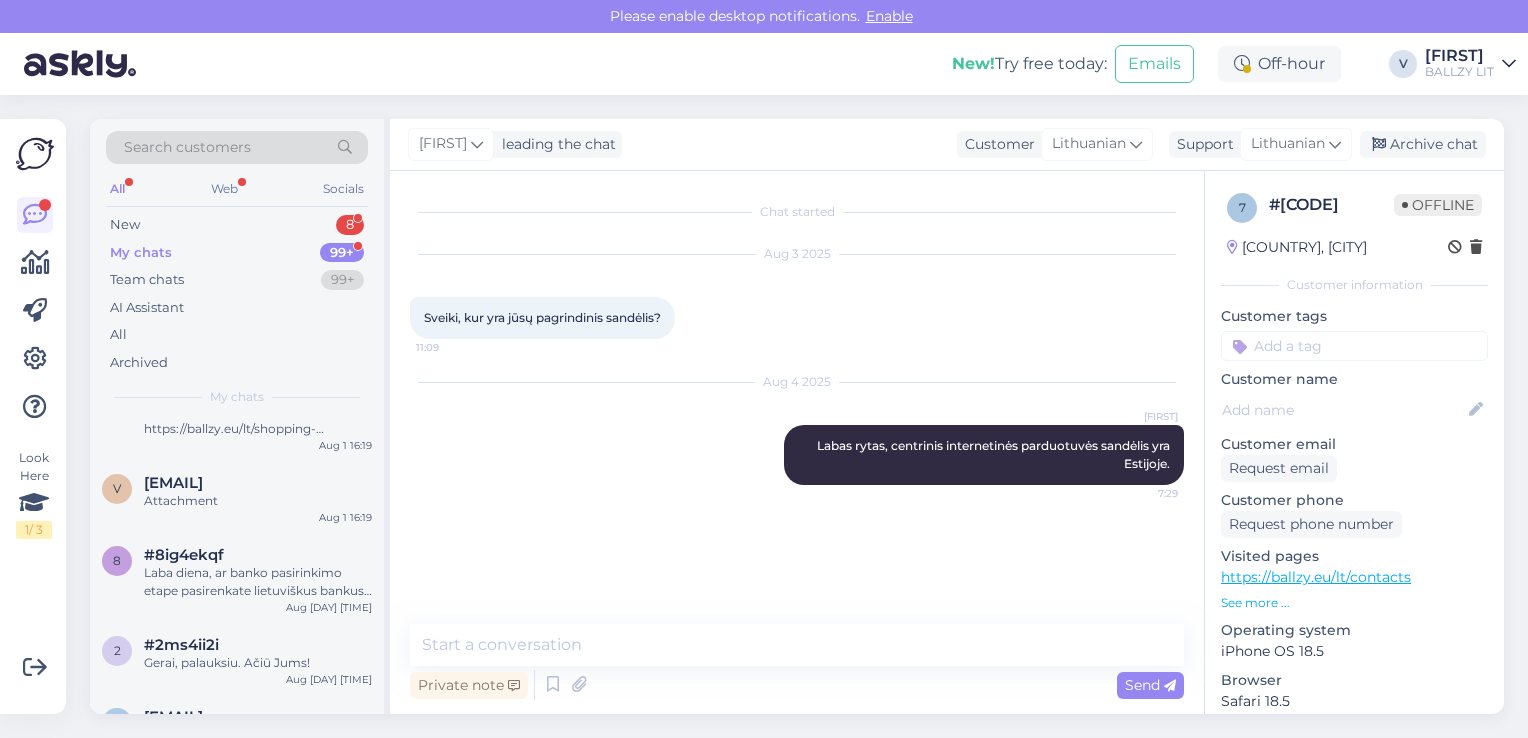 scroll, scrollTop: 880, scrollLeft: 0, axis: vertical 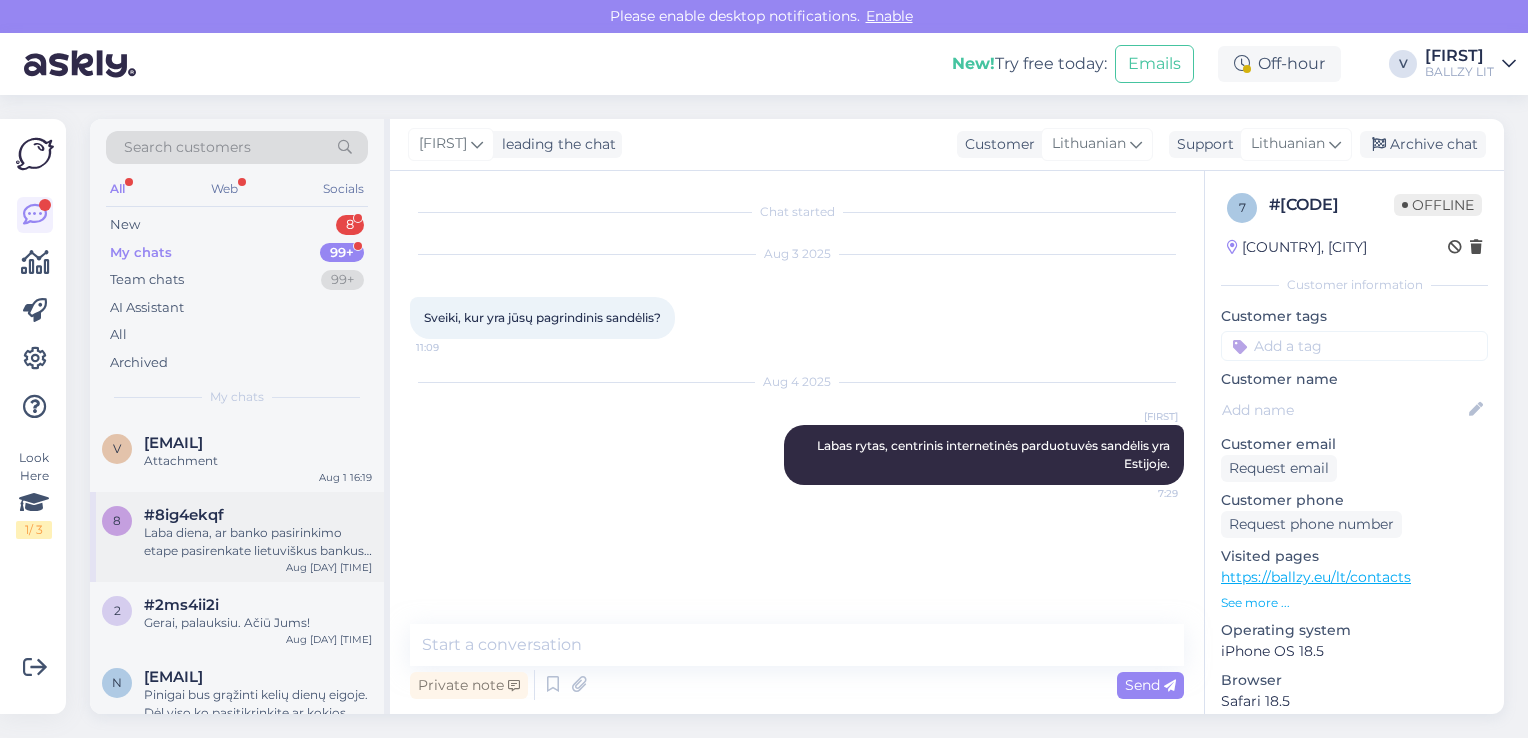 click on "Laba diena, ar banko pasirinkimo etape pasirenkate lietuviškus bankus? Pastebėjome, jog šiuo metu tvarkant internetinę parduotuvę, apmokėjimo pasirinkimo lange bankai nustatomi estiški, ten reikėtų pasirinkti lietuvišką parinktį ir apmokėjimas turėtų pavykti." at bounding box center [258, 542] 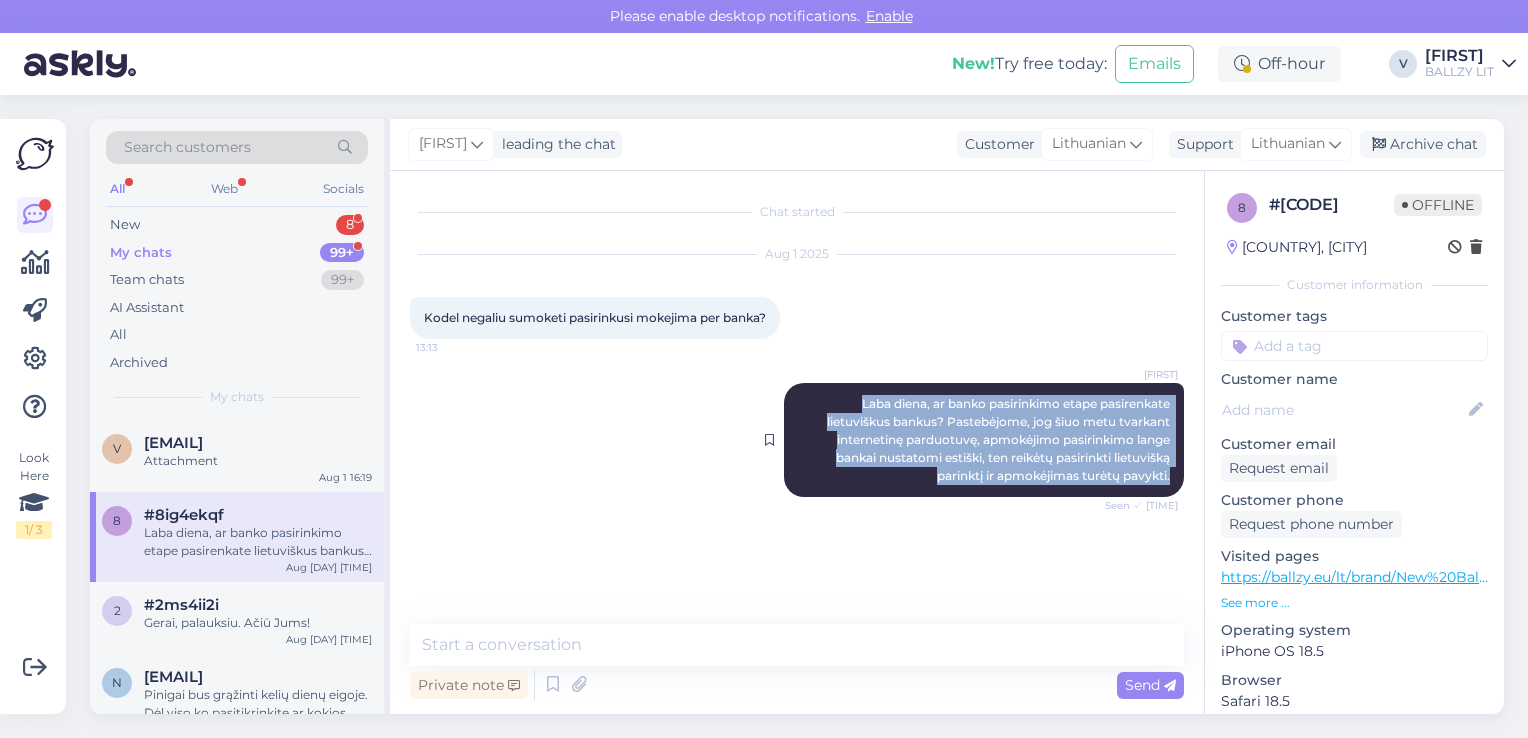 drag, startPoint x: 852, startPoint y: 399, endPoint x: 1174, endPoint y: 490, distance: 334.61172 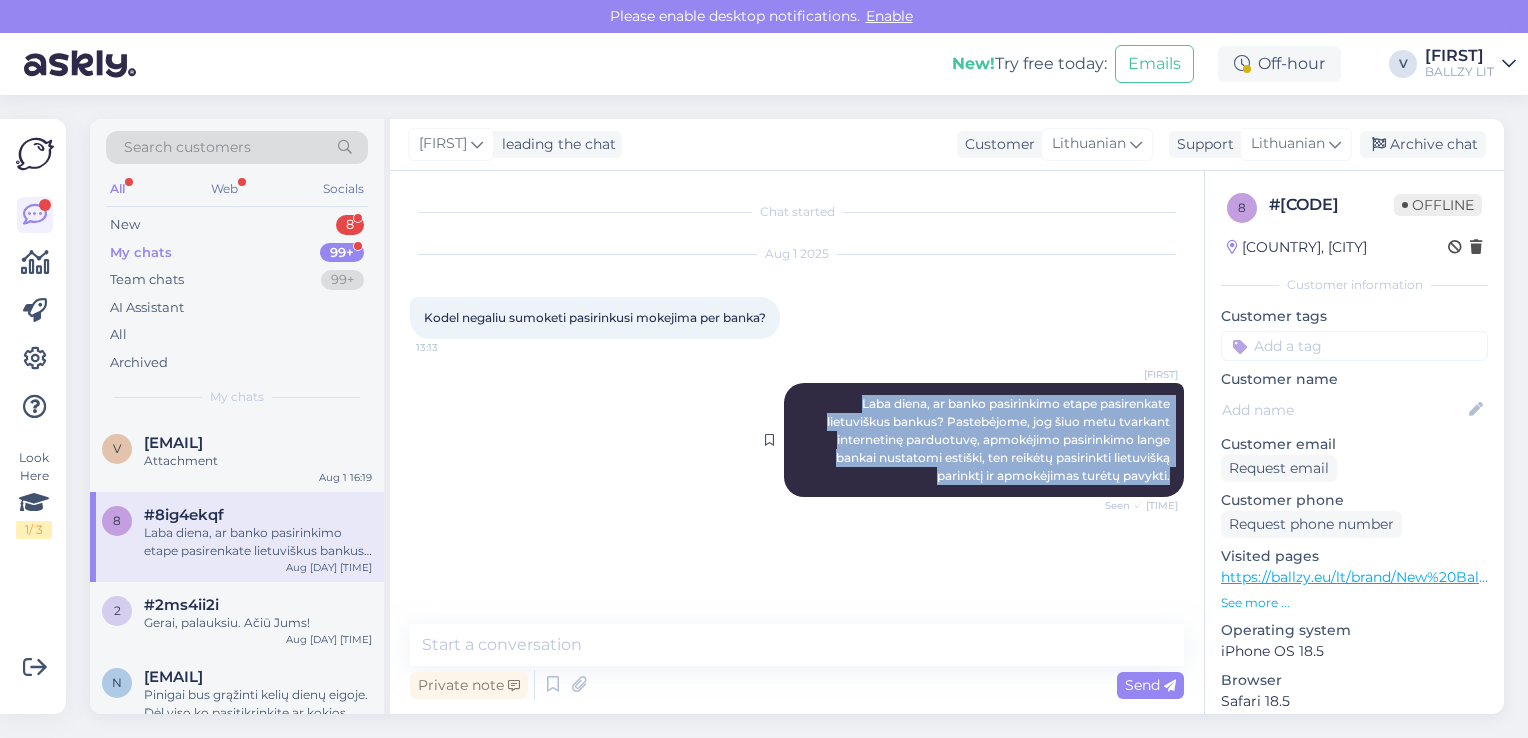 click on "[FIRST] Laba diena, ar banko pasirinkimo etape pasirenkate lietuviškus bankus? Pastebėjome, jog šiuo metu tvarkant internetinę parduotuvę, apmokėjimo pasirinkimo lange bankai nustatomi estiški, ten reikėtų pasirinkti lietuvišką parinktį ir apmokėjimas turėtų pavykti. Seen ✓ [TIME]" at bounding box center (984, 440) 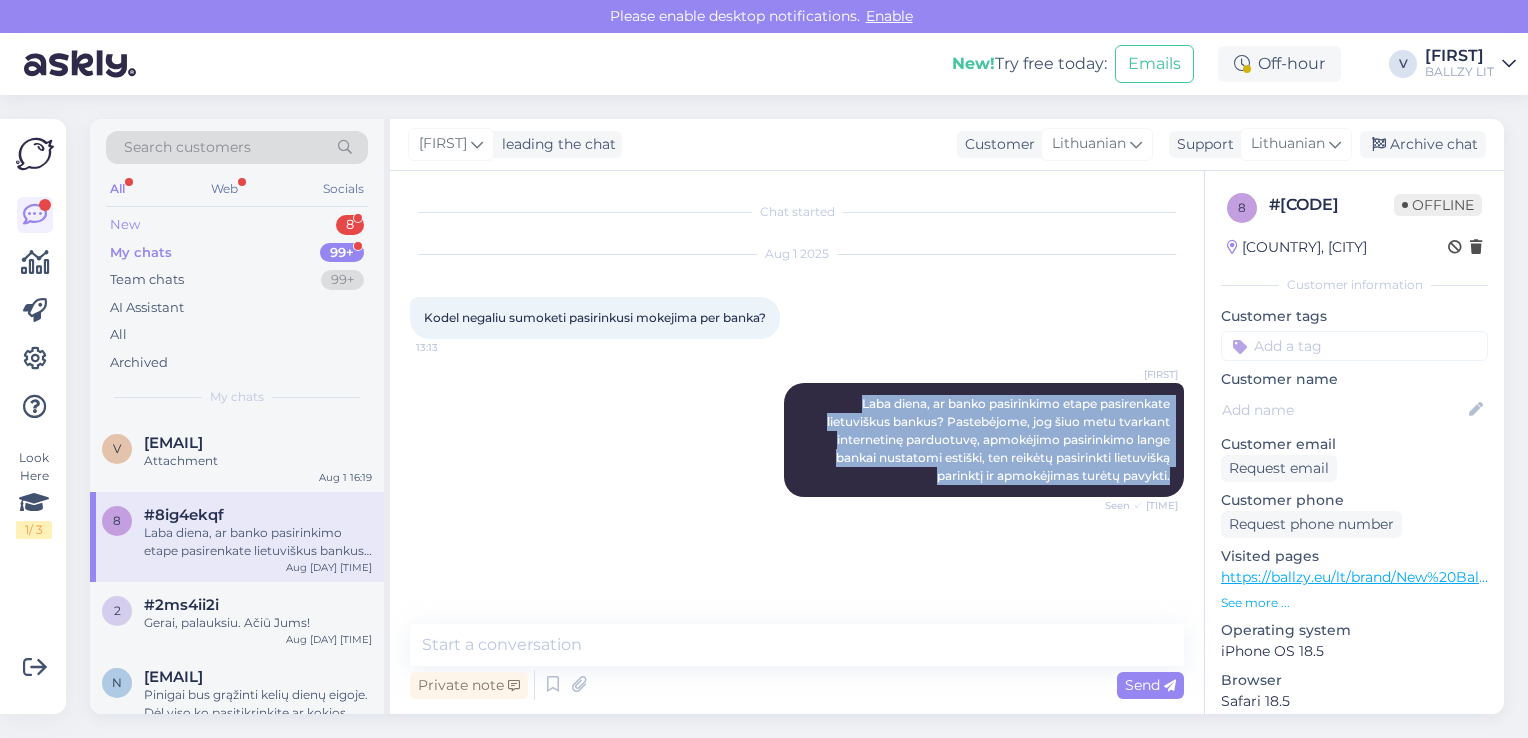 click on "New 8" at bounding box center [237, 225] 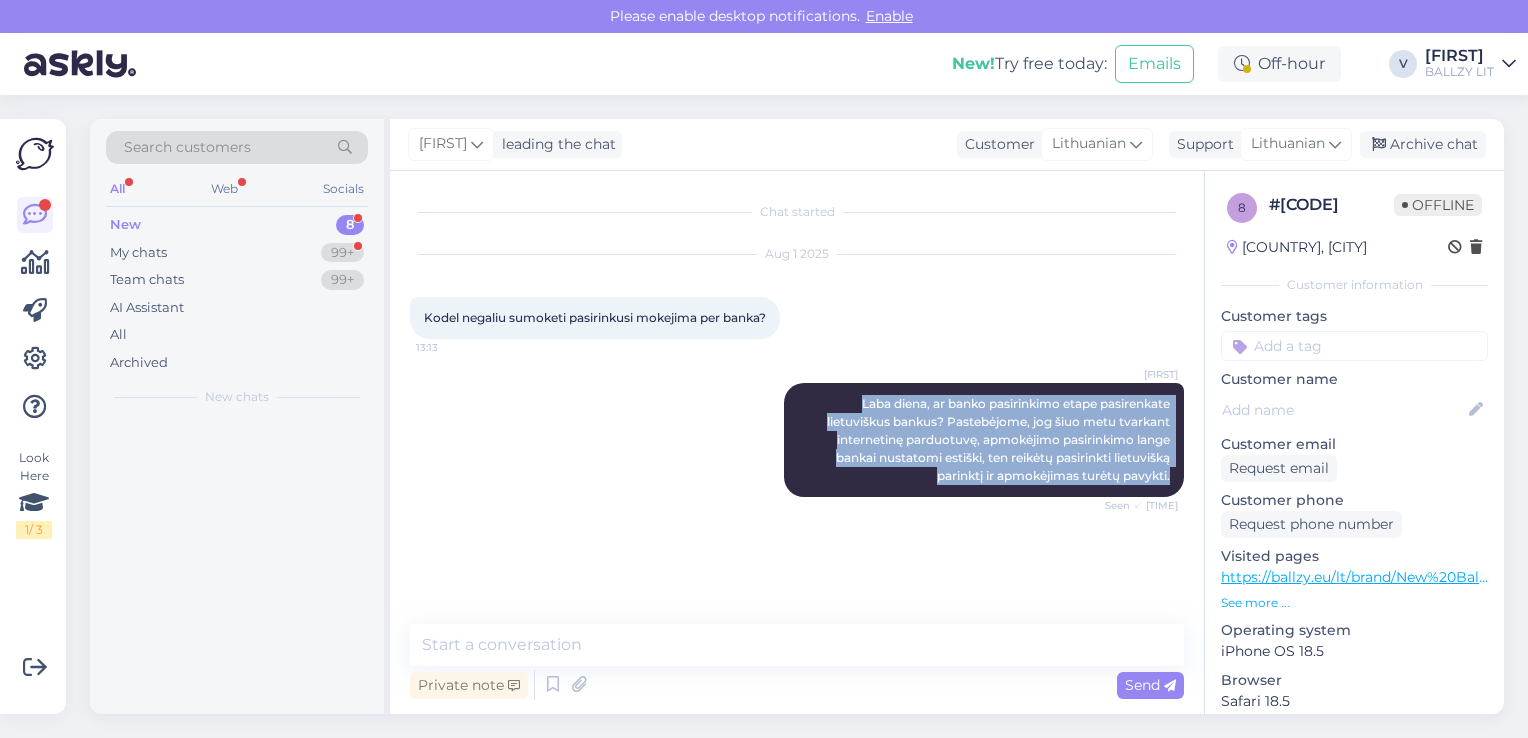 scroll, scrollTop: 0, scrollLeft: 0, axis: both 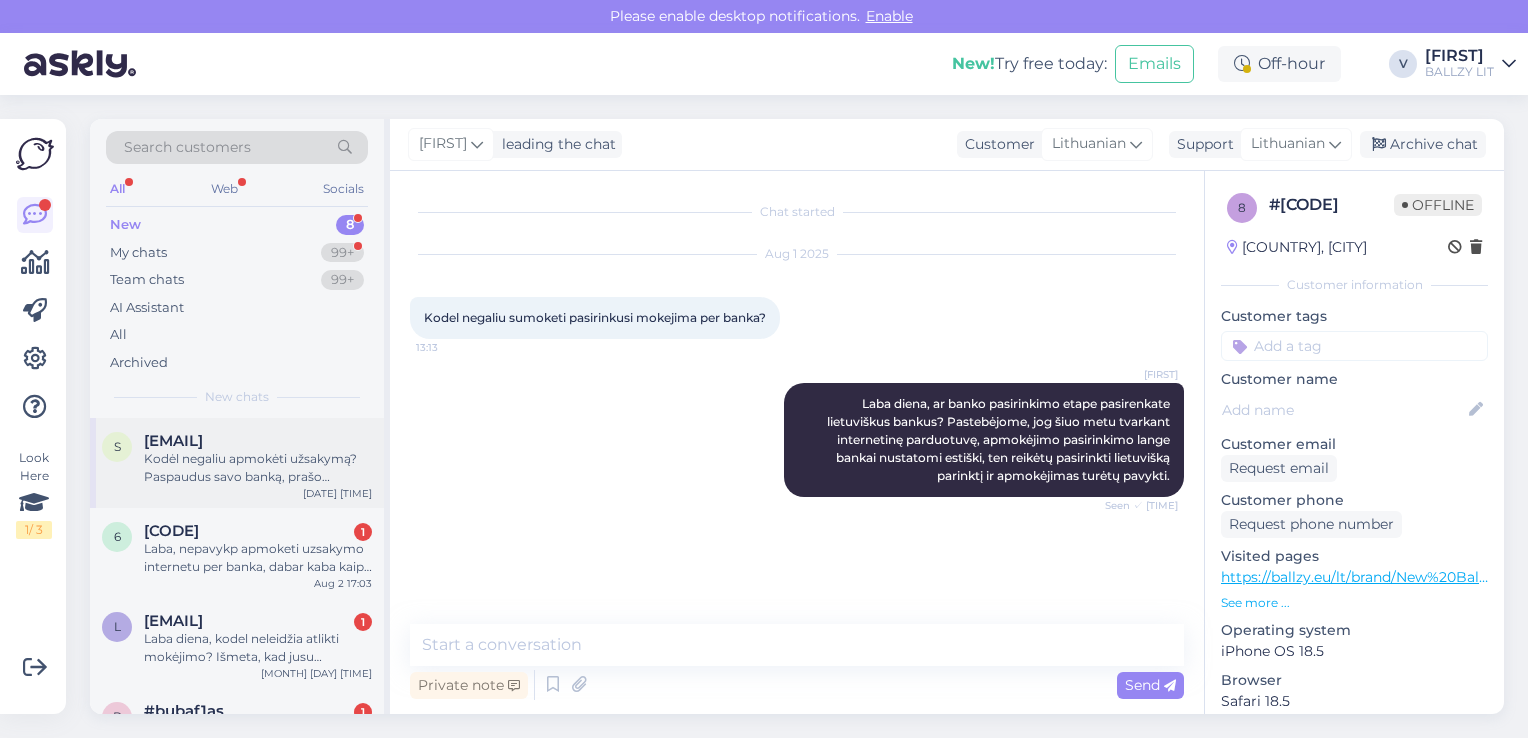 click on "[EMAIL]" at bounding box center [173, 441] 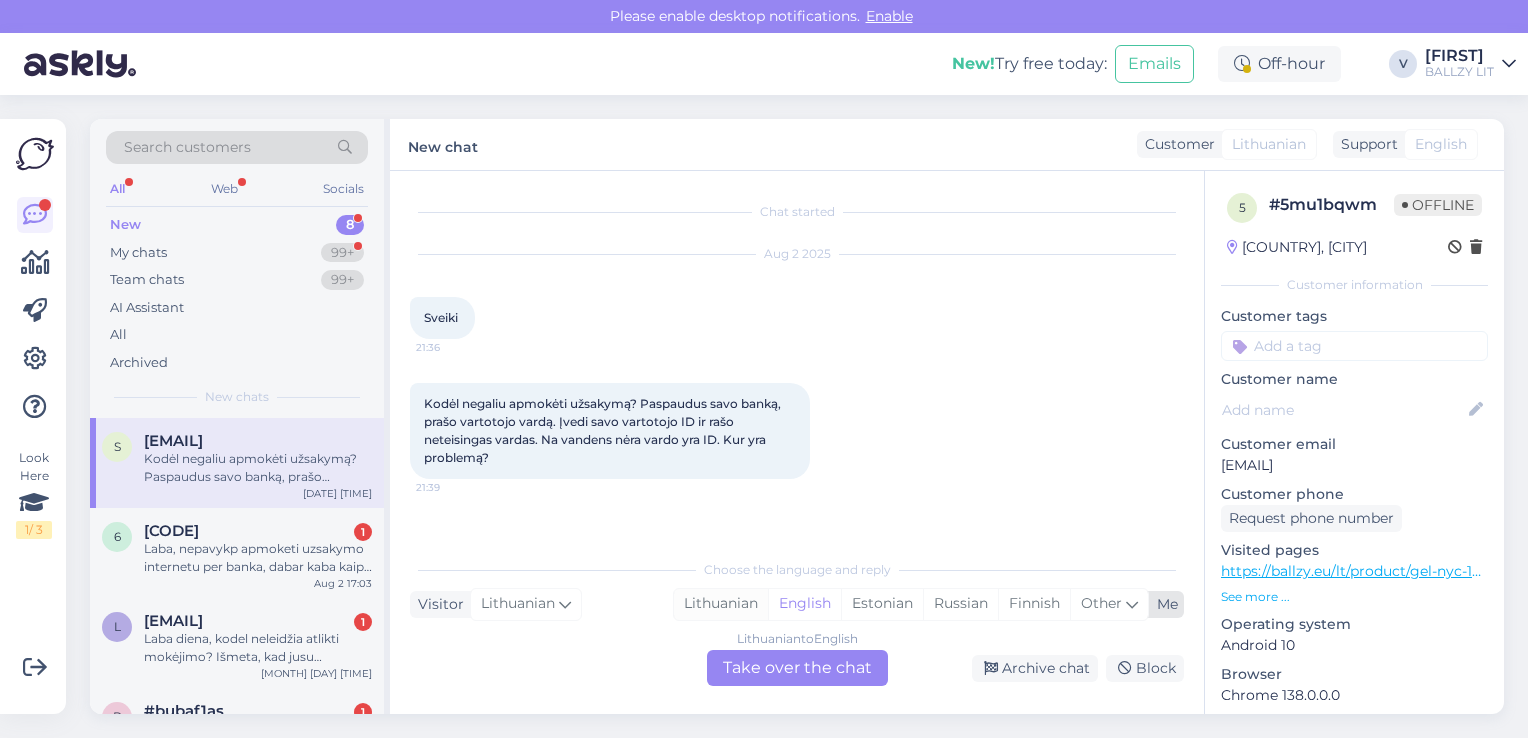 click on "Lithuanian" at bounding box center (721, 604) 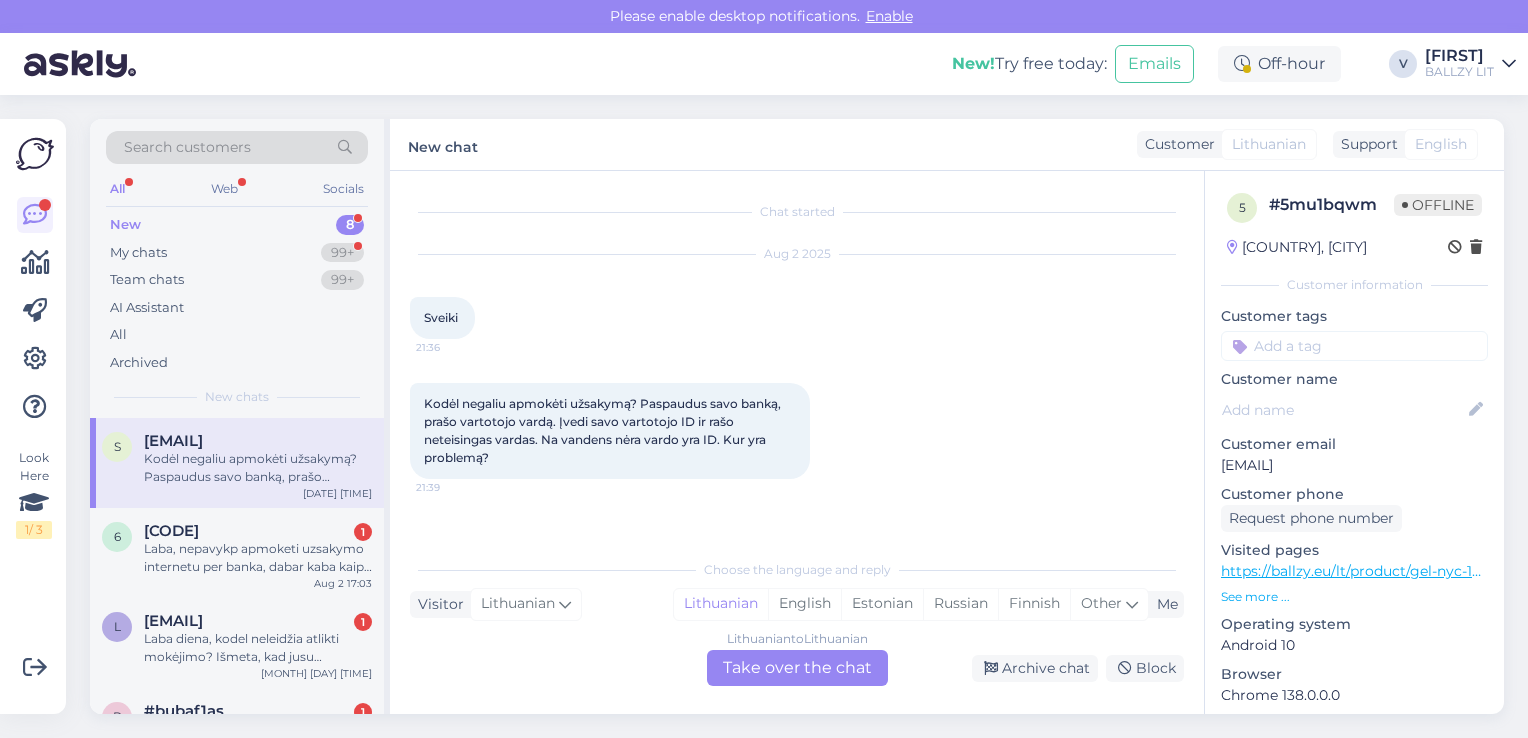 click on "Lithuanian  to  Lithuanian Take over the chat" at bounding box center [797, 668] 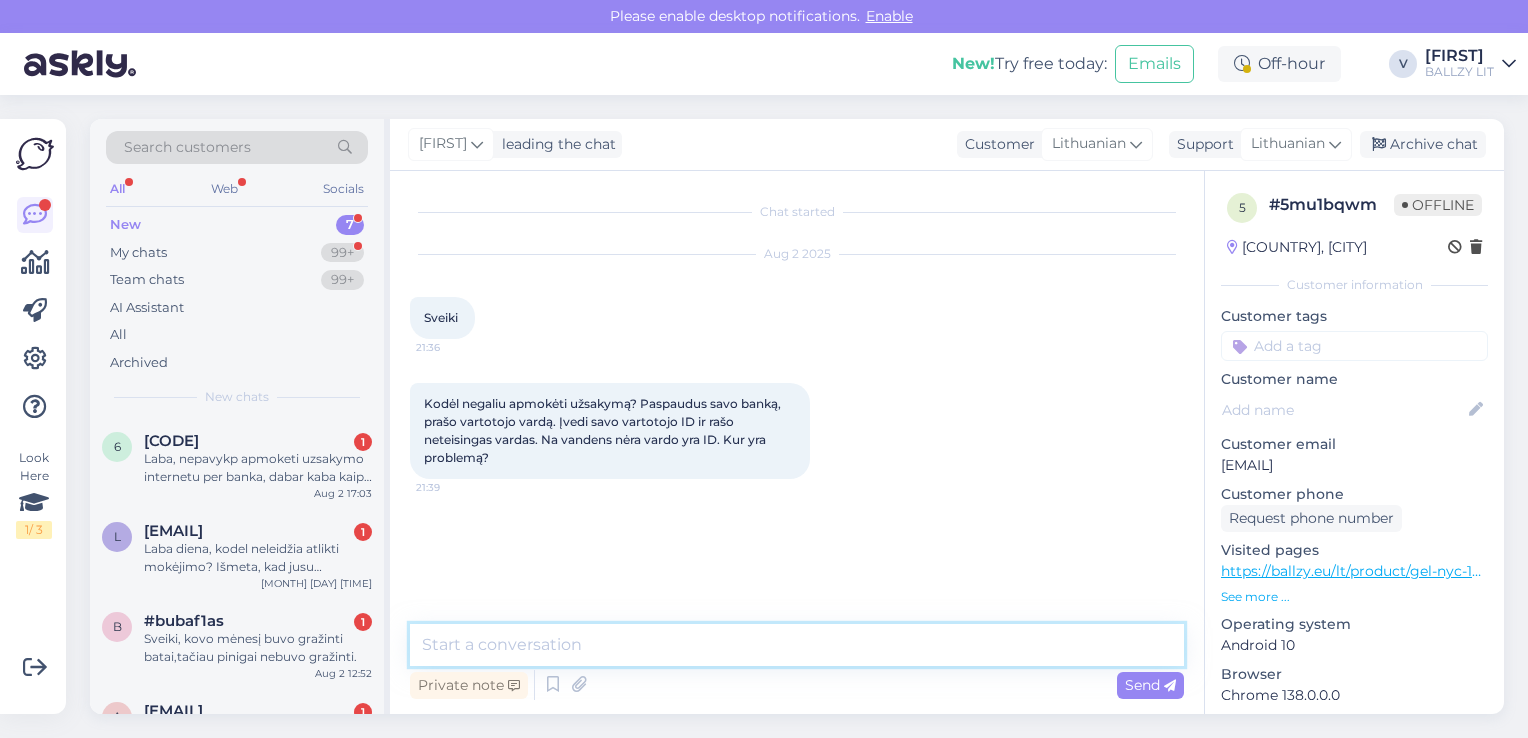 click at bounding box center (797, 645) 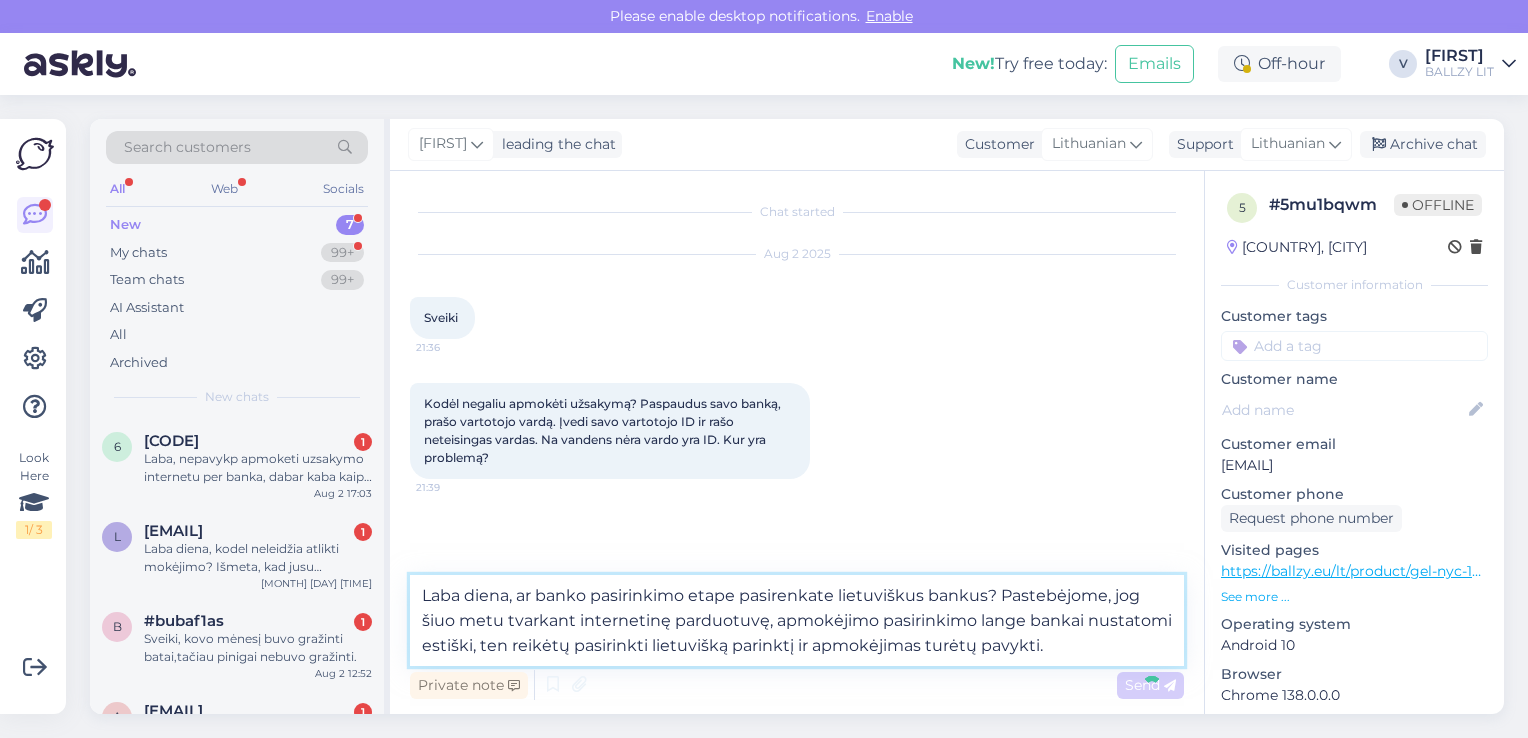 type 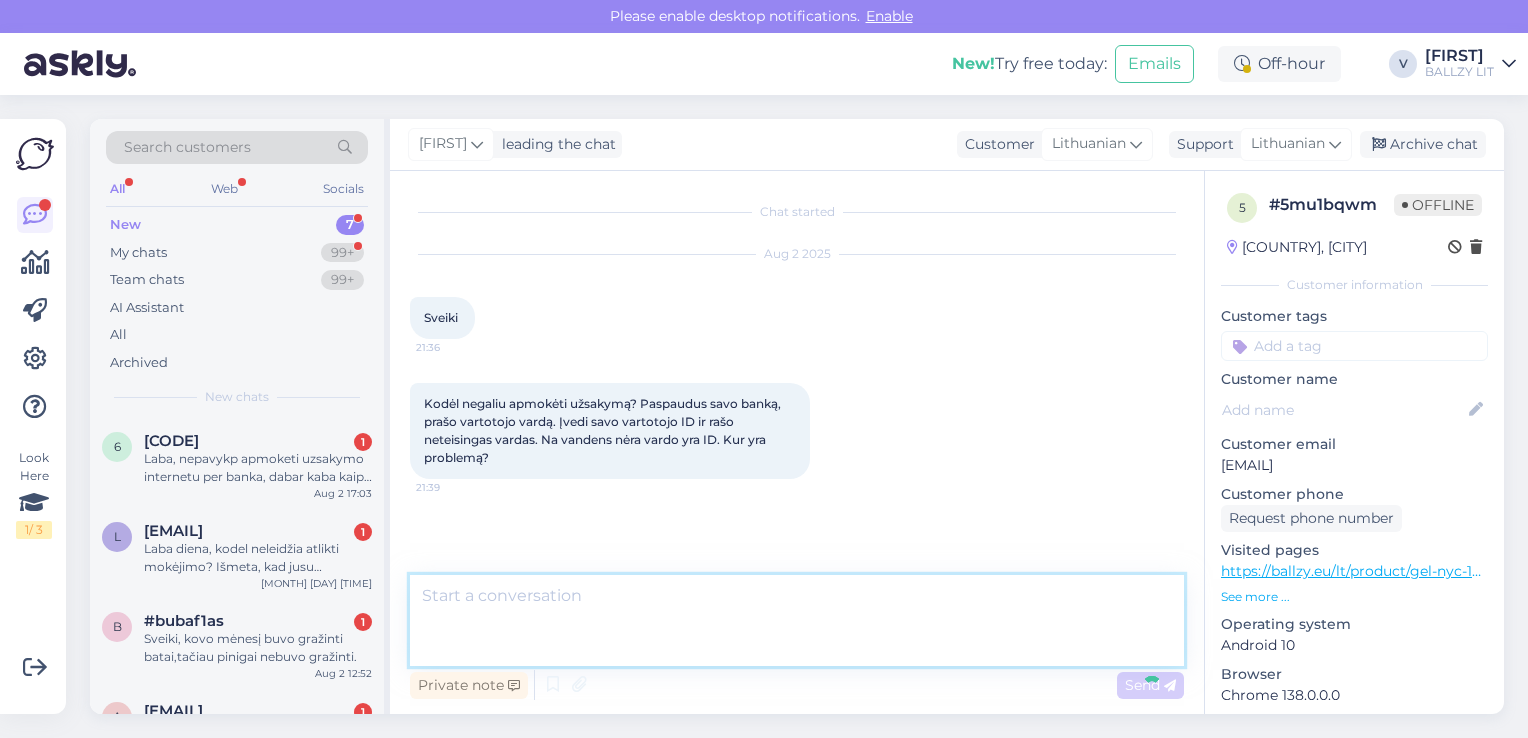 scroll, scrollTop: 95, scrollLeft: 0, axis: vertical 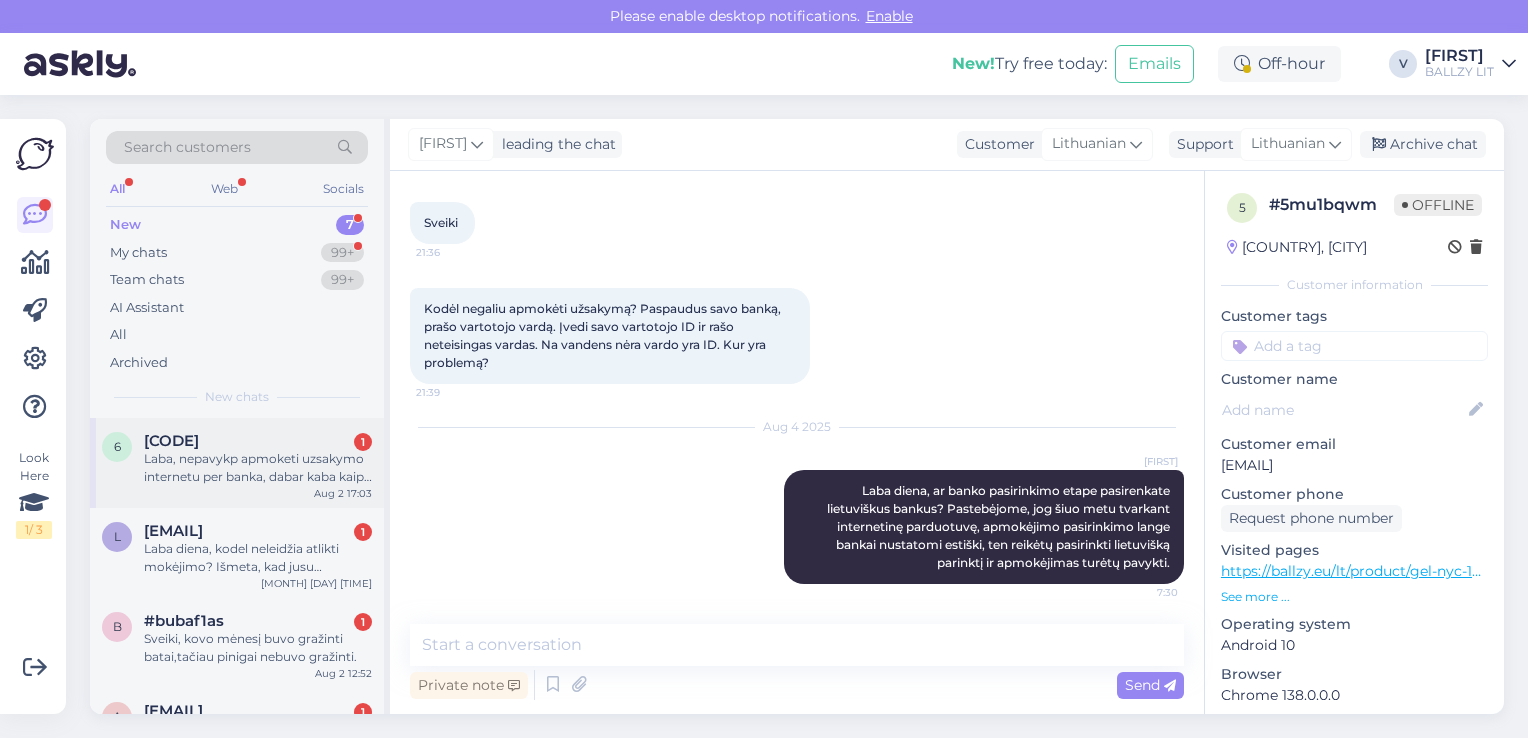 click on "#6ksk3r4b 1" at bounding box center (258, 441) 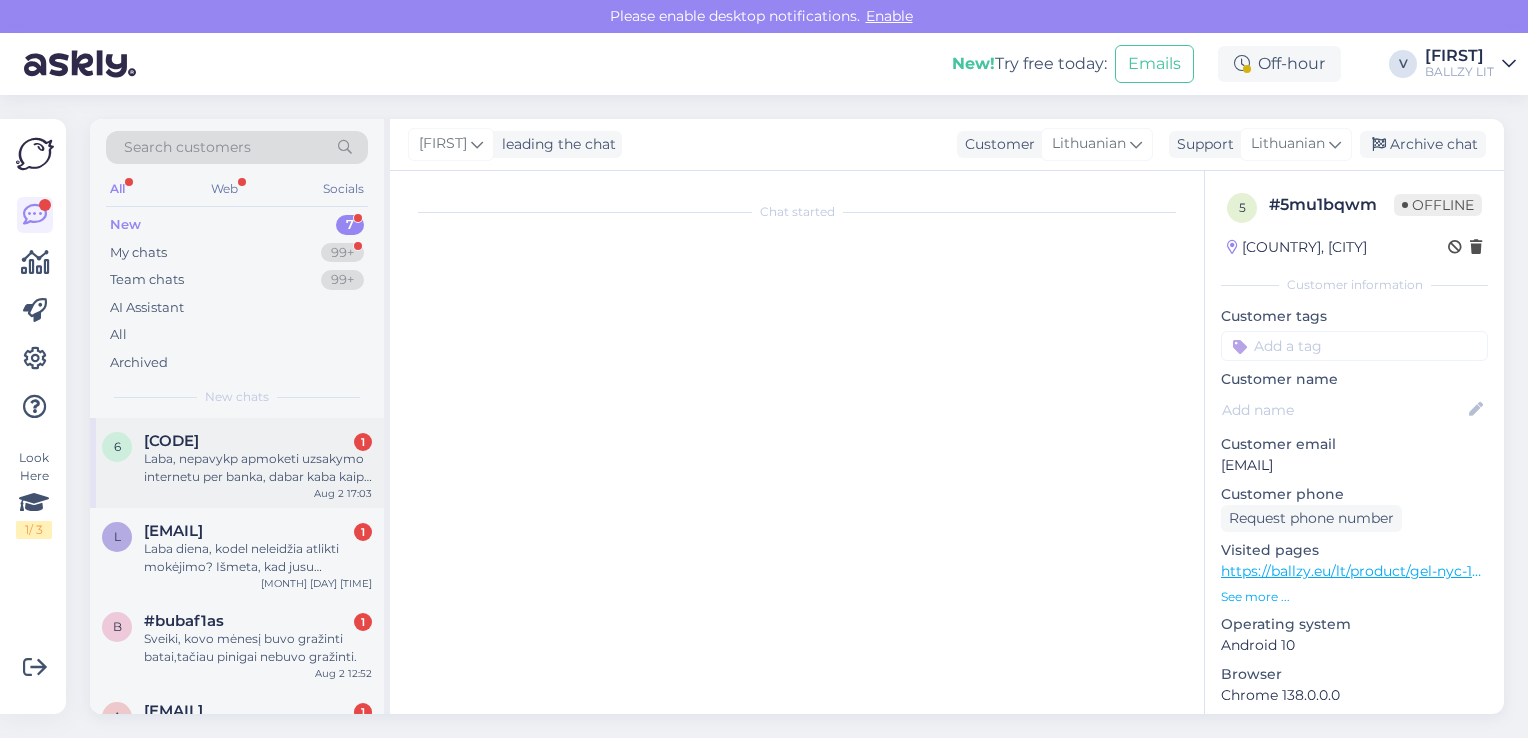scroll, scrollTop: 0, scrollLeft: 0, axis: both 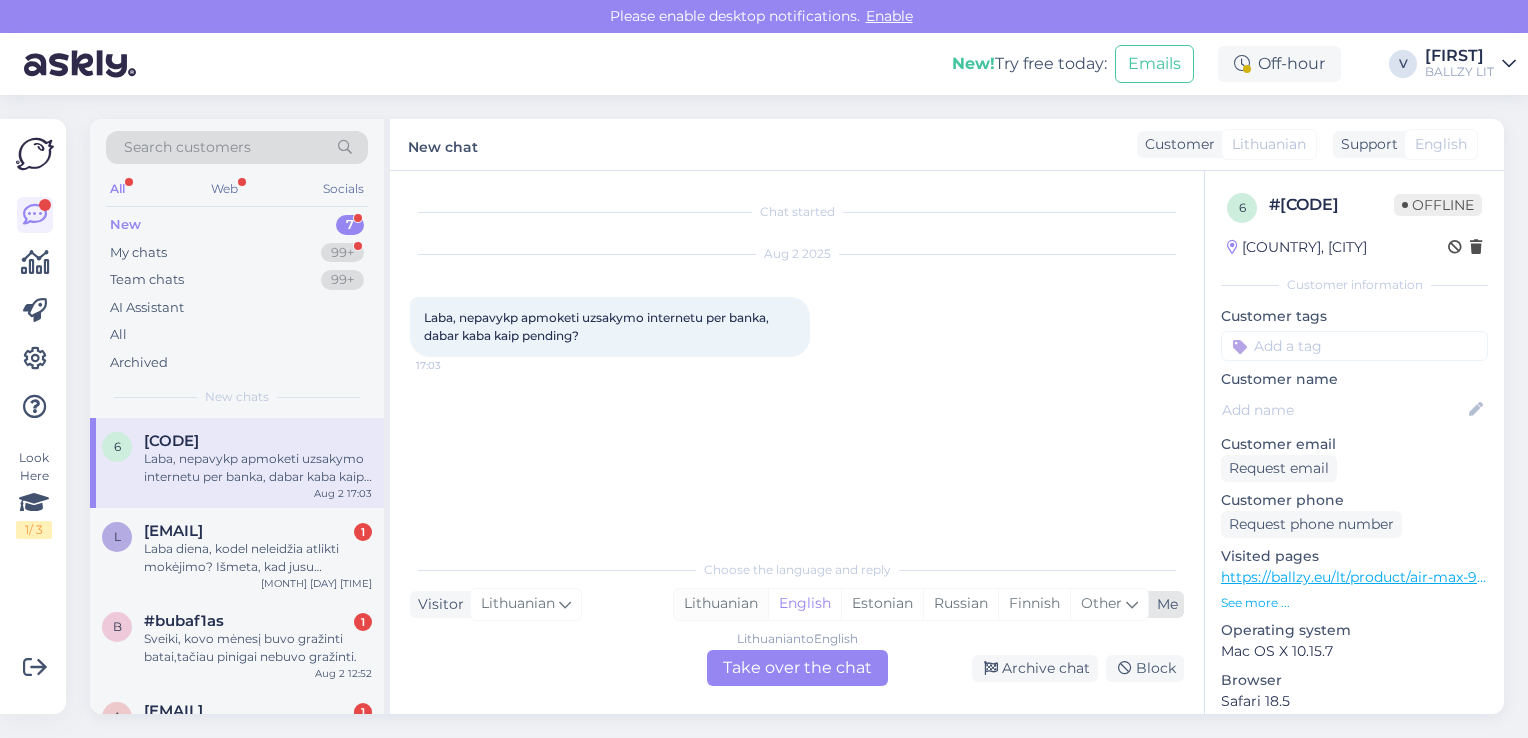 click on "Lithuanian" at bounding box center [721, 604] 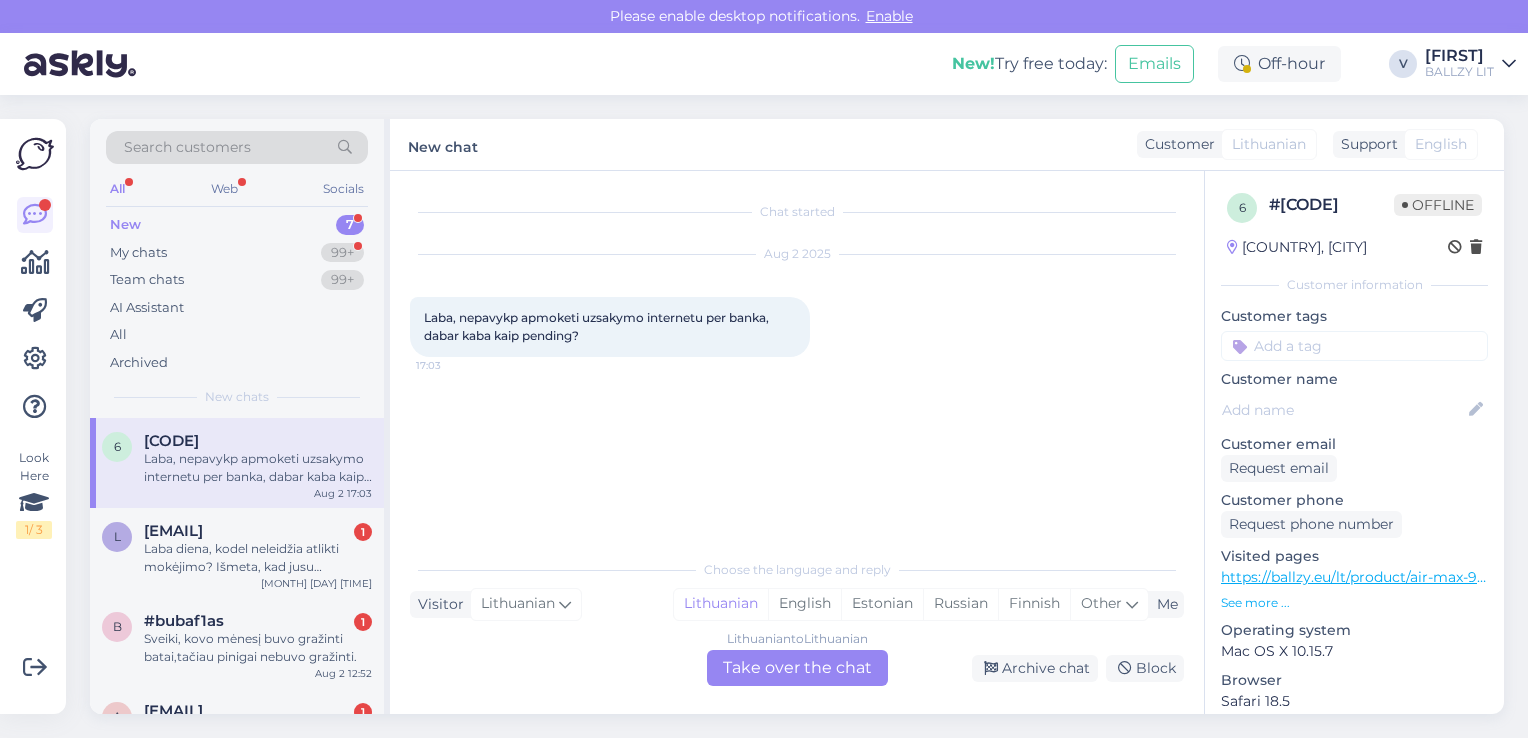 click on "Lithuanian  to  Lithuanian Take over the chat" at bounding box center (797, 668) 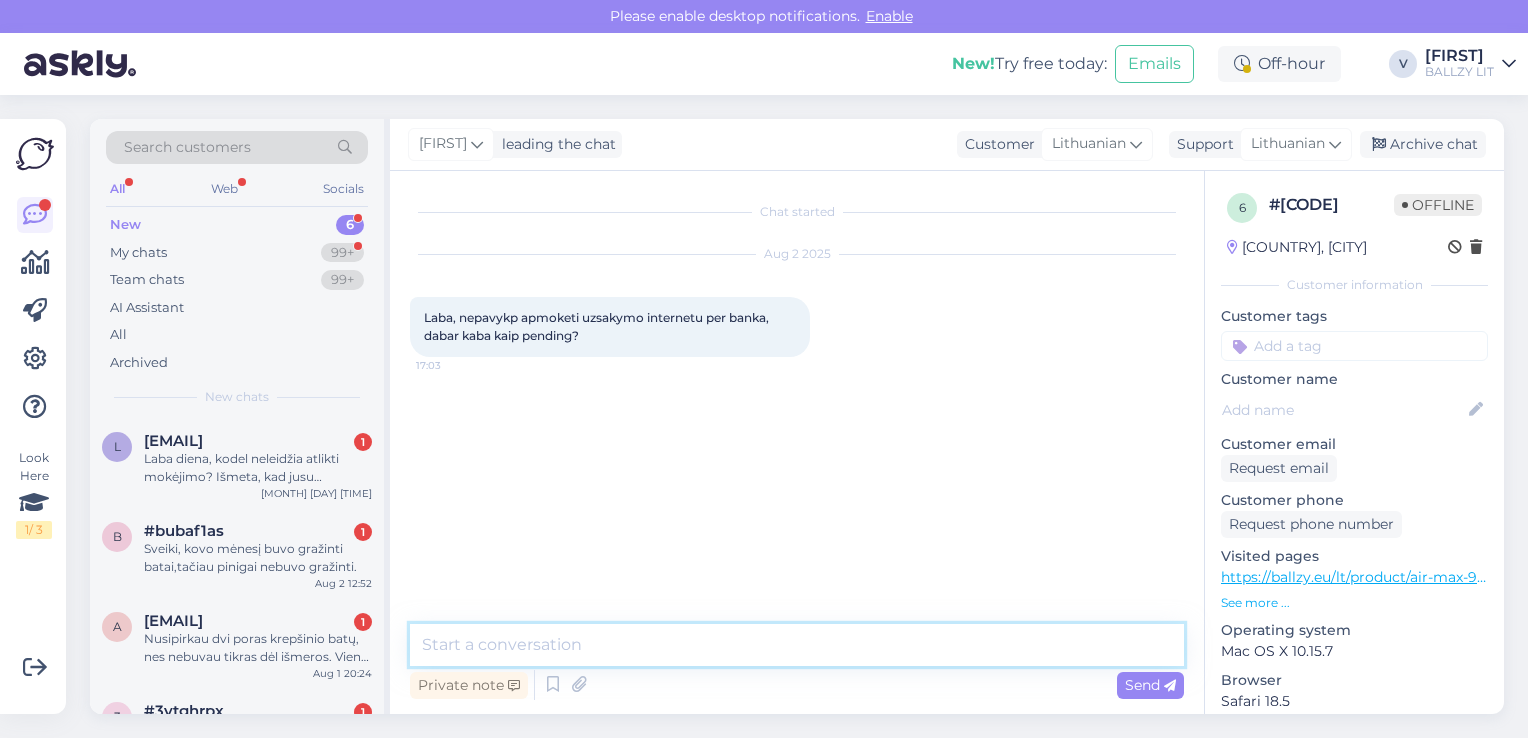 click at bounding box center [797, 645] 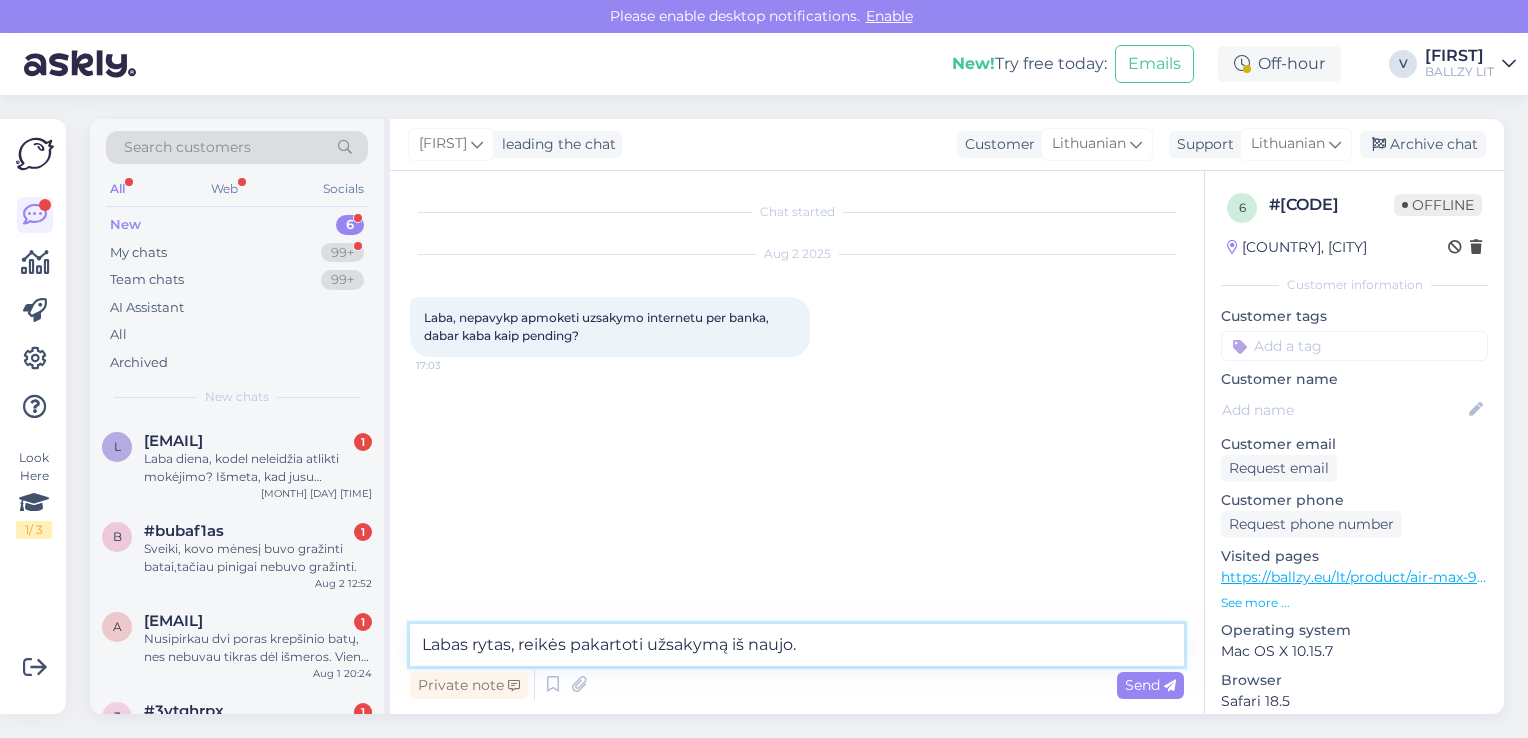 paste on "Laba diena, ar banko pasirinkimo etape pasirenkate lietuviškus bankus? Pastebėjome, jog šiuo metu tvarkant internetinę parduotuvę, apmokėjimo pasirinkimo lange bankai nustatomi estiški, ten reikėtų pasirinkti lietuvišką parinktį ir apmokėjimas turėtų pavykti." 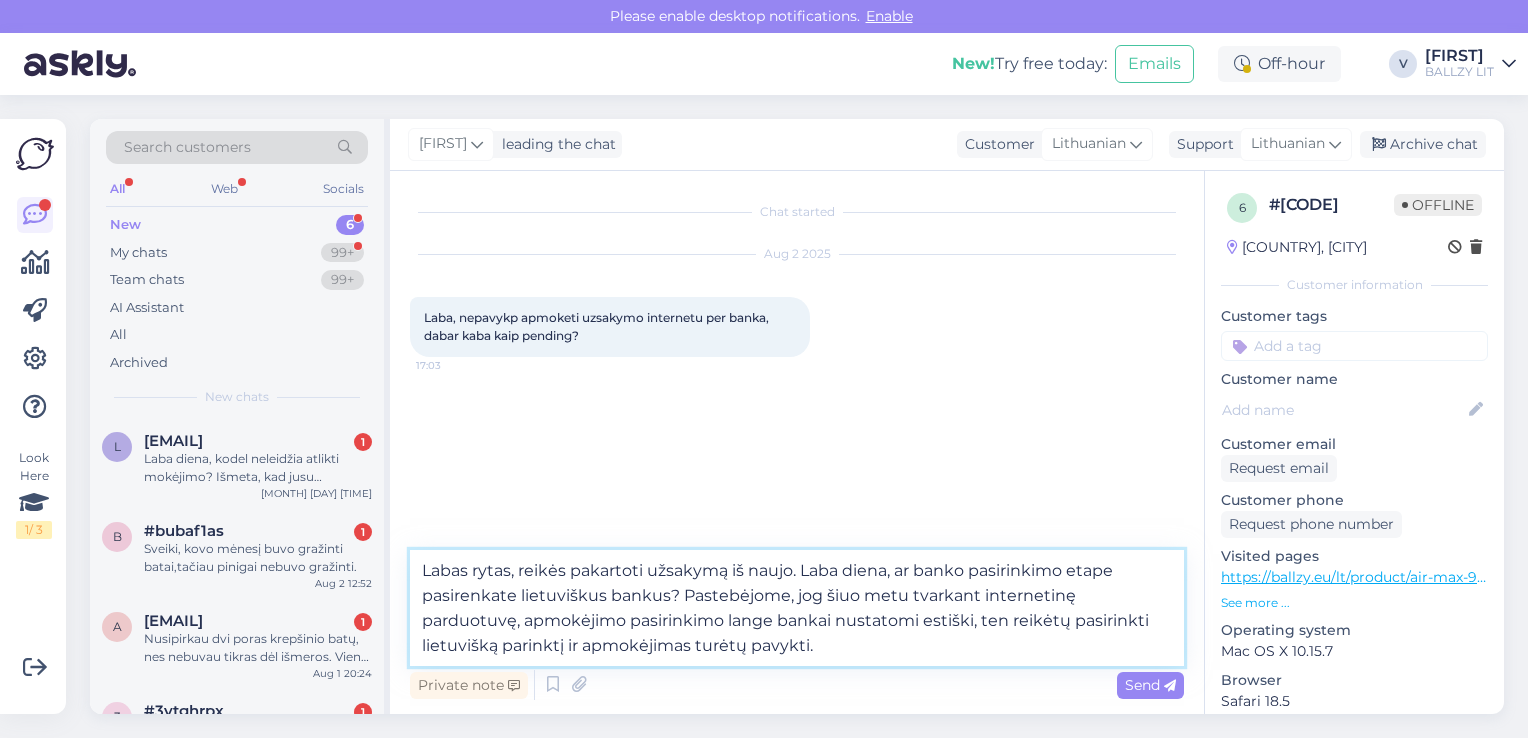 click on "Labas rytas, reikės pakartoti užsakymą iš naujo. Laba diena, ar banko pasirinkimo etape pasirenkate lietuviškus bankus? Pastebėjome, jog šiuo metu tvarkant internetinę parduotuvę, apmokėjimo pasirinkimo lange bankai nustatomi estiški, ten reikėtų pasirinkti lietuvišką parinktį ir apmokėjimas turėtų pavykti." at bounding box center [797, 608] 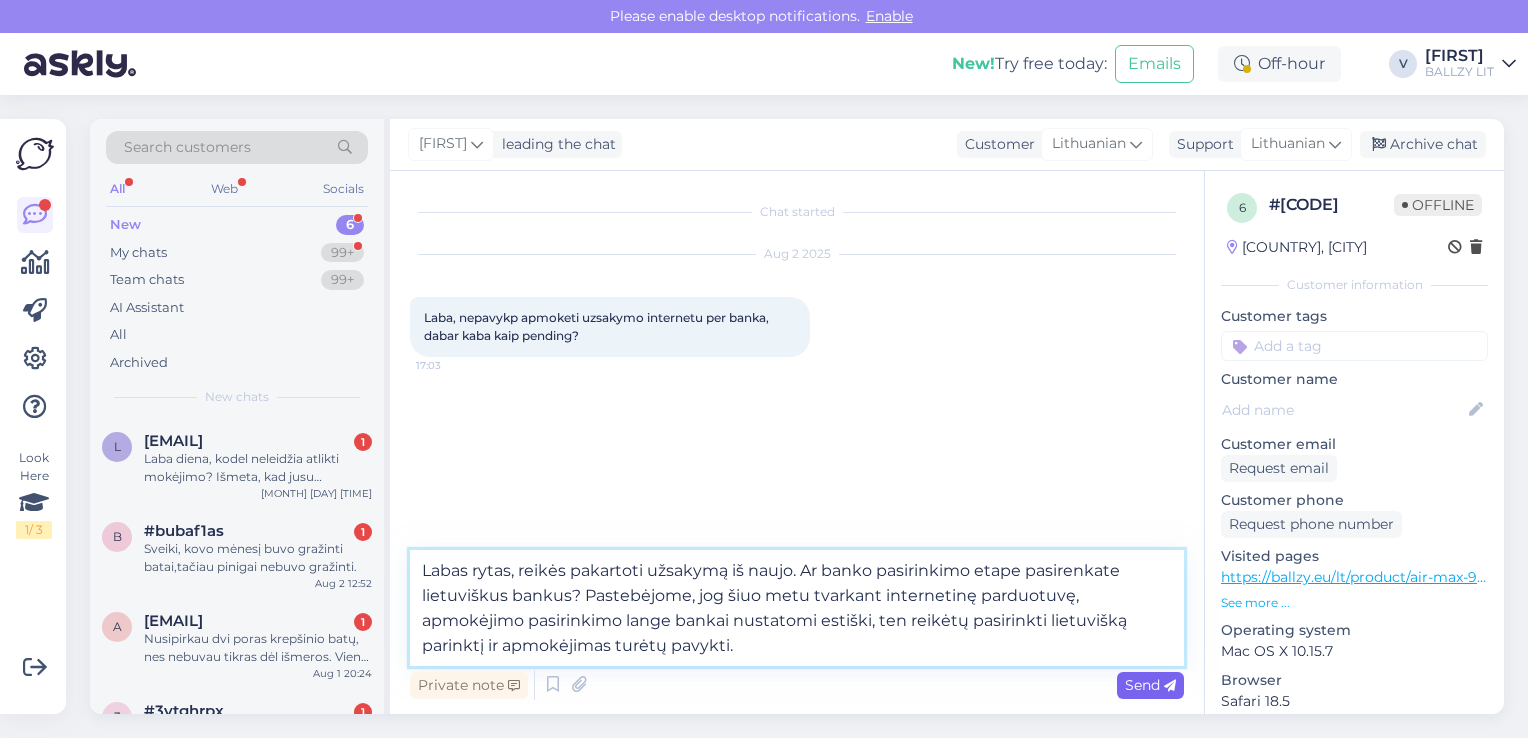 type on "Labas rytas, reikės pakartoti užsakymą iš naujo. Ar banko pasirinkimo etape pasirenkate lietuviškus bankus? Pastebėjome, jog šiuo metu tvarkant internetinę parduotuvę, apmokėjimo pasirinkimo lange bankai nustatomi estiški, ten reikėtų pasirinkti lietuvišką parinktį ir apmokėjimas turėtų pavykti." 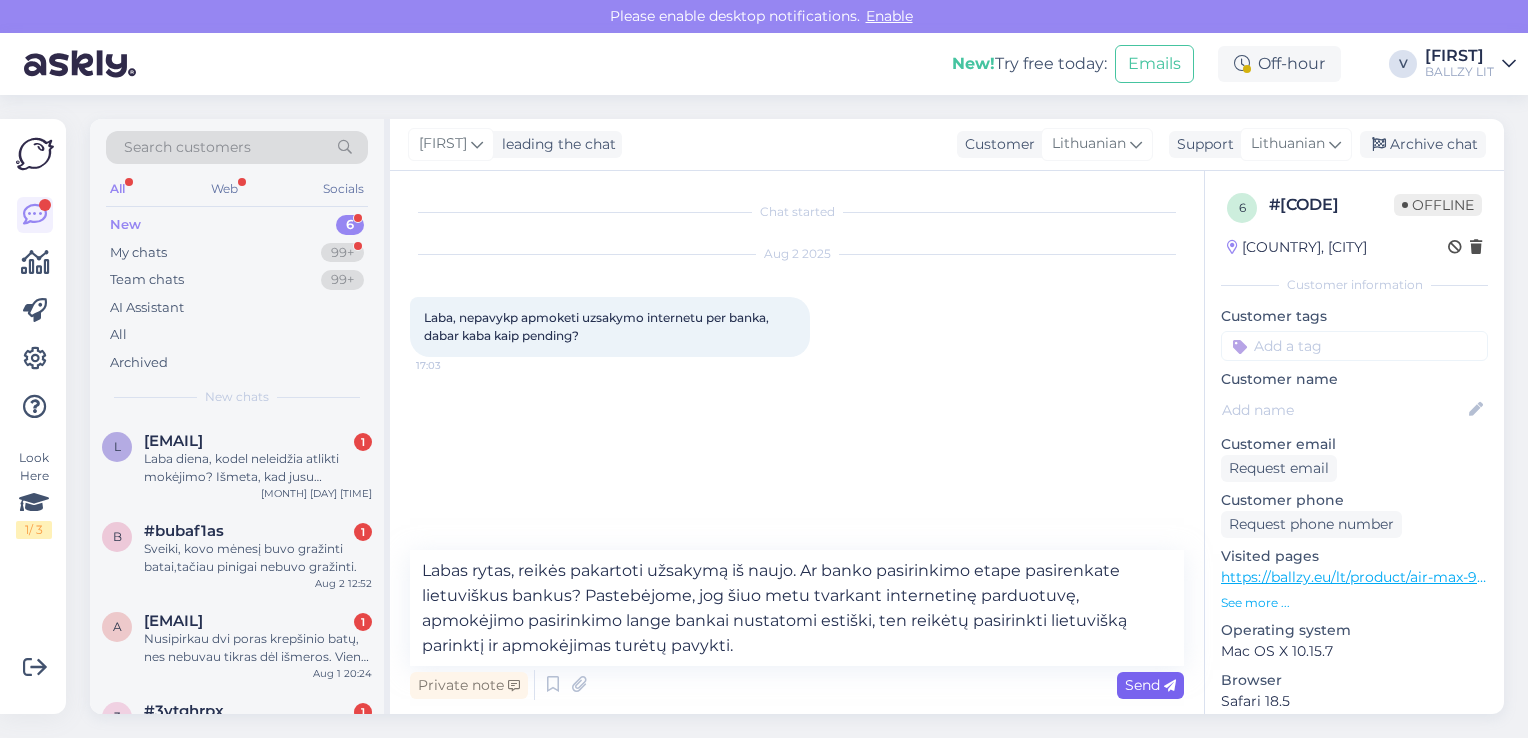 click on "Send" at bounding box center [1150, 685] 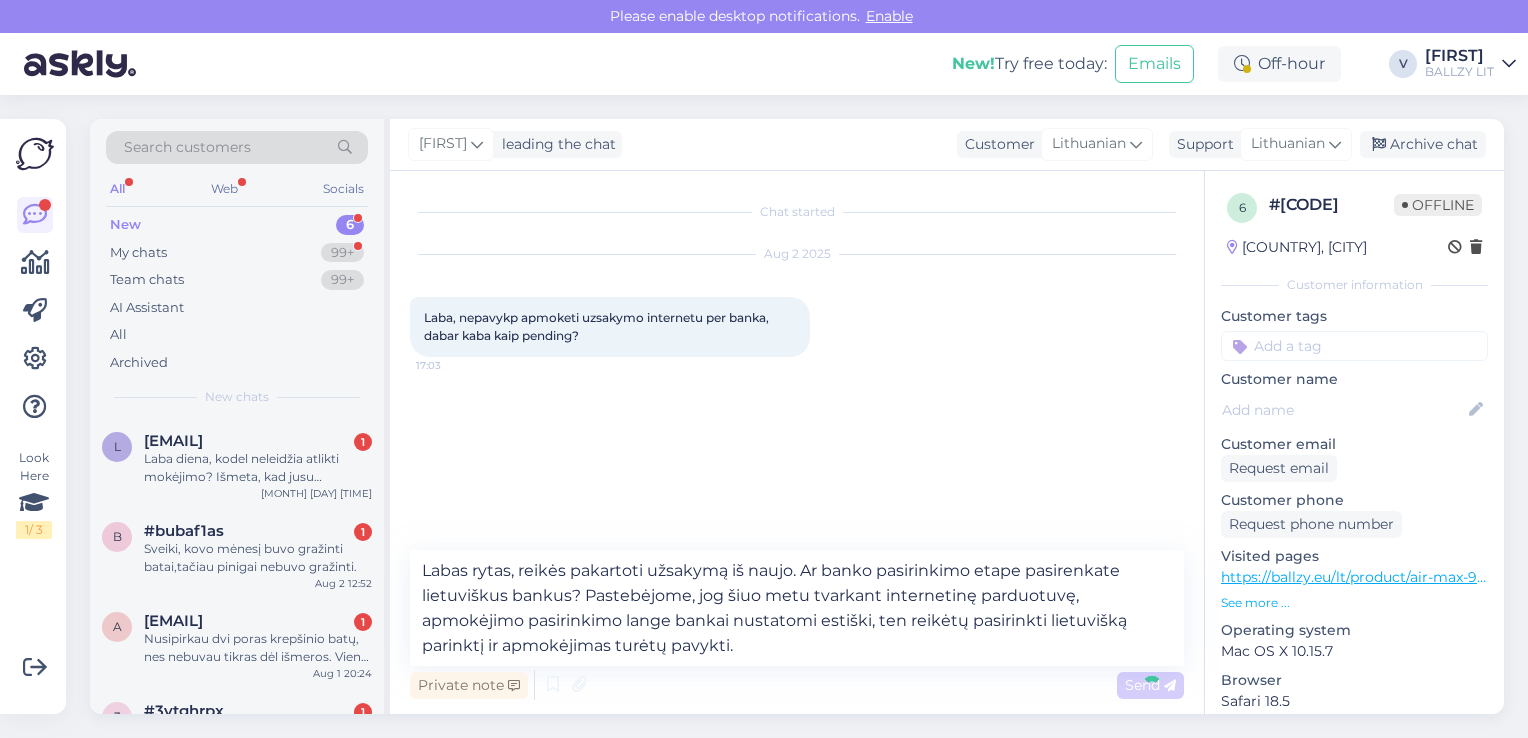 type 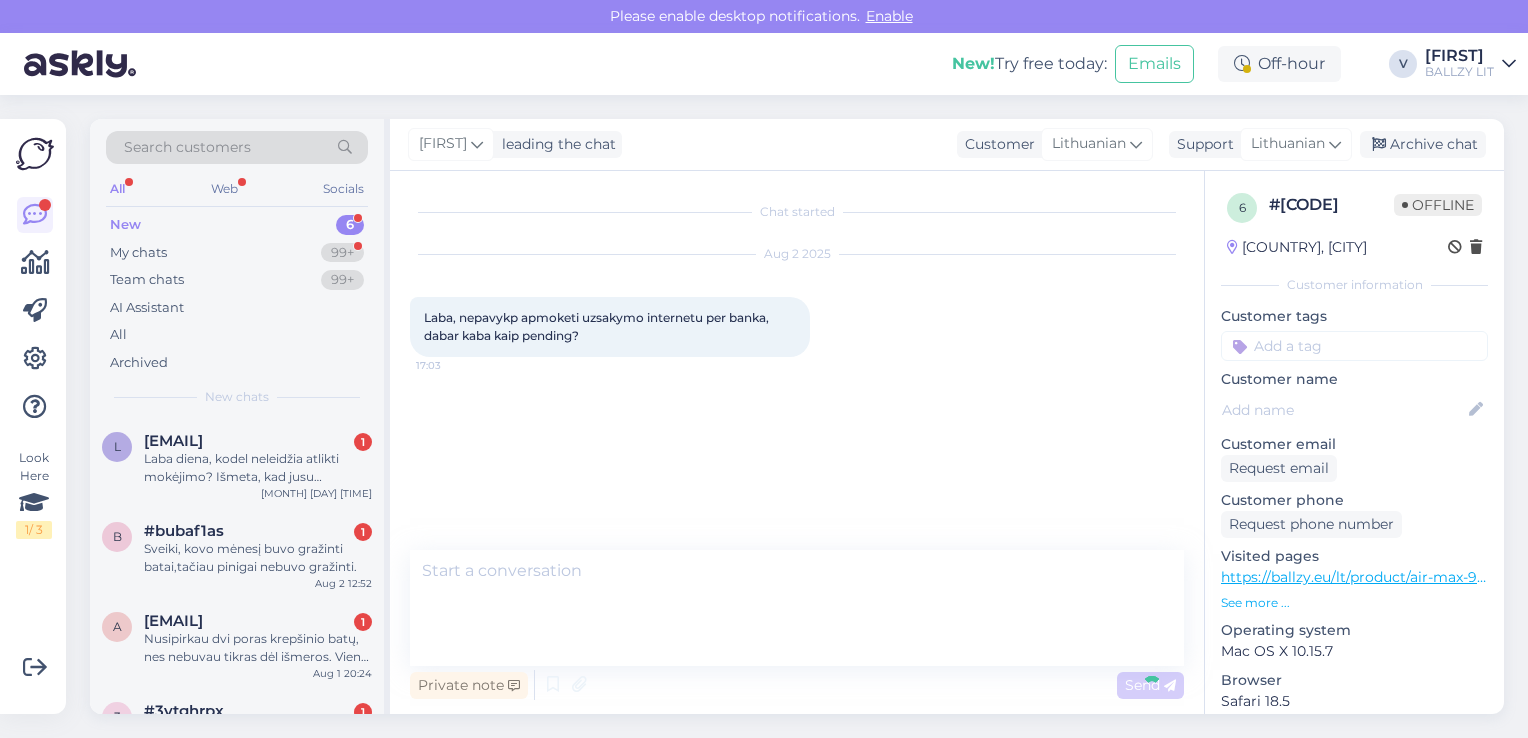 scroll, scrollTop: 0, scrollLeft: 0, axis: both 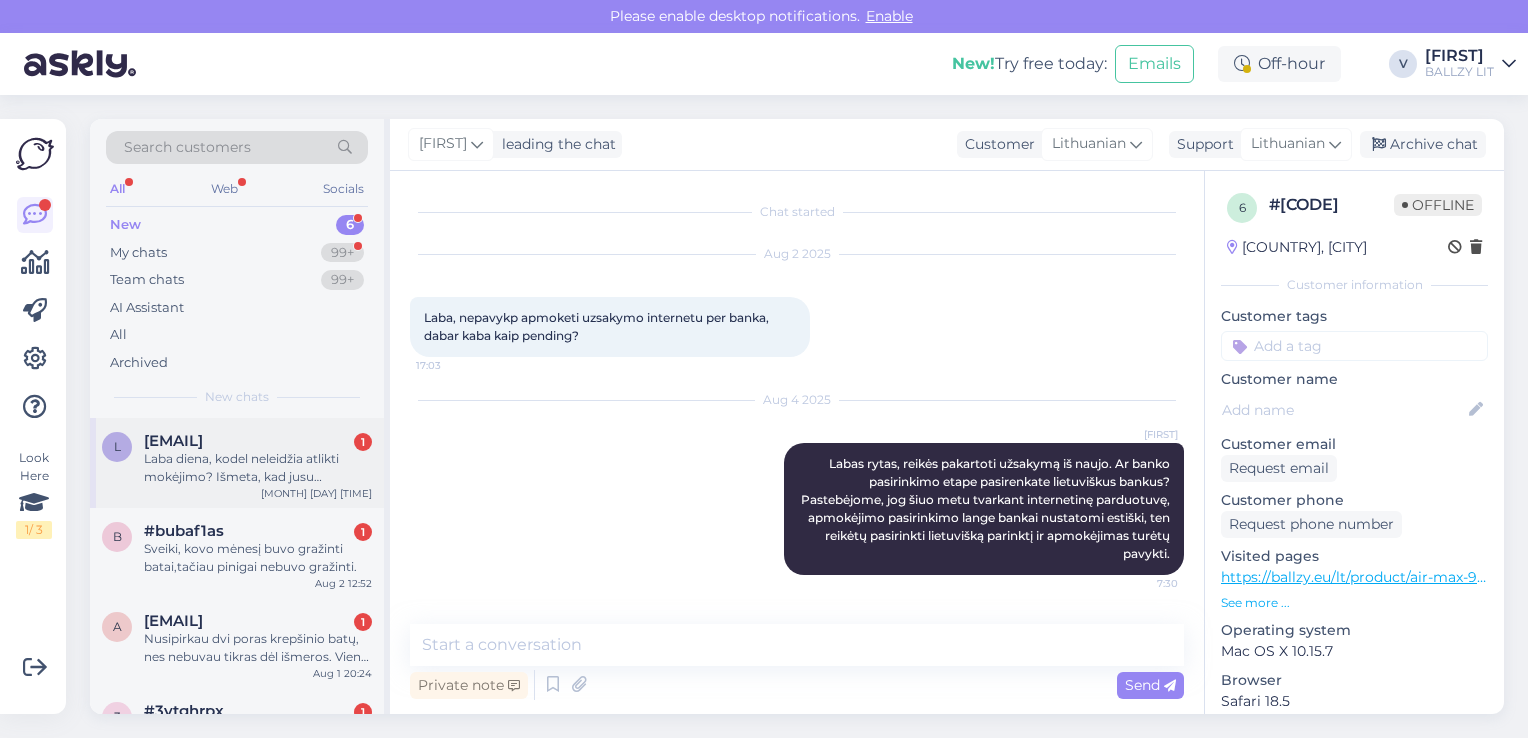 click on "Laba diena, kodel neleidžia atlikti mokėjimo? Išmeta, kad jusu interneto bankas uzblokuotas, o paskambinus i banka sako, kad viskas gerai." at bounding box center [258, 468] 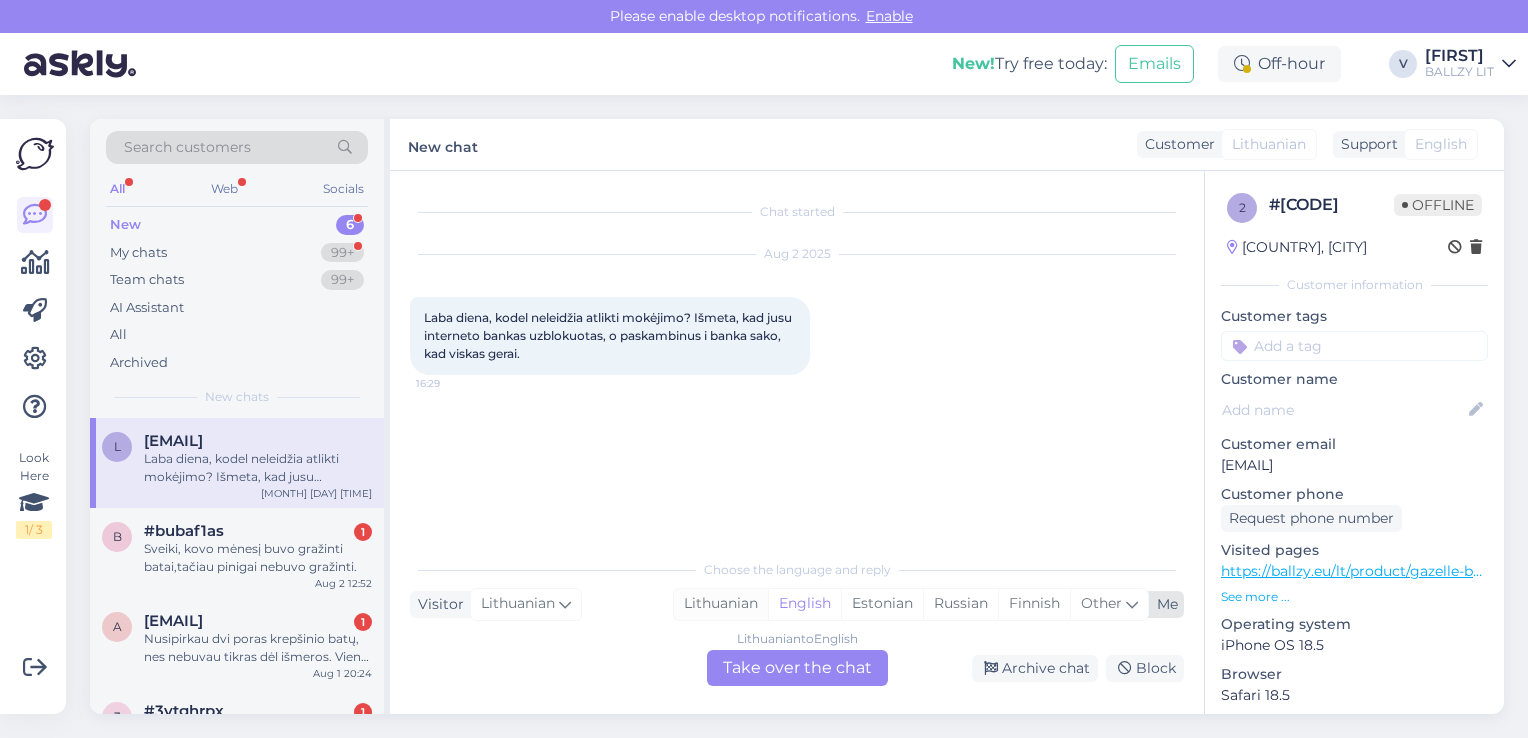 click on "Lithuanian" at bounding box center (721, 604) 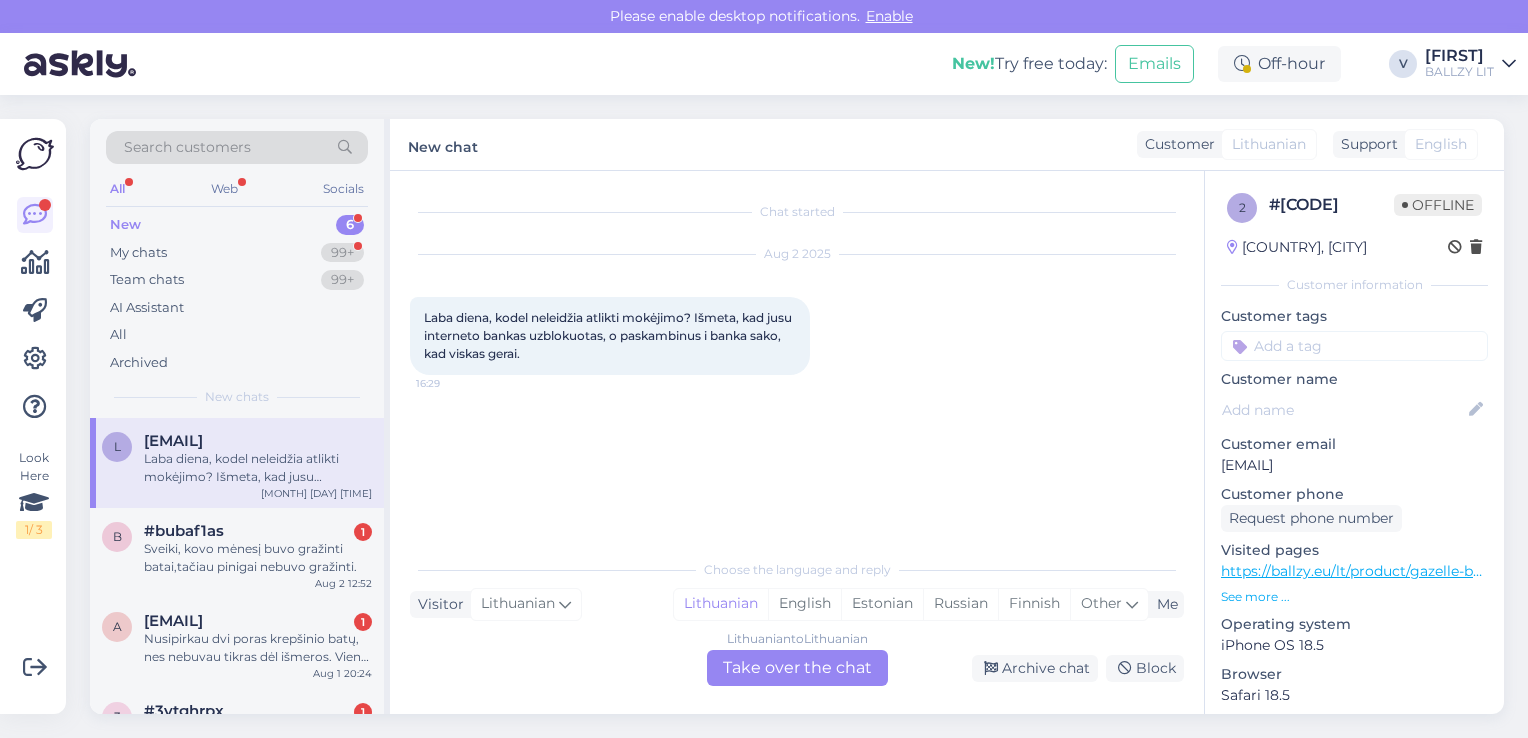 click on "Lithuanian  to  Lithuanian Take over the chat" at bounding box center [797, 668] 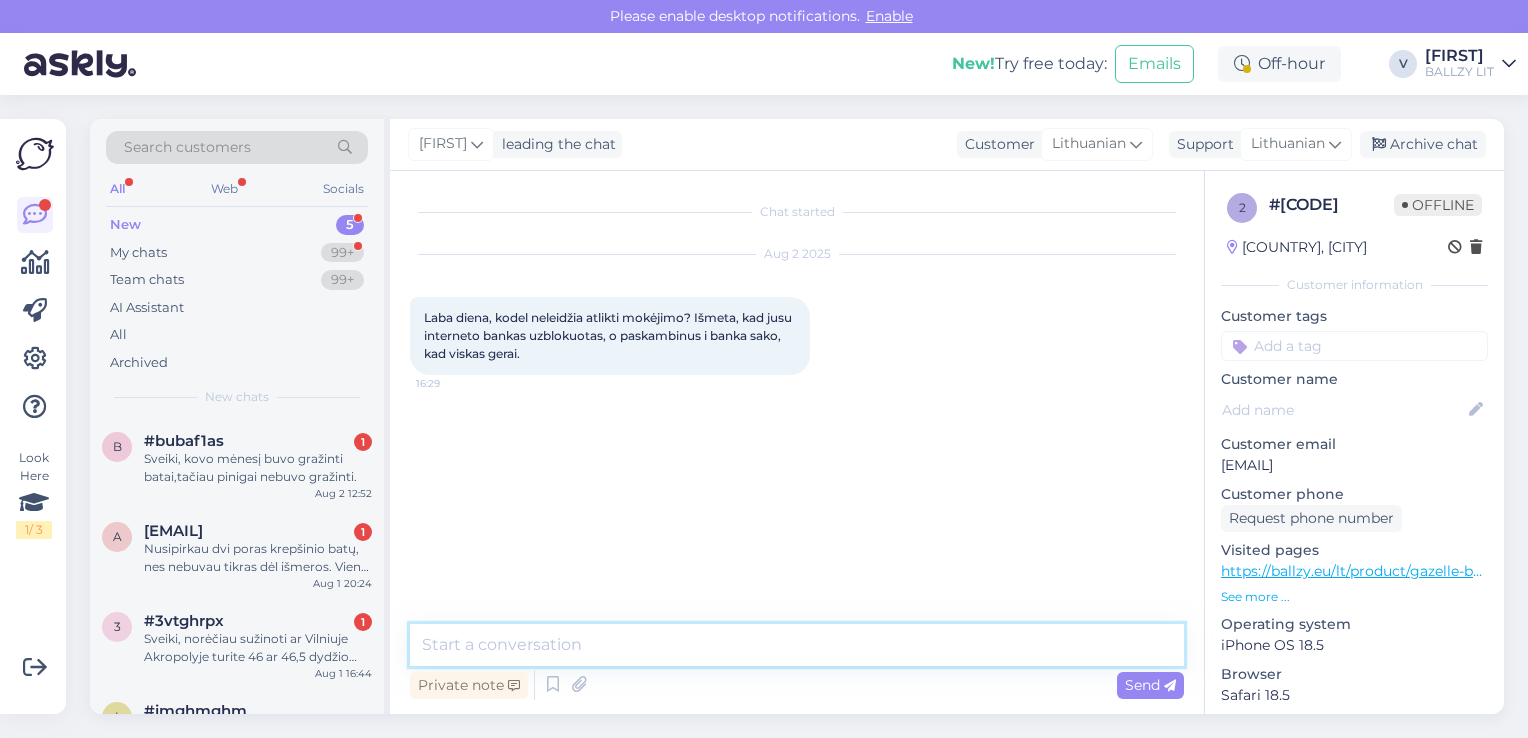 click at bounding box center (797, 645) 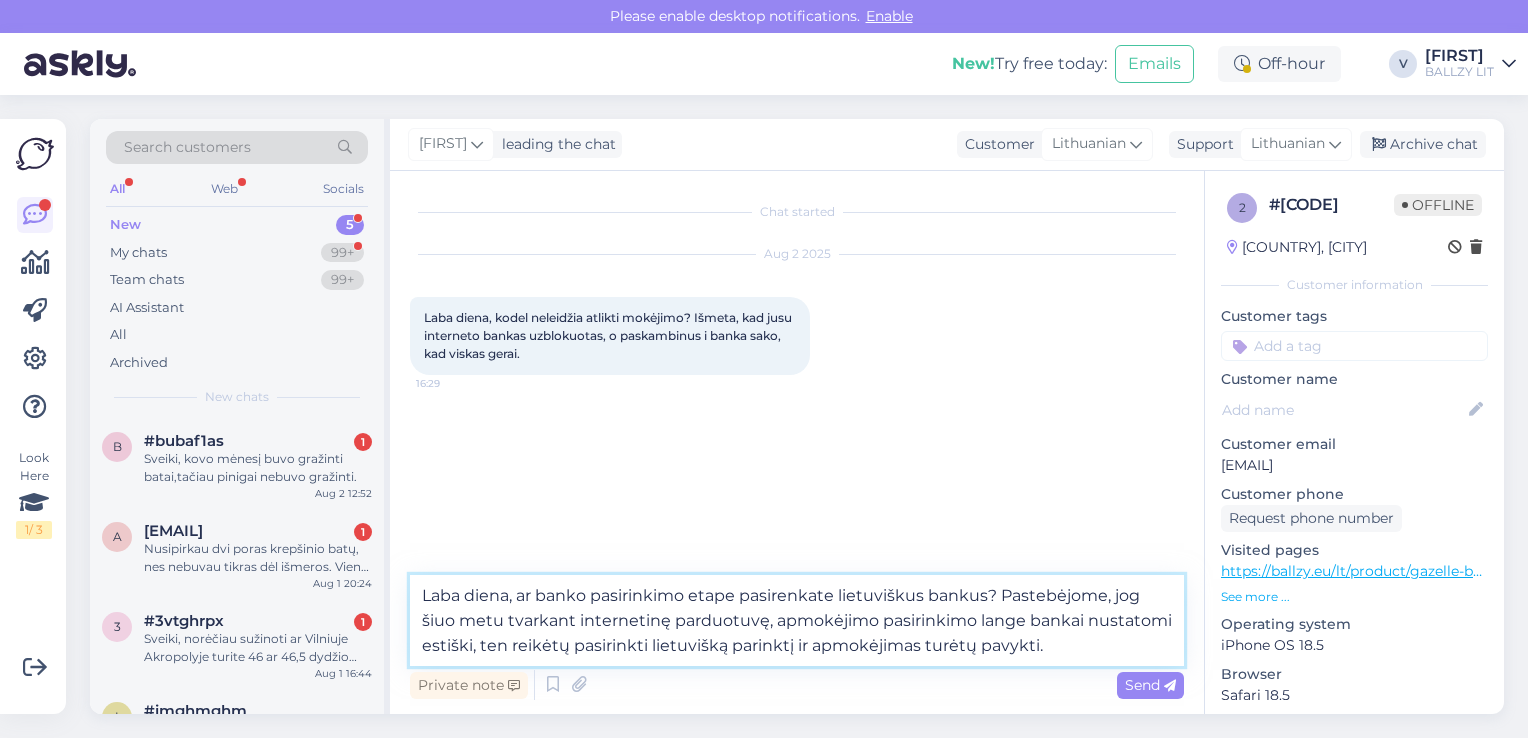 type 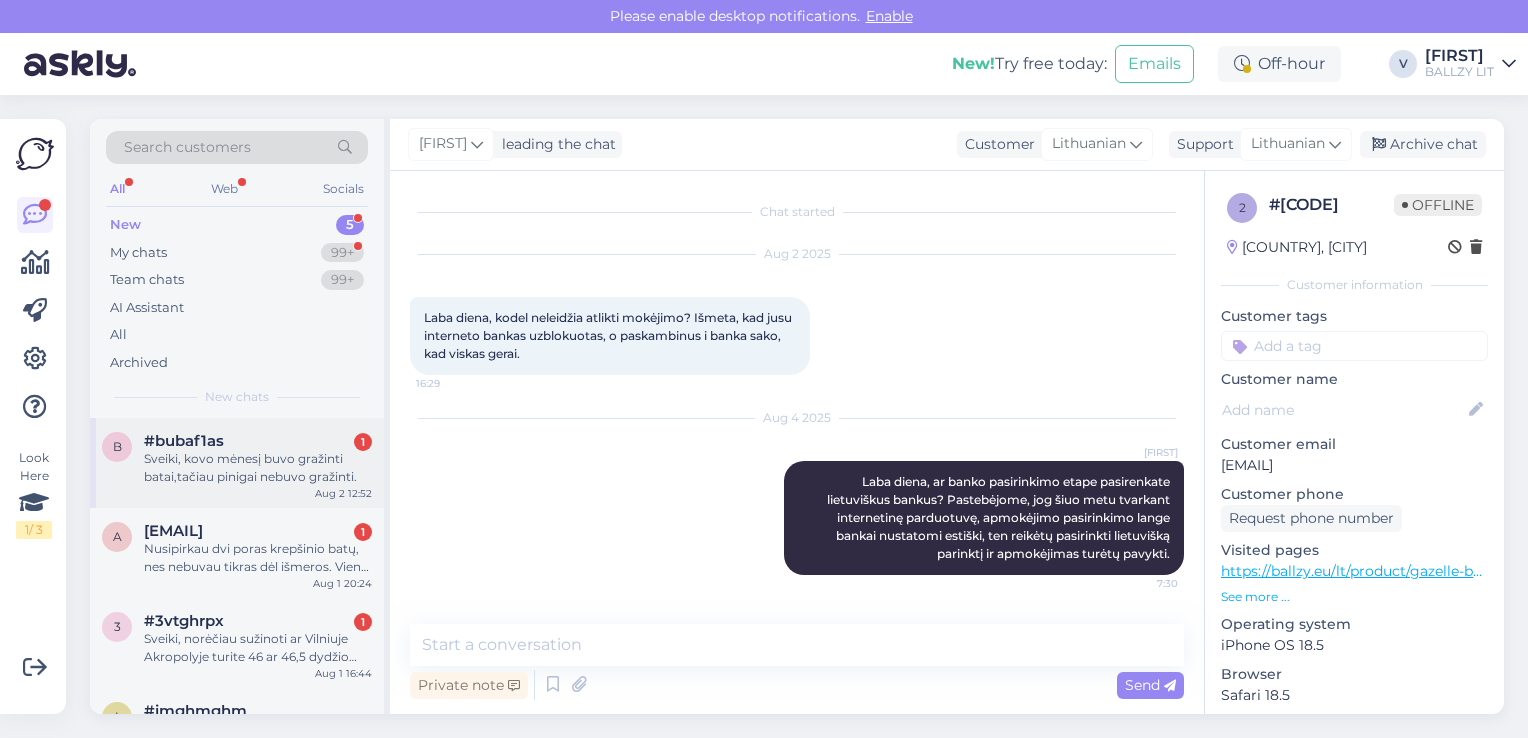 click on "#bubaf1as 1" at bounding box center [258, 441] 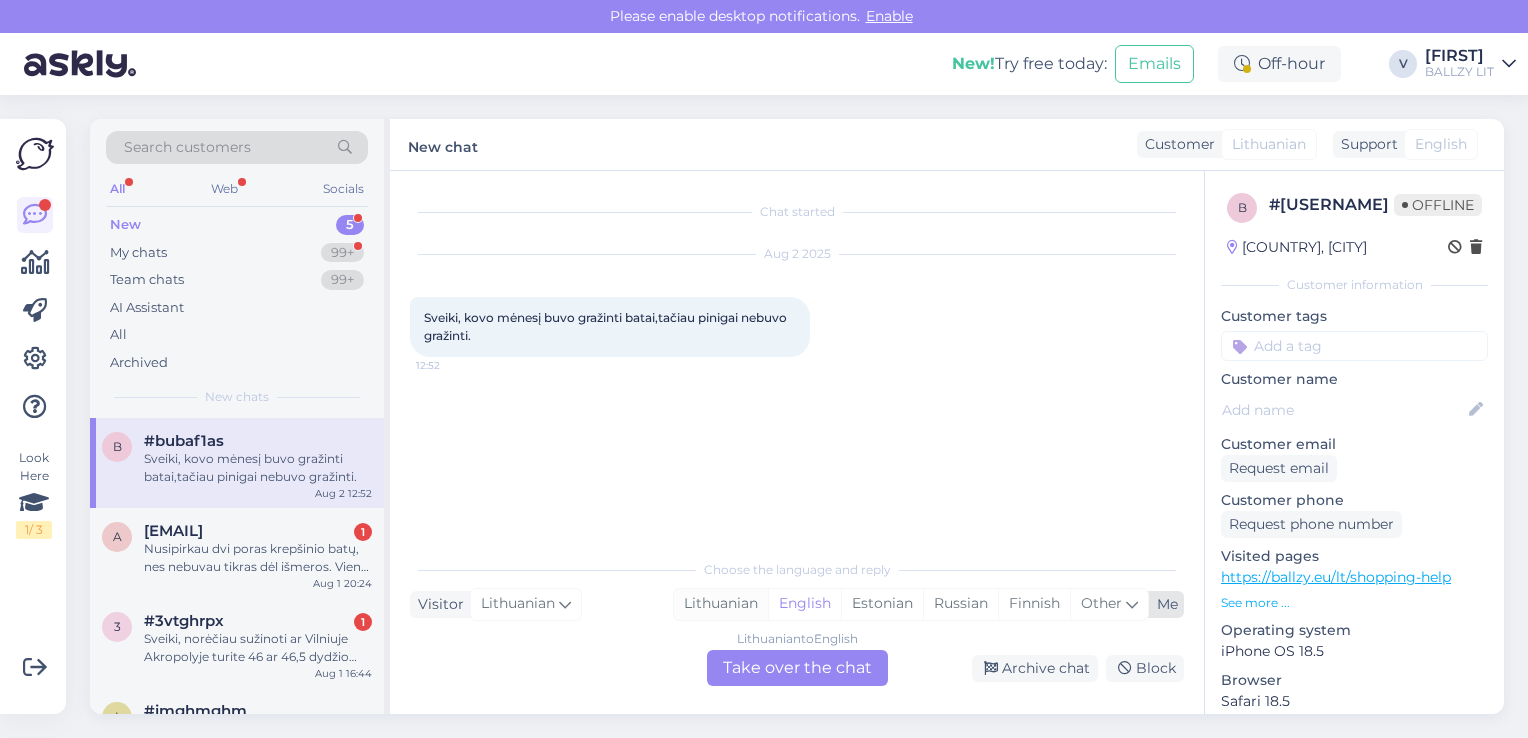 click on "Lithuanian" at bounding box center [721, 604] 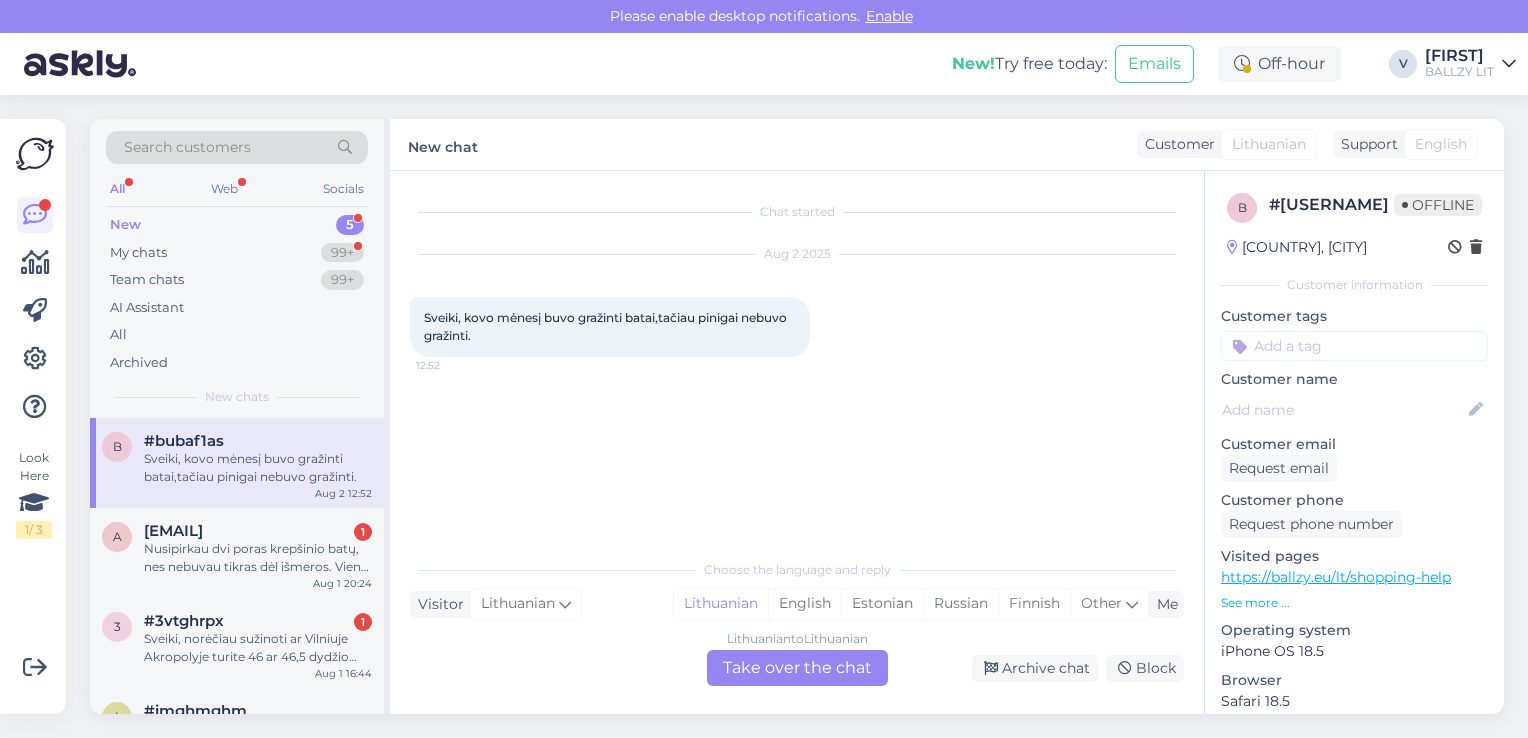 click on "Lithuanian  to  Lithuanian Take over the chat" at bounding box center [797, 668] 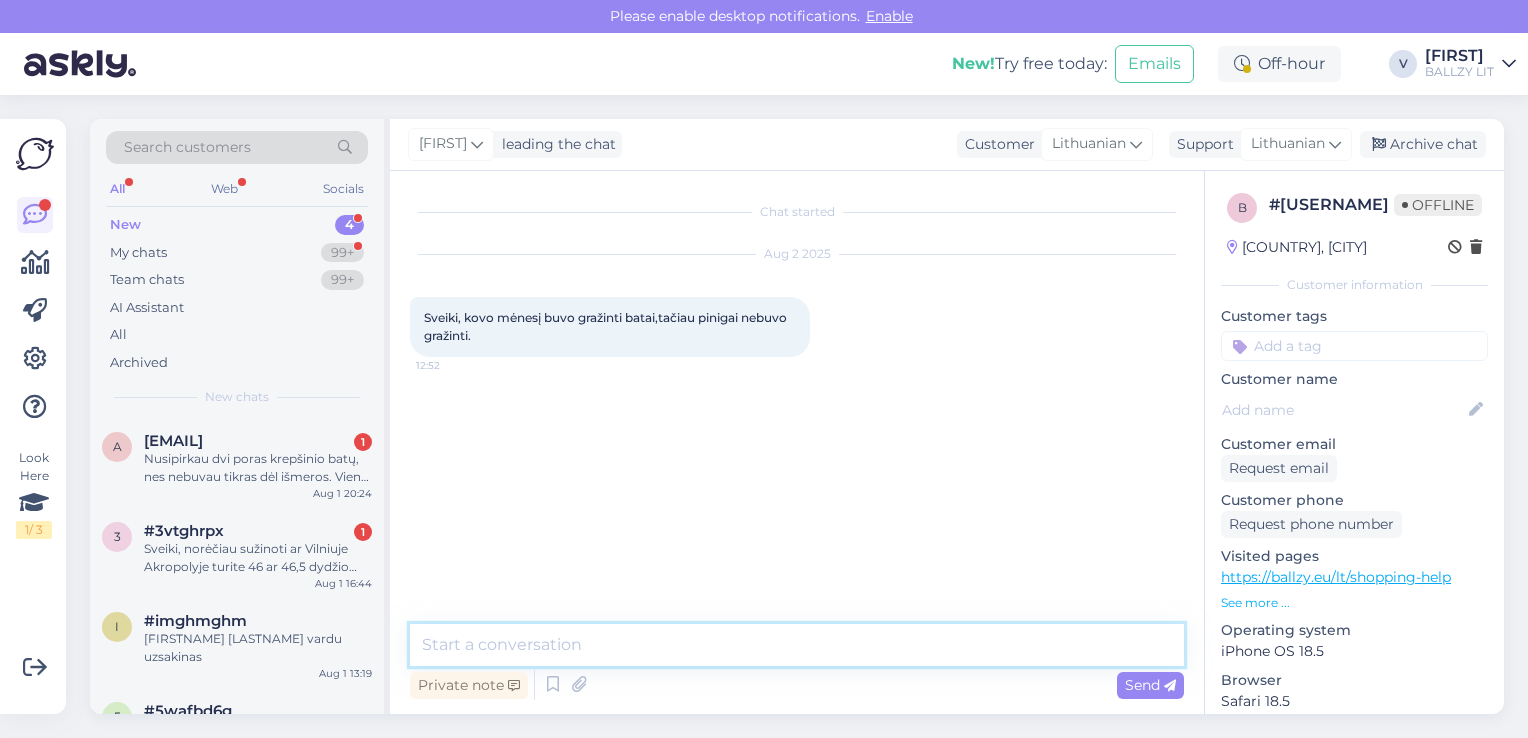 click at bounding box center [797, 645] 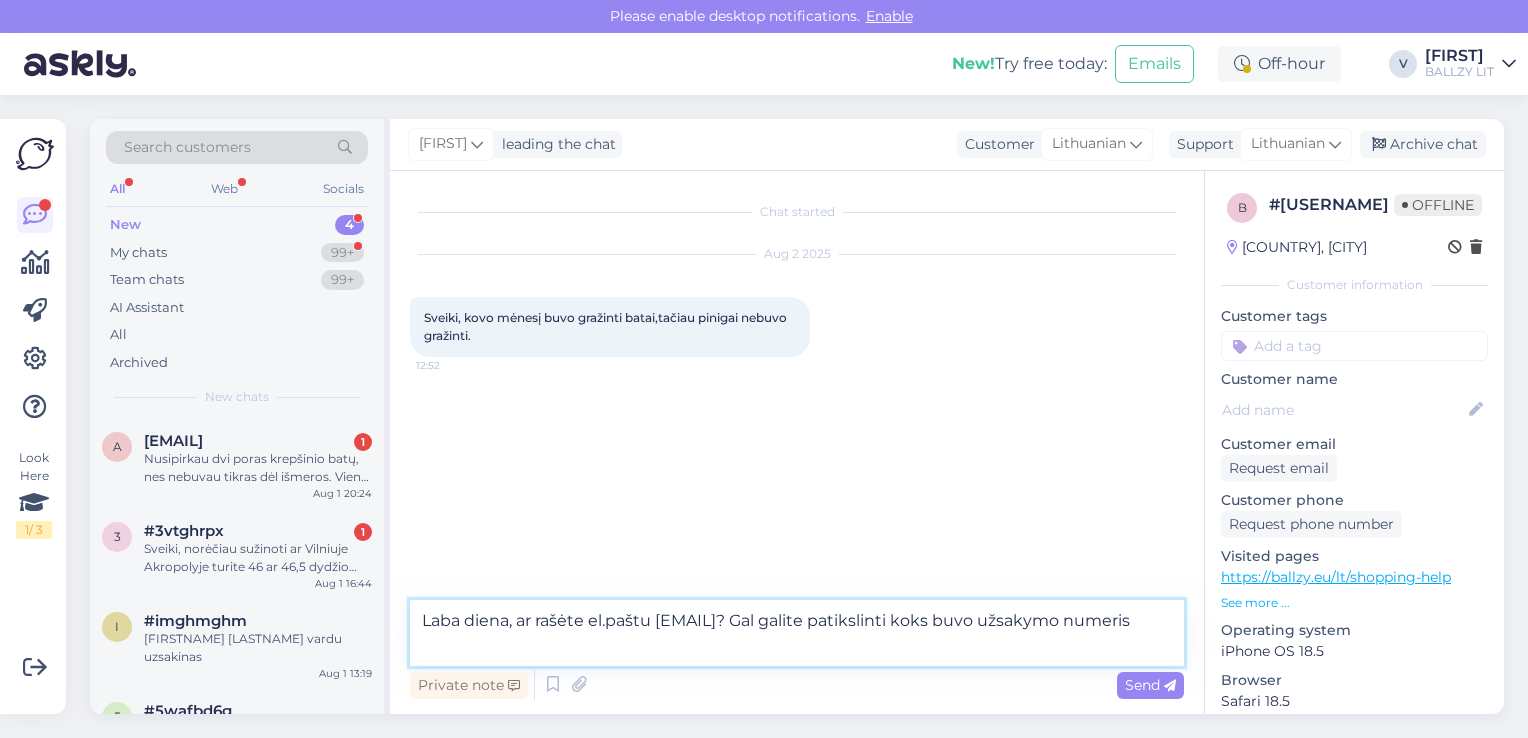 type on "Laba diena, ar rašėte el.paštu [EMAIL]? Gal galite patikslinti koks buvo užsakymo numeris?" 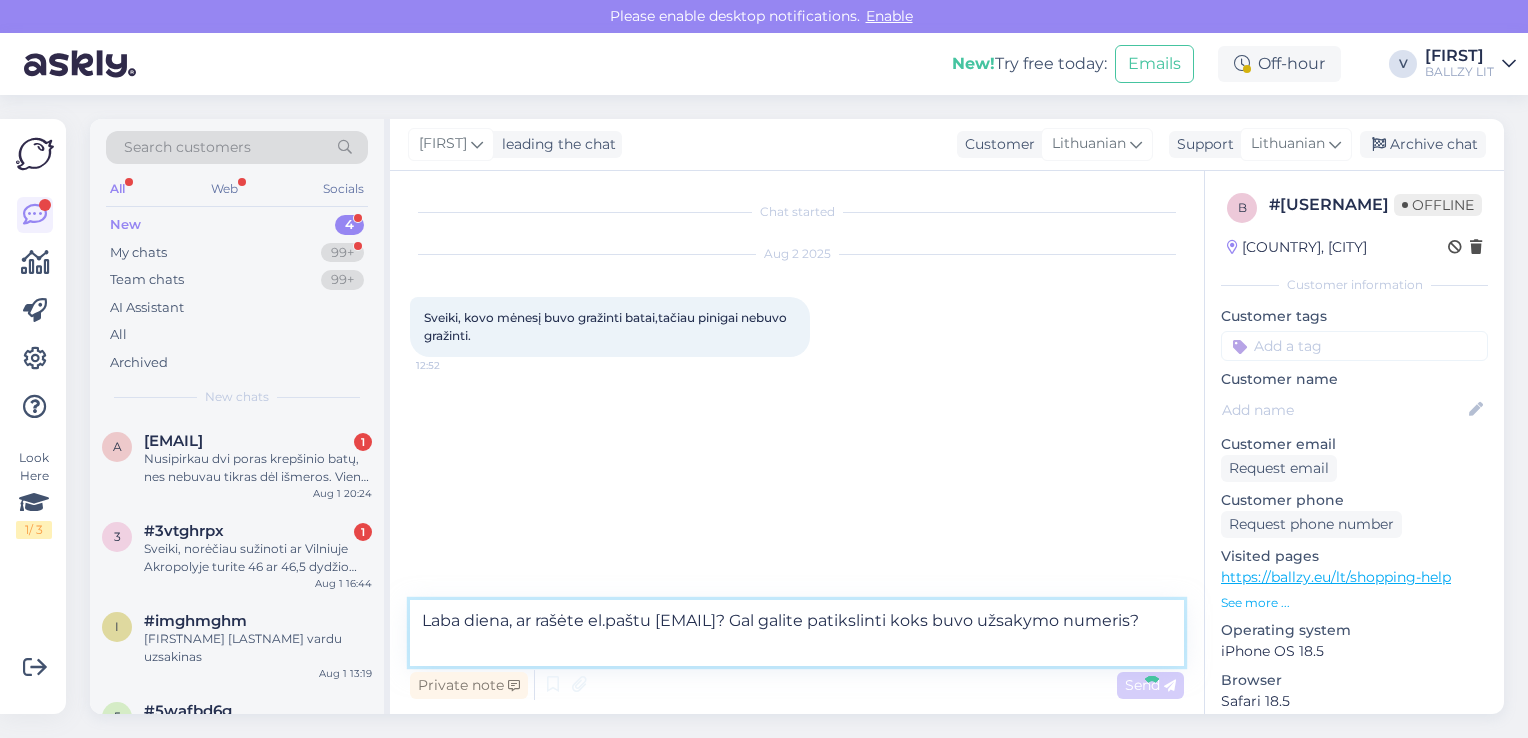 type 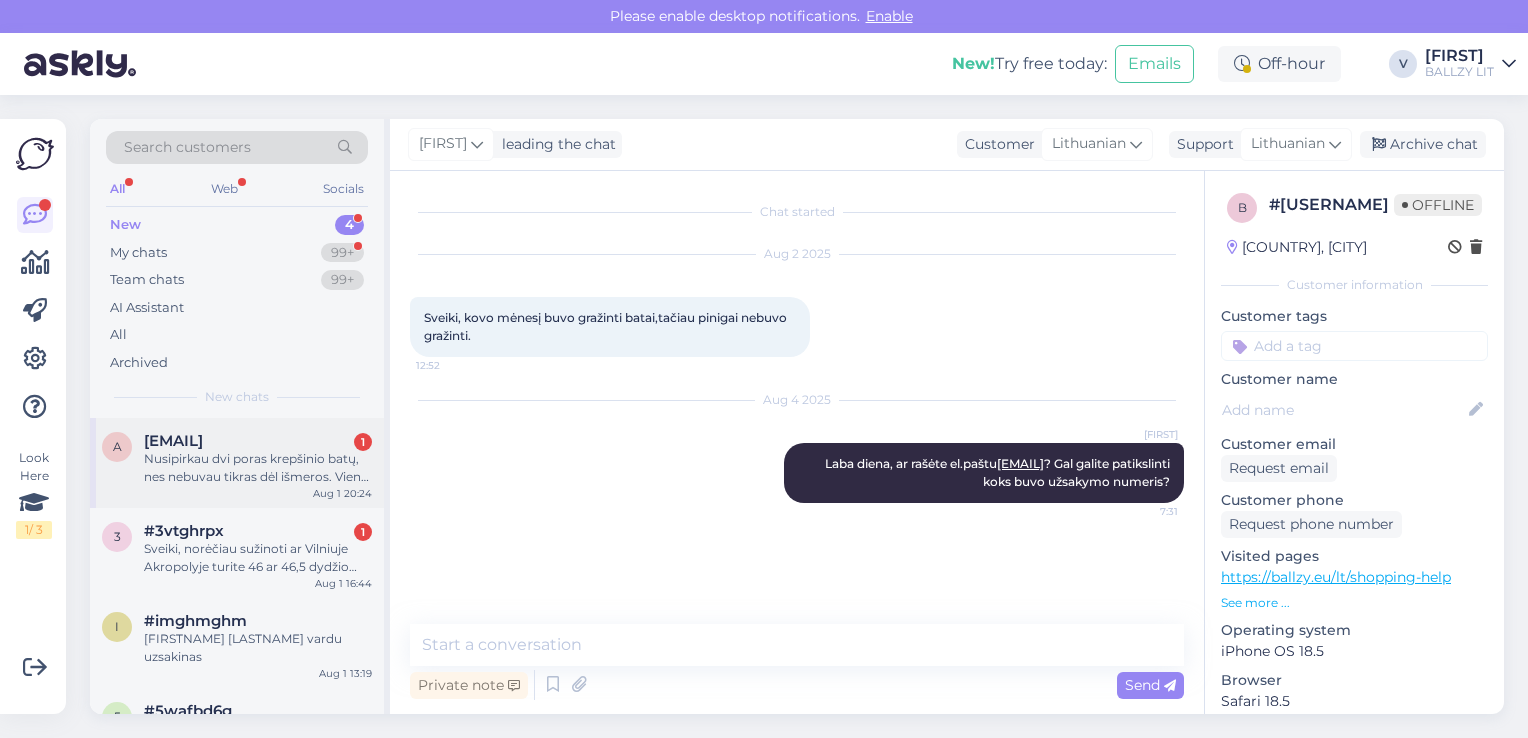 click on "Nusipirkau dvi poras krepšinio batų, nes nebuvau tikras dėl išmeros. Viena pora tiko, kitą įdėjau atgal į paštomatą su grąžinimo kodu. Jau 3-4 dienos, kaip matau, jog siunta grįžo atgal į sandėlį, bet pinigų atgal negavau. Rašiau ir į el.paštą, bet niekas neatsako. Ar galite padėti?" at bounding box center [258, 468] 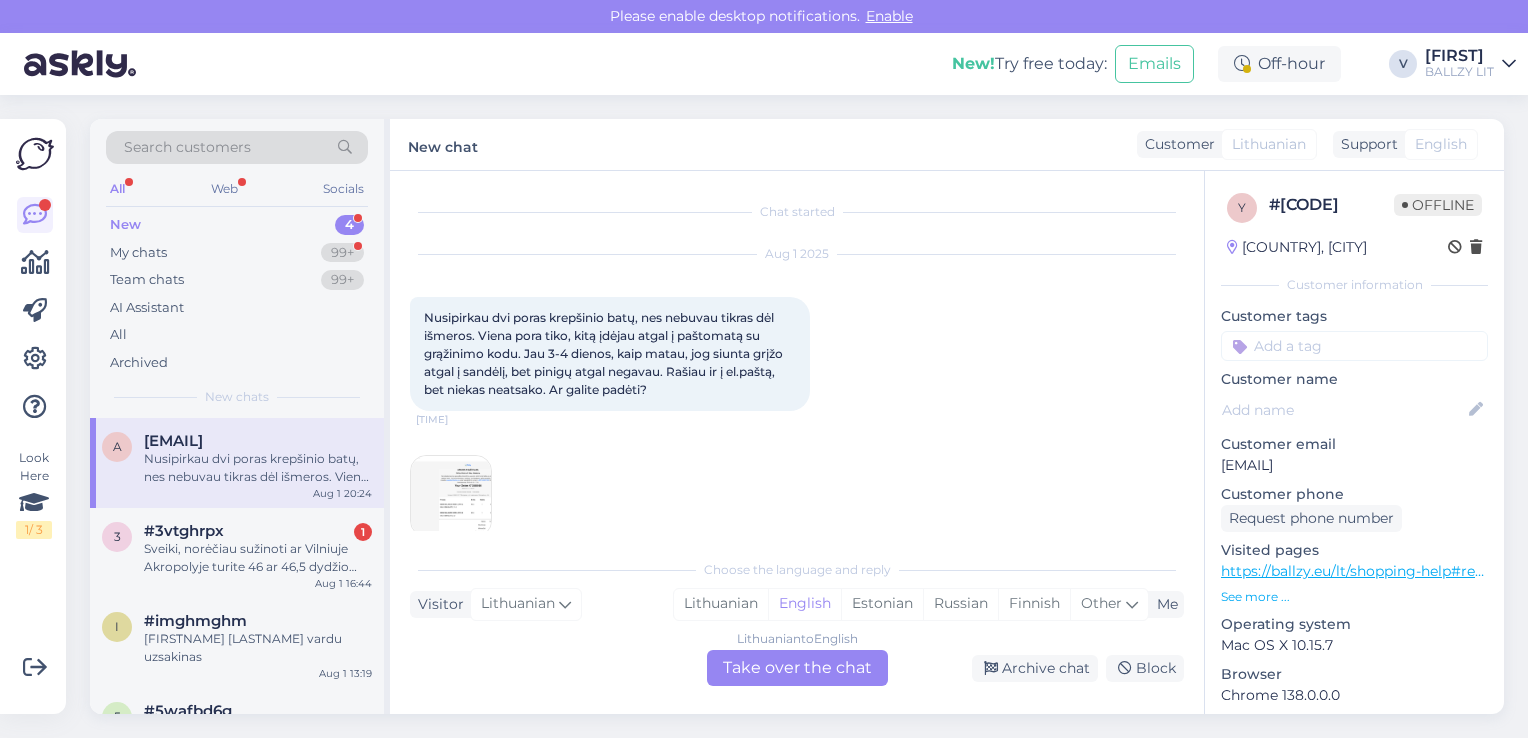 scroll, scrollTop: 27, scrollLeft: 0, axis: vertical 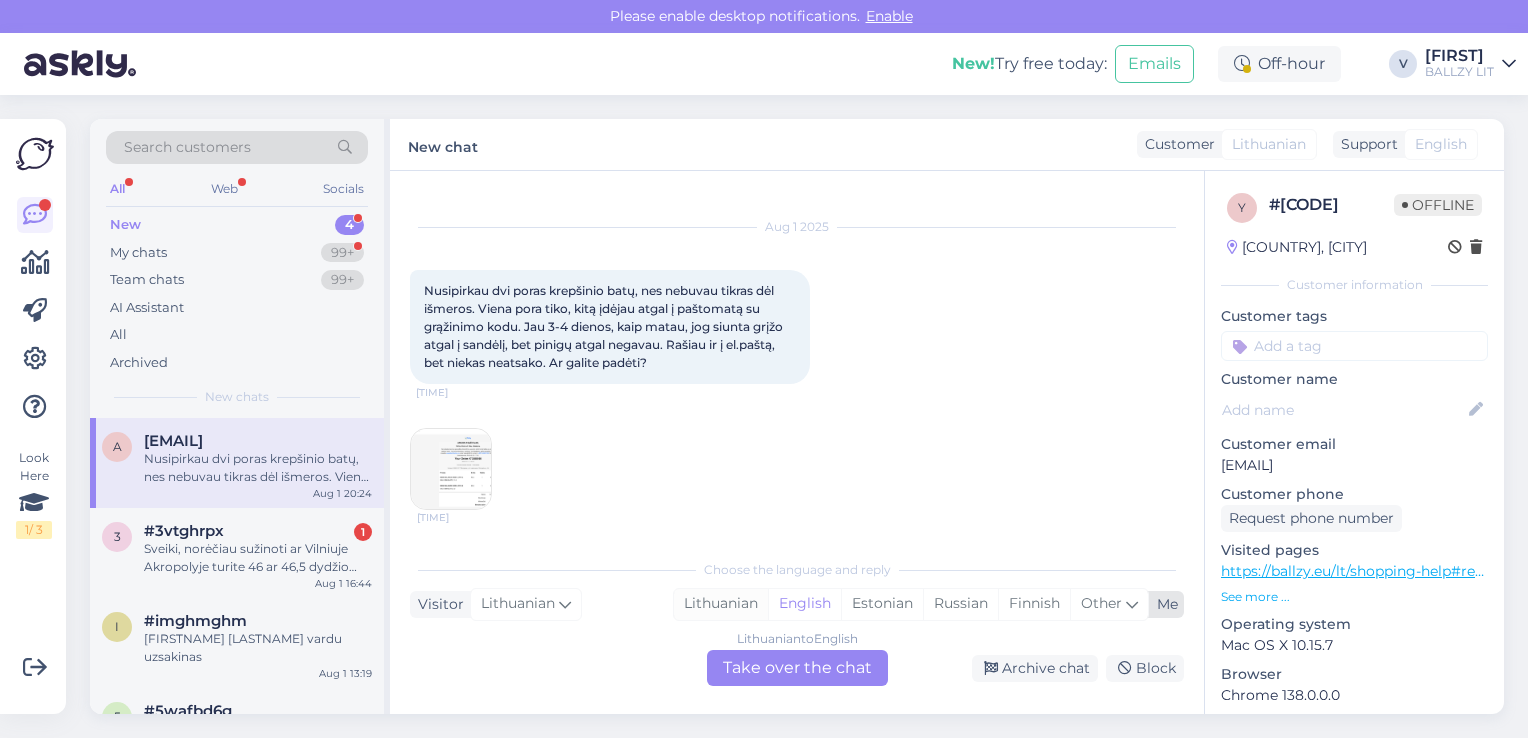 click on "Lithuanian" at bounding box center [721, 604] 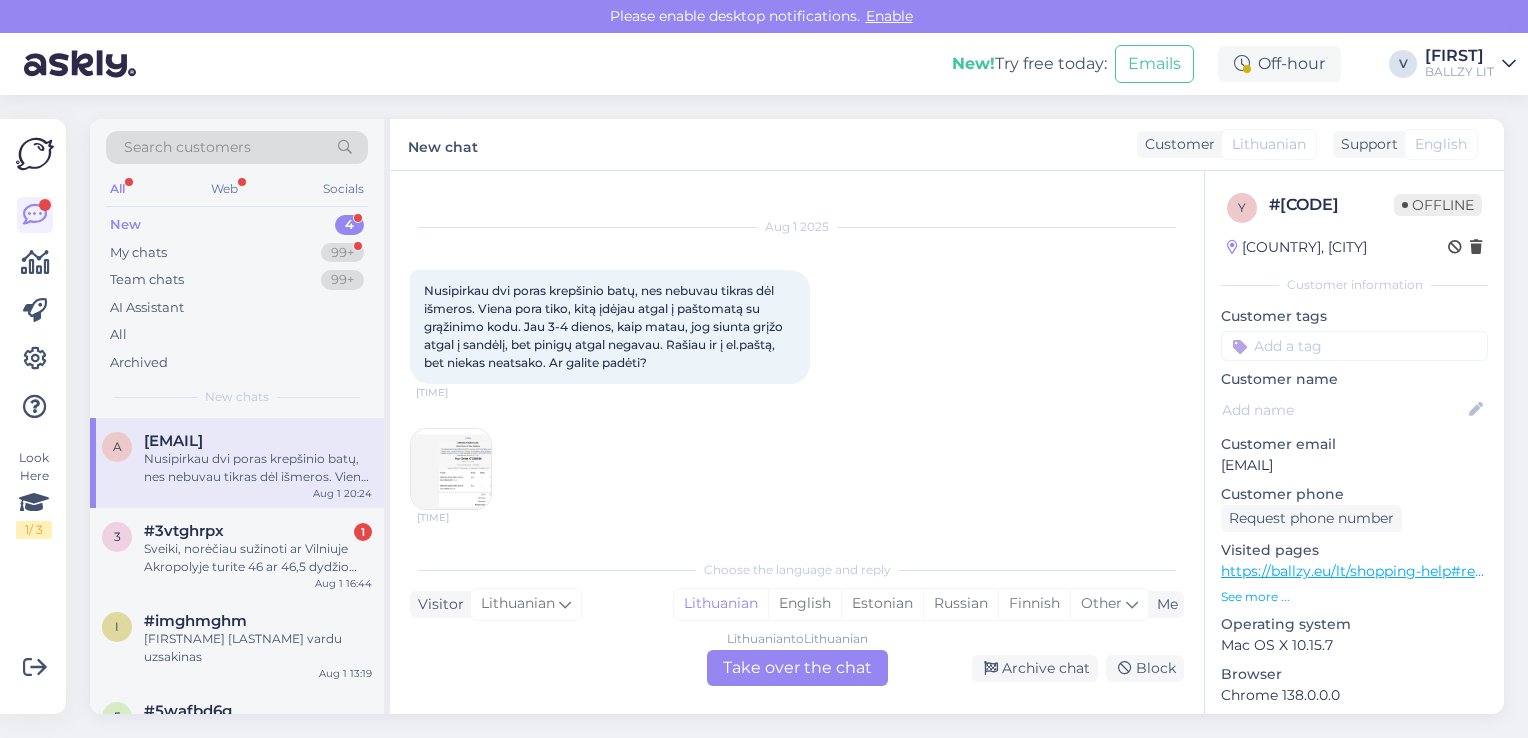 click on "Lithuanian  to  Lithuanian Take over the chat" at bounding box center (797, 668) 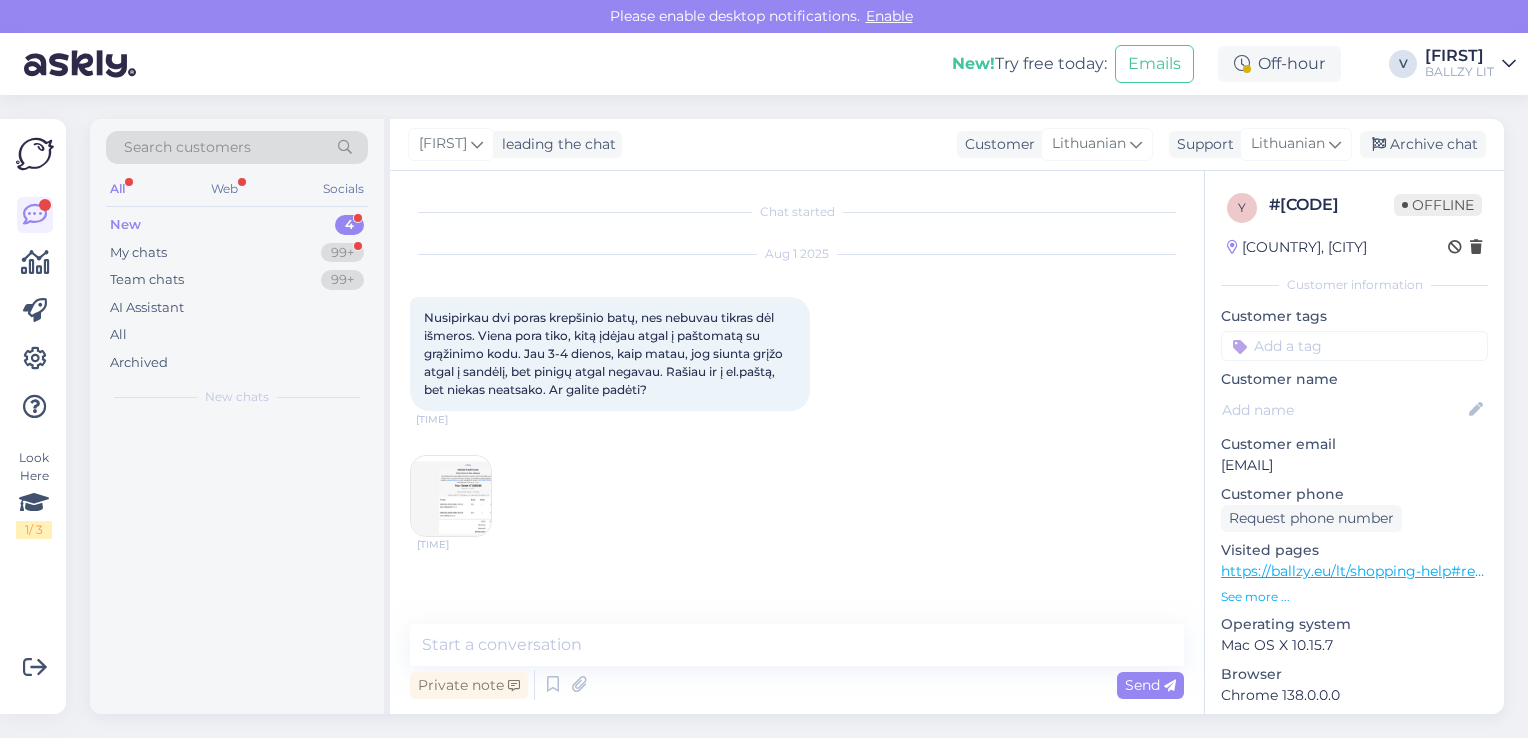 scroll, scrollTop: 0, scrollLeft: 0, axis: both 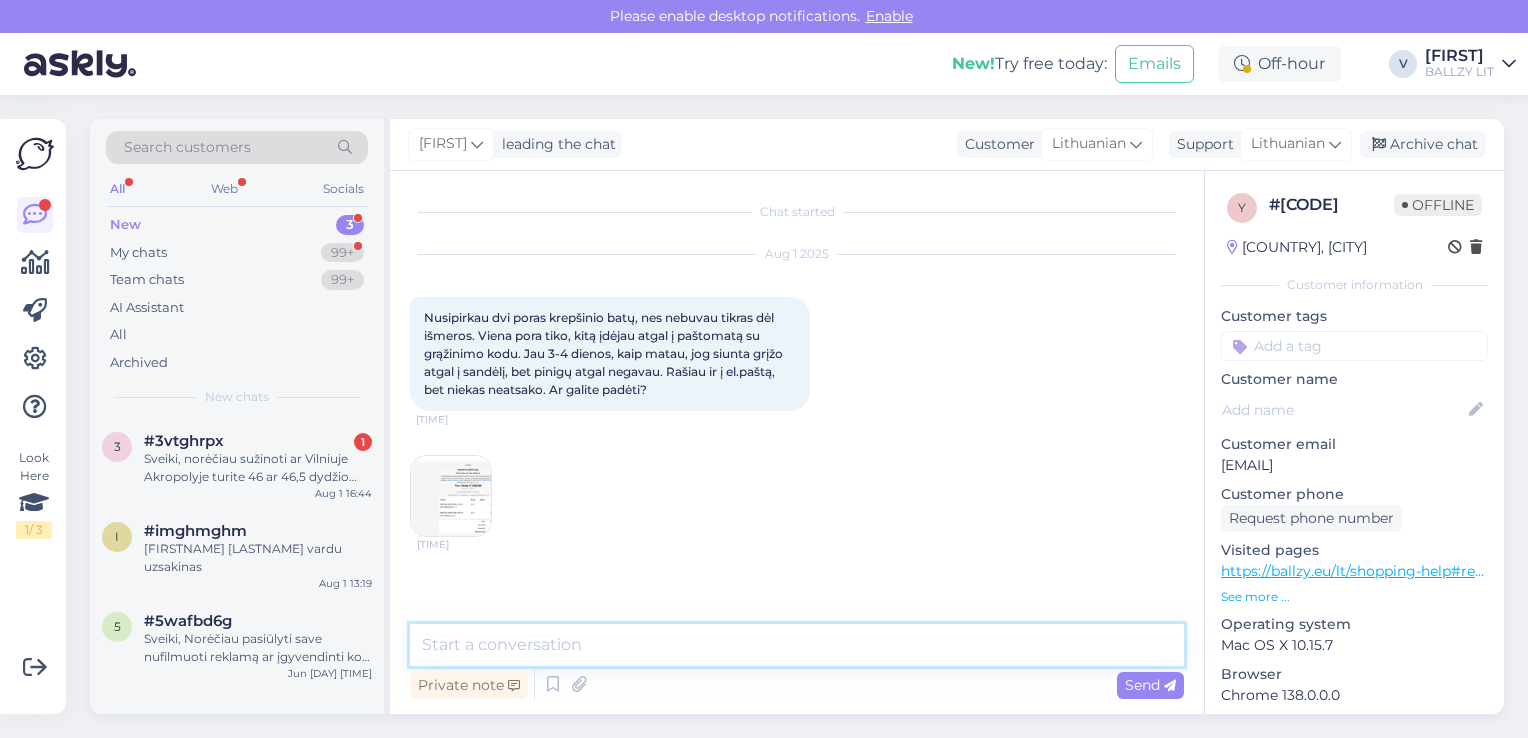 click at bounding box center [797, 645] 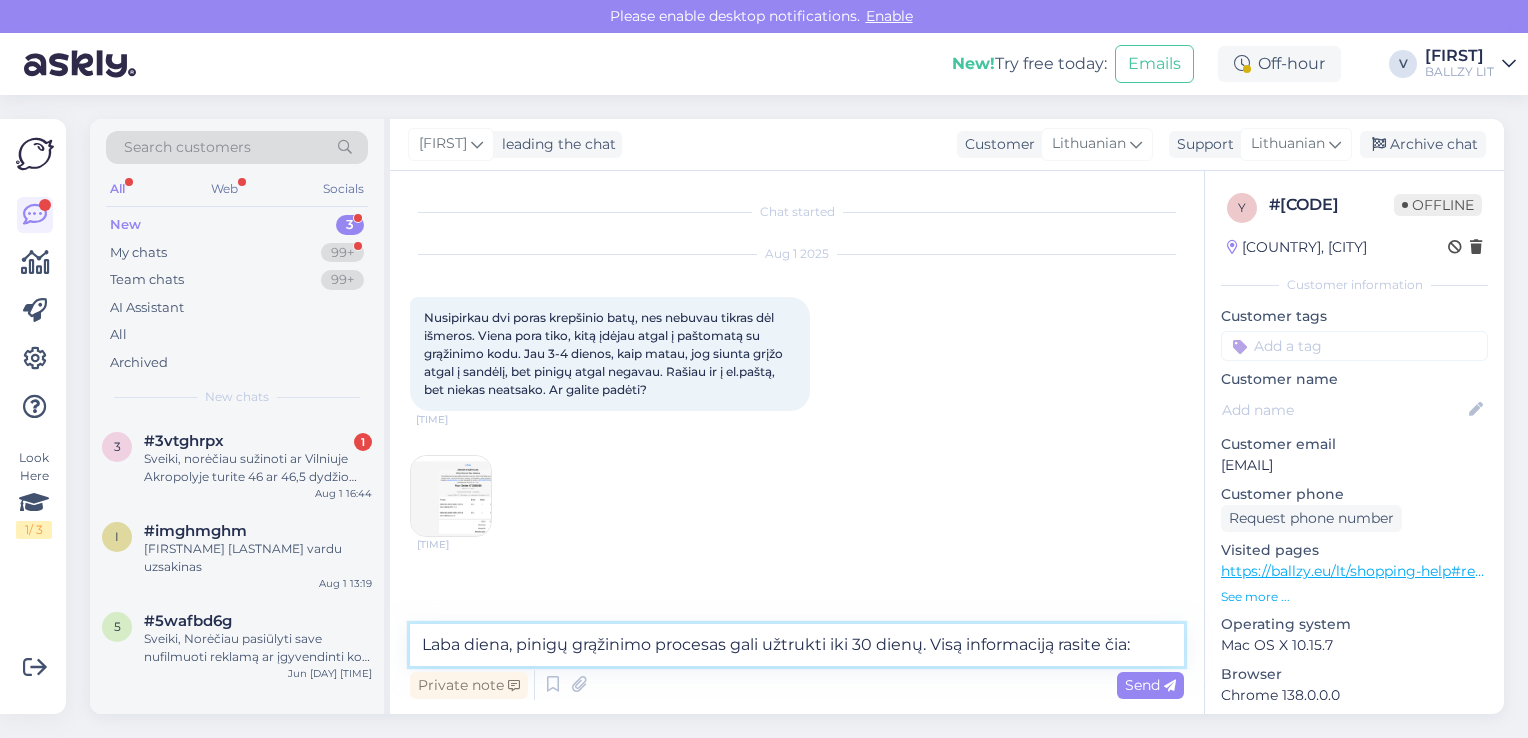 paste on "https://ballzy.eu/lt/shopping-help#returning" 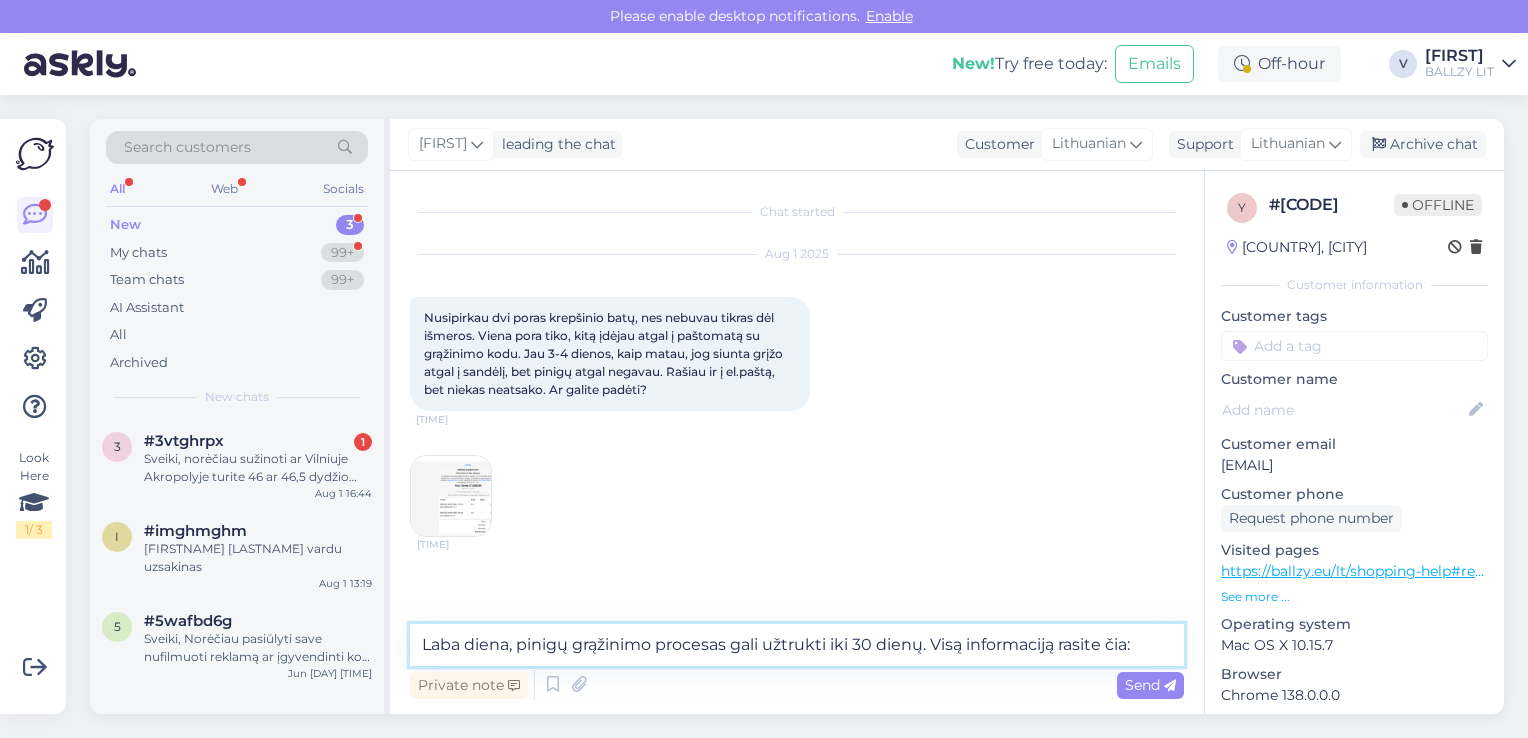 type on "Laba diena, pinigų grąžinimo procesas gali užtrukti iki 30 dienų. Visą informaciją rasite čia: [URL]" 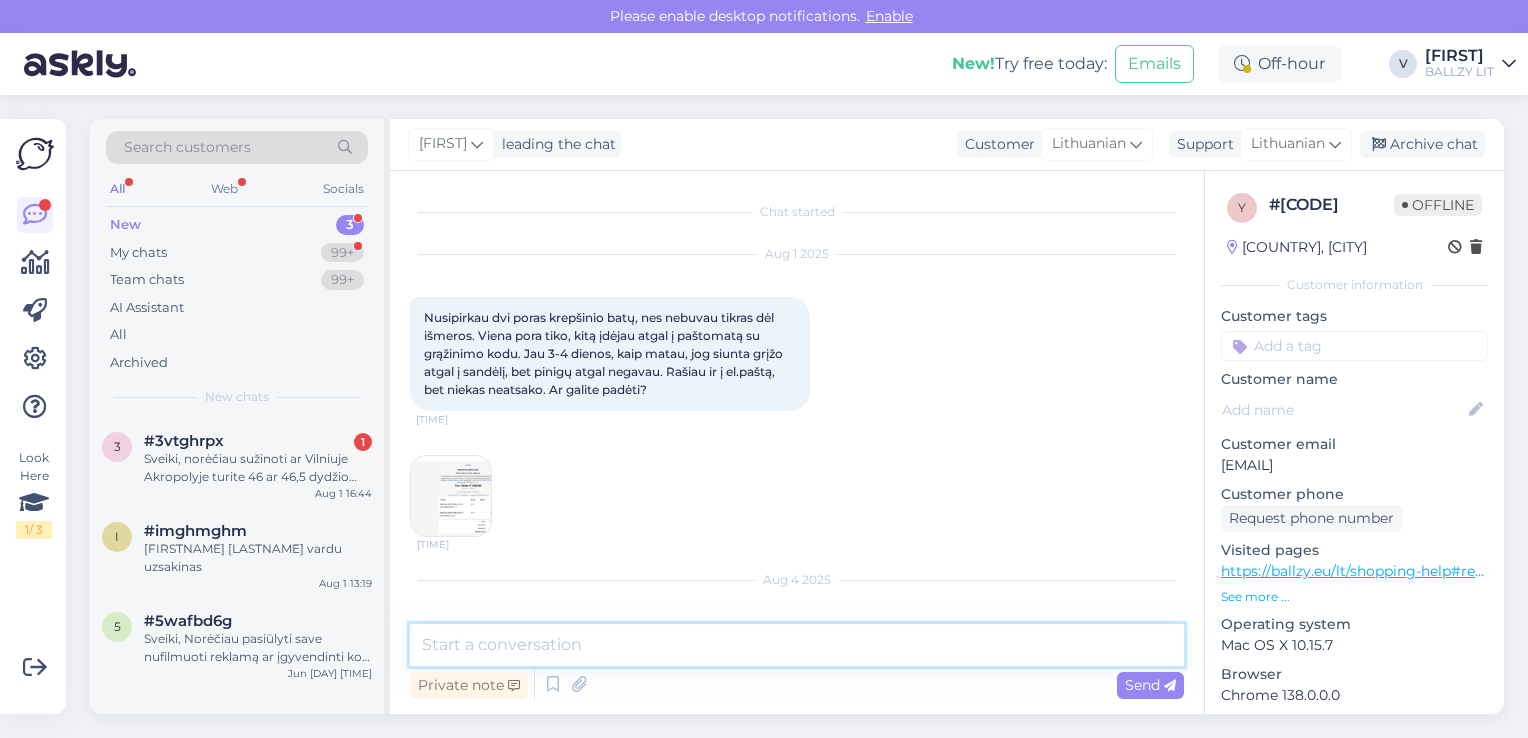 scroll, scrollTop: 116, scrollLeft: 0, axis: vertical 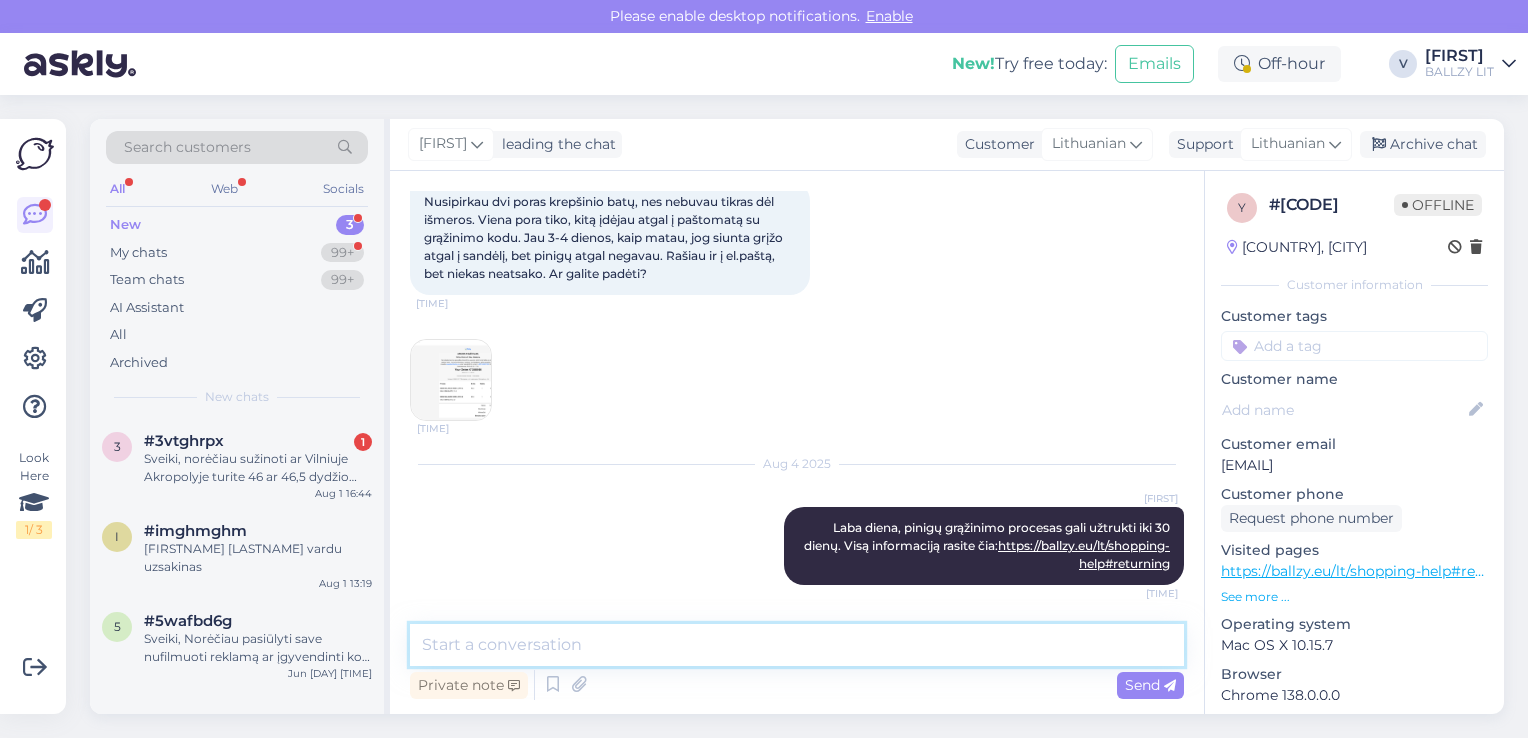 type on "'" 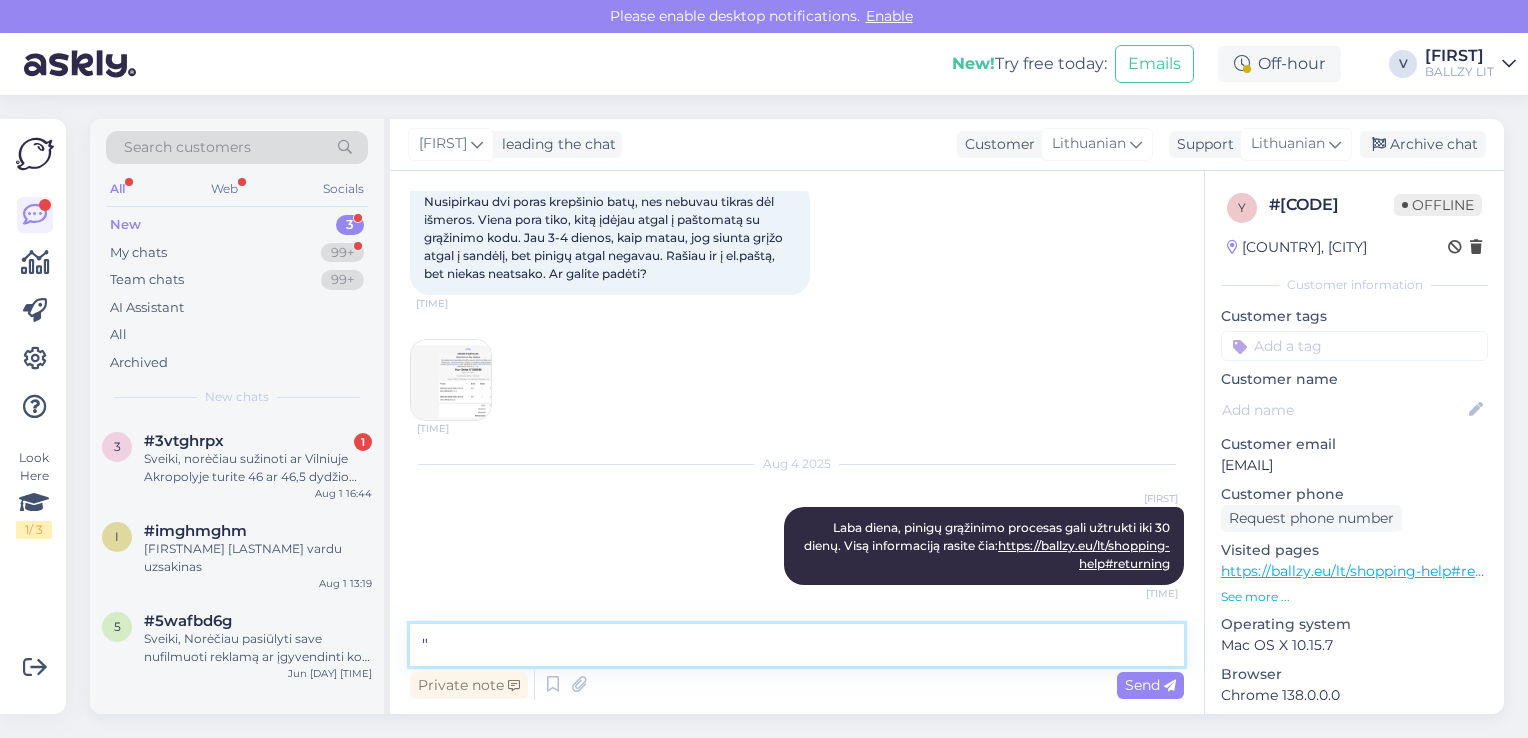 paste on "Kada gausiu grąžinamą sumą už grąžintą prekę?
Jūsų grąžinimo apdorojimas gali užtrukti iki 30 dienų. Gavę ir peržiūrėję jūsų grąžinimą, atsiųsime jums patvirtinimą, kad gavome jūsų grąžinimą. Patvirtinime taip pat bus pateikta informacija apie grąžinimą. Pinigus nedelsdami grąžinsime į tą pačią banko sąskaitą, iš kurios buvo atliktas mokėjimas, bet ne vėliau kaip per 14 dienų." 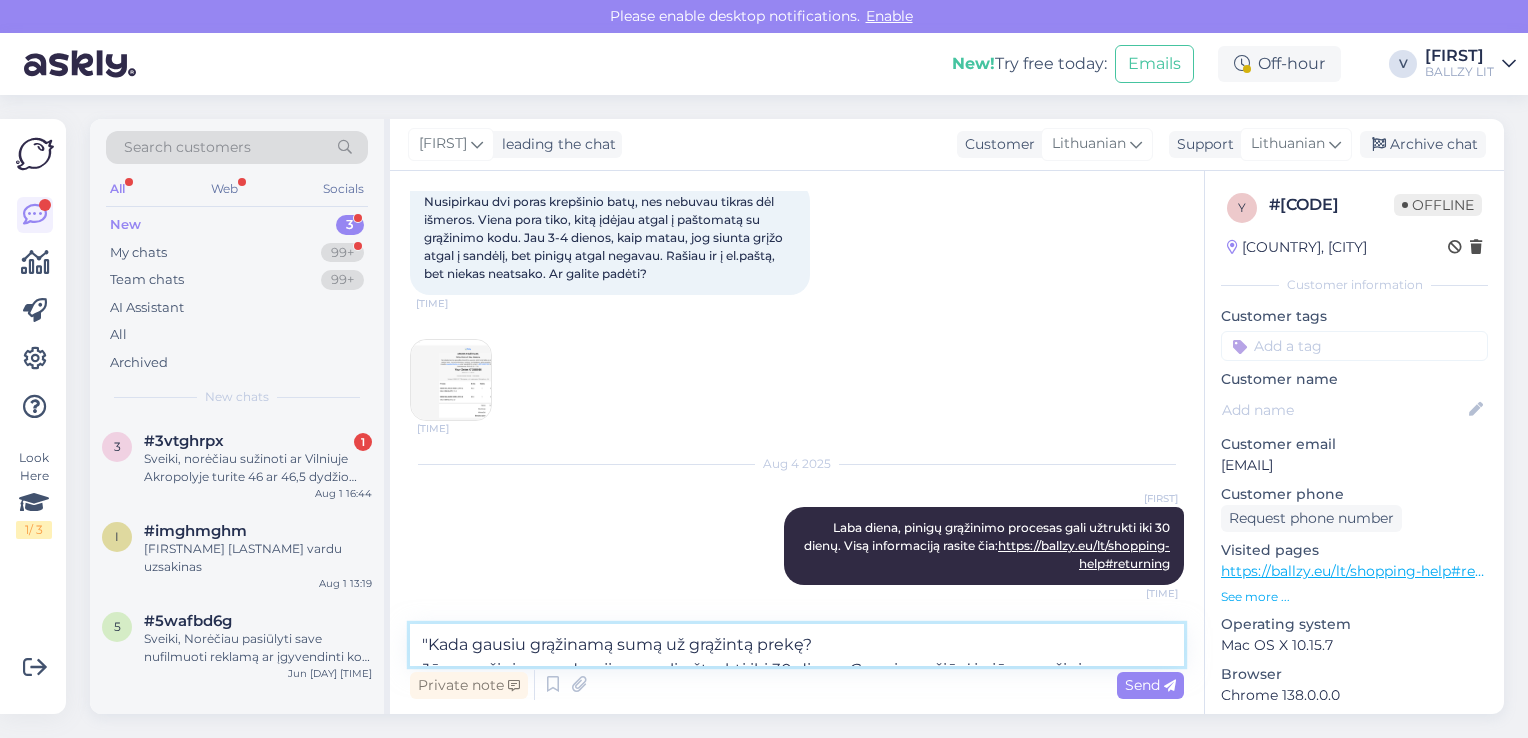 scroll, scrollTop: 140, scrollLeft: 0, axis: vertical 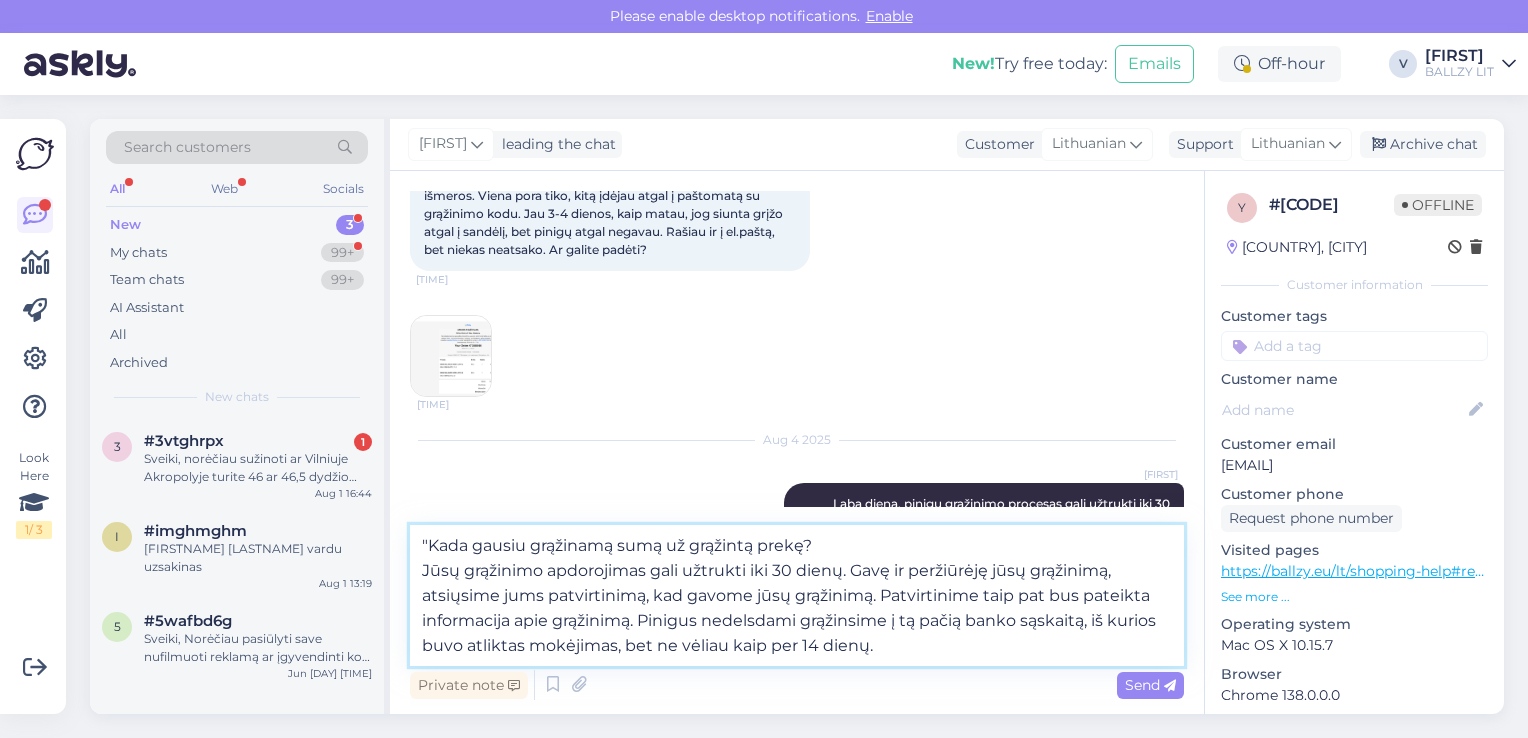 type on ""Kada gausiu grąžinamą sumą už grąžintą prekę?
Jūsų grąžinimo apdorojimas gali užtrukti iki 30 dienų. Gavę ir peržiūrėję jūsų grąžinimą, atsiųsime jums patvirtinimą, kad gavome jūsų grąžinimą. Patvirtinime taip pat bus pateikta informacija apie grąžinimą. Pinigus nedelsdami grąžinsime į tą pačią banko sąskaitą, iš kurios buvo atliktas mokėjimas, bet ne vėliau kaip per 14 dienų."" 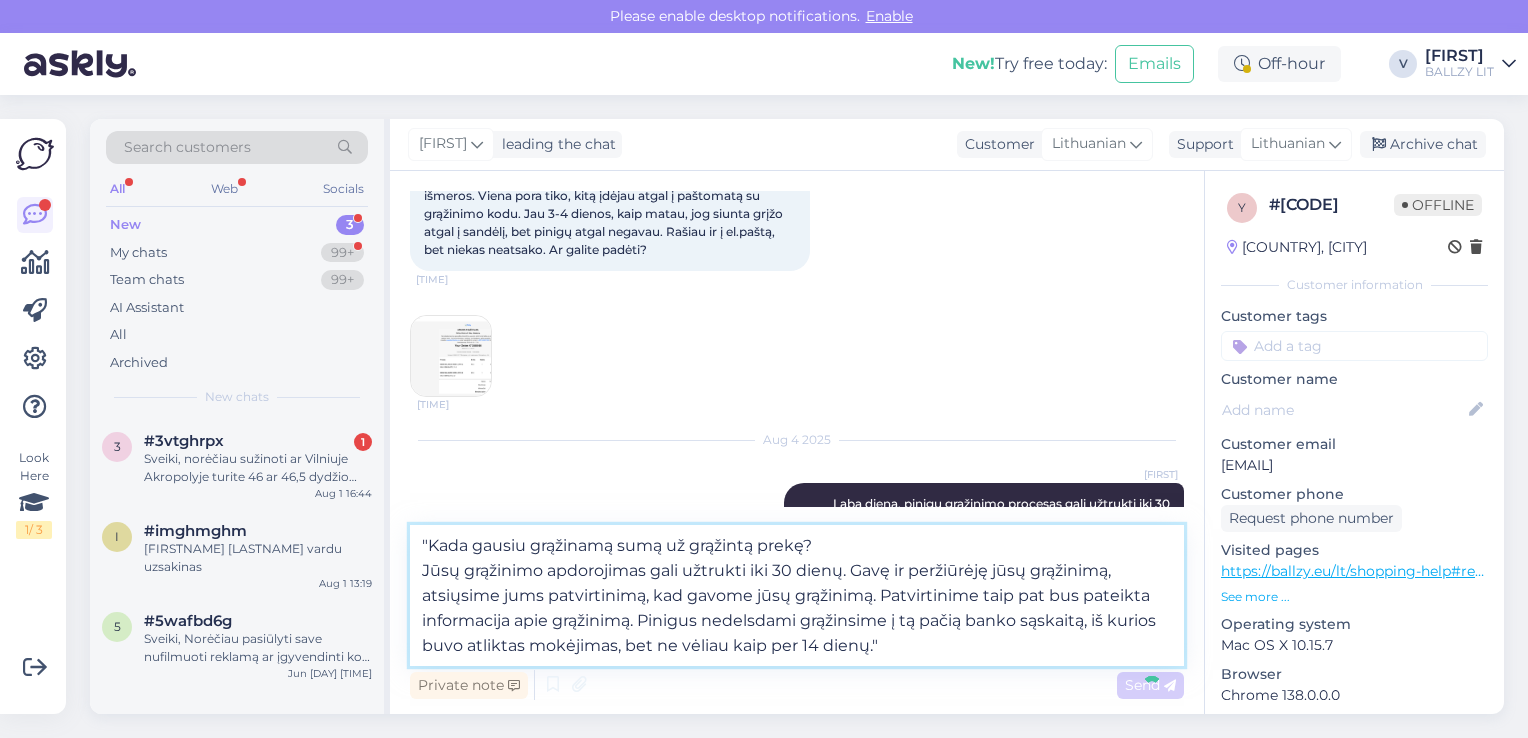 type 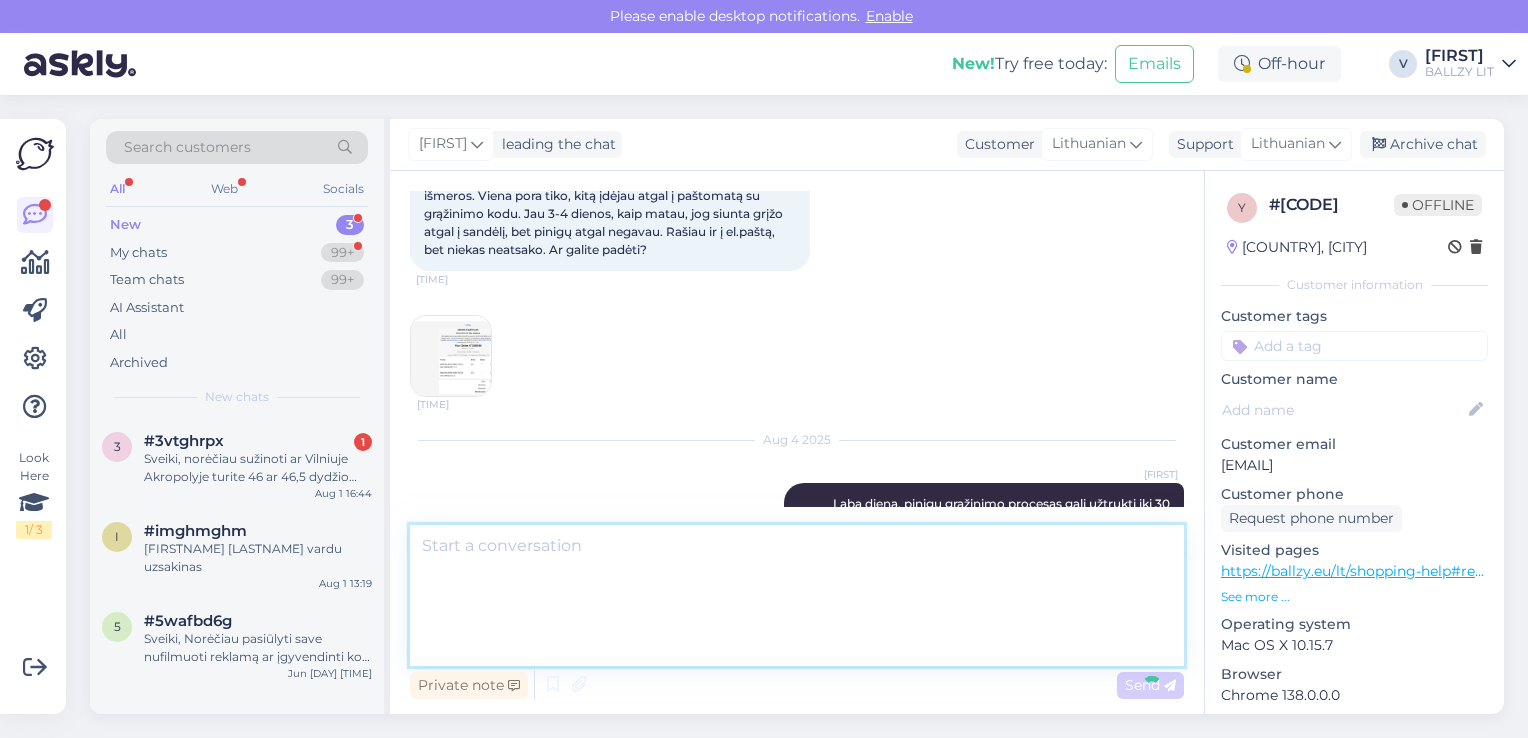 scroll, scrollTop: 310, scrollLeft: 0, axis: vertical 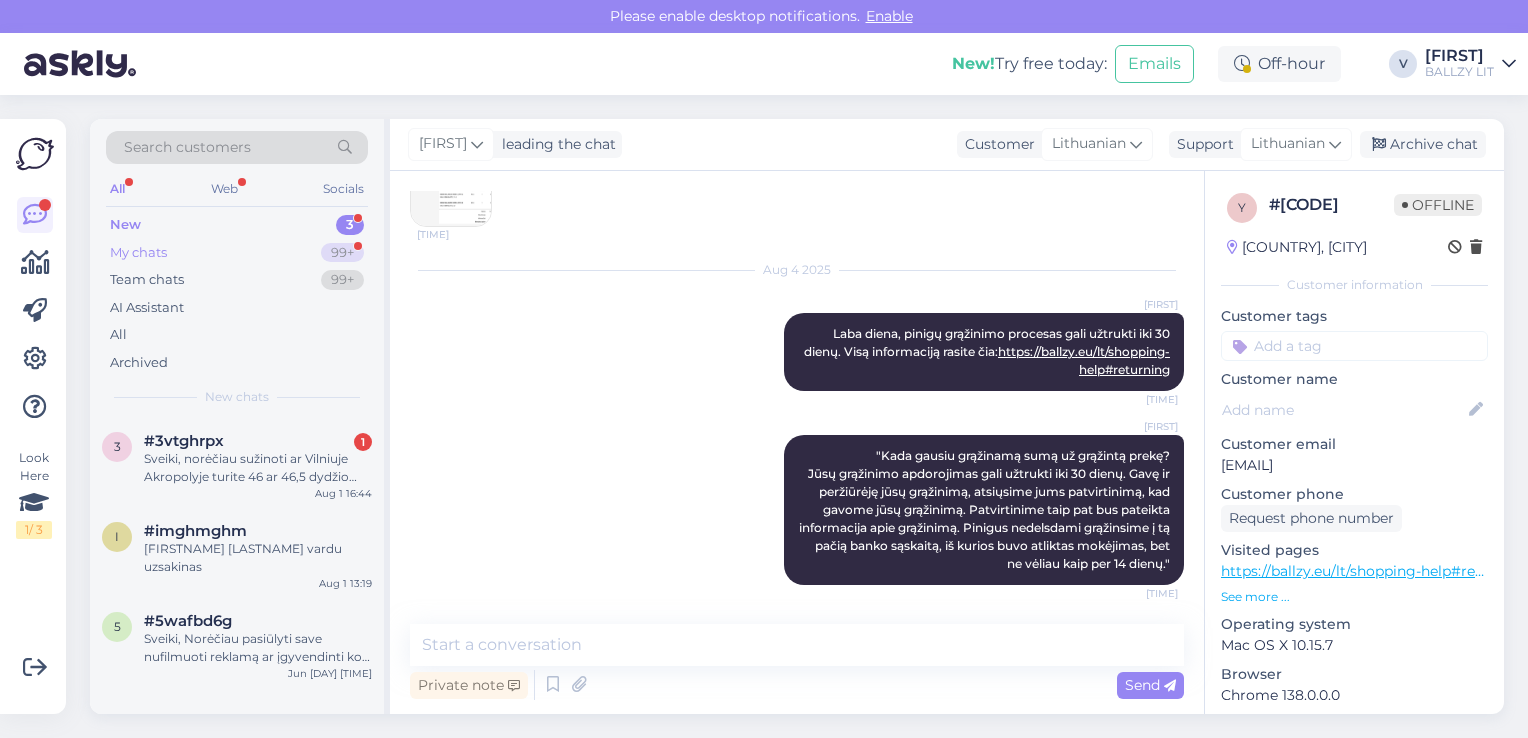 click on "My chats 99+" at bounding box center (237, 253) 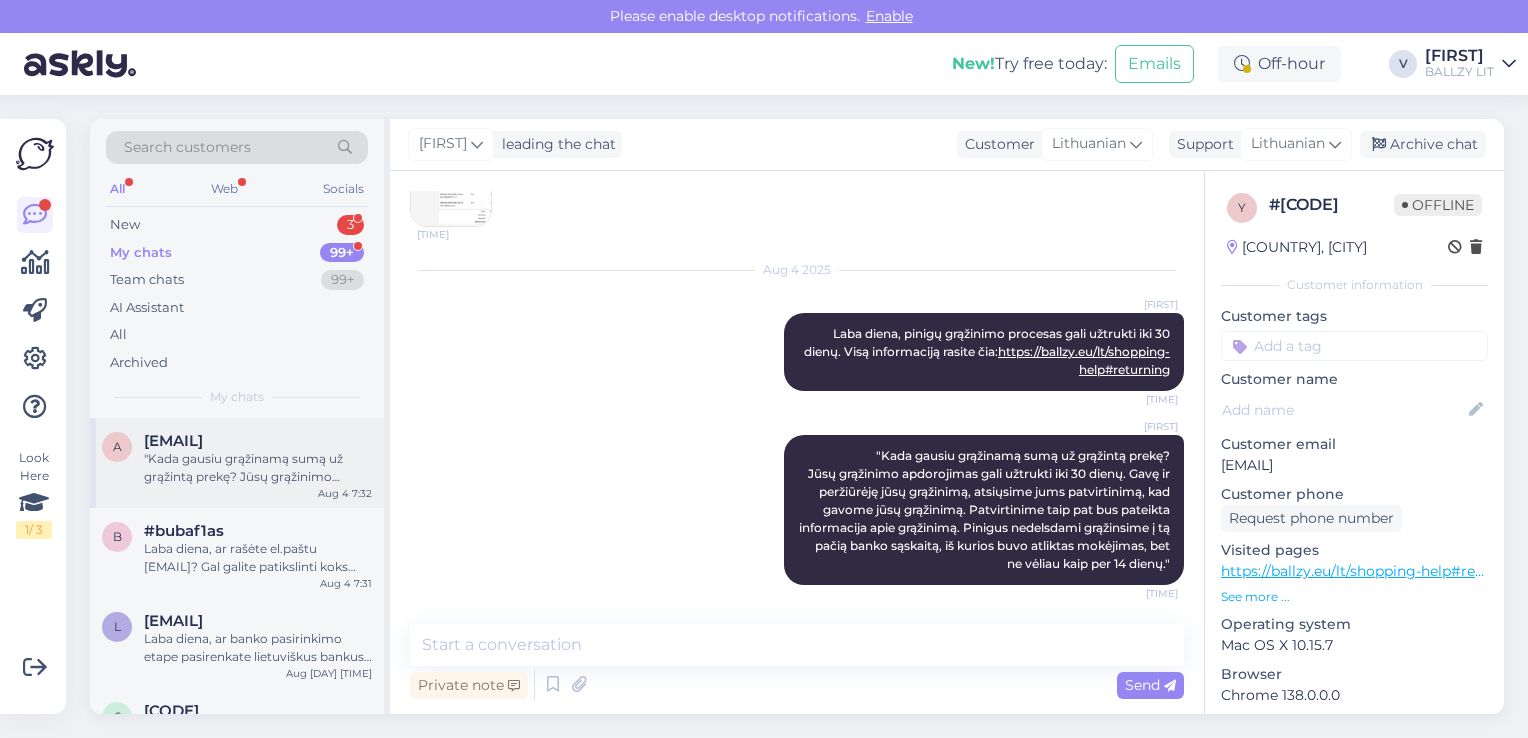 click on "[EMAIL]" at bounding box center [173, 441] 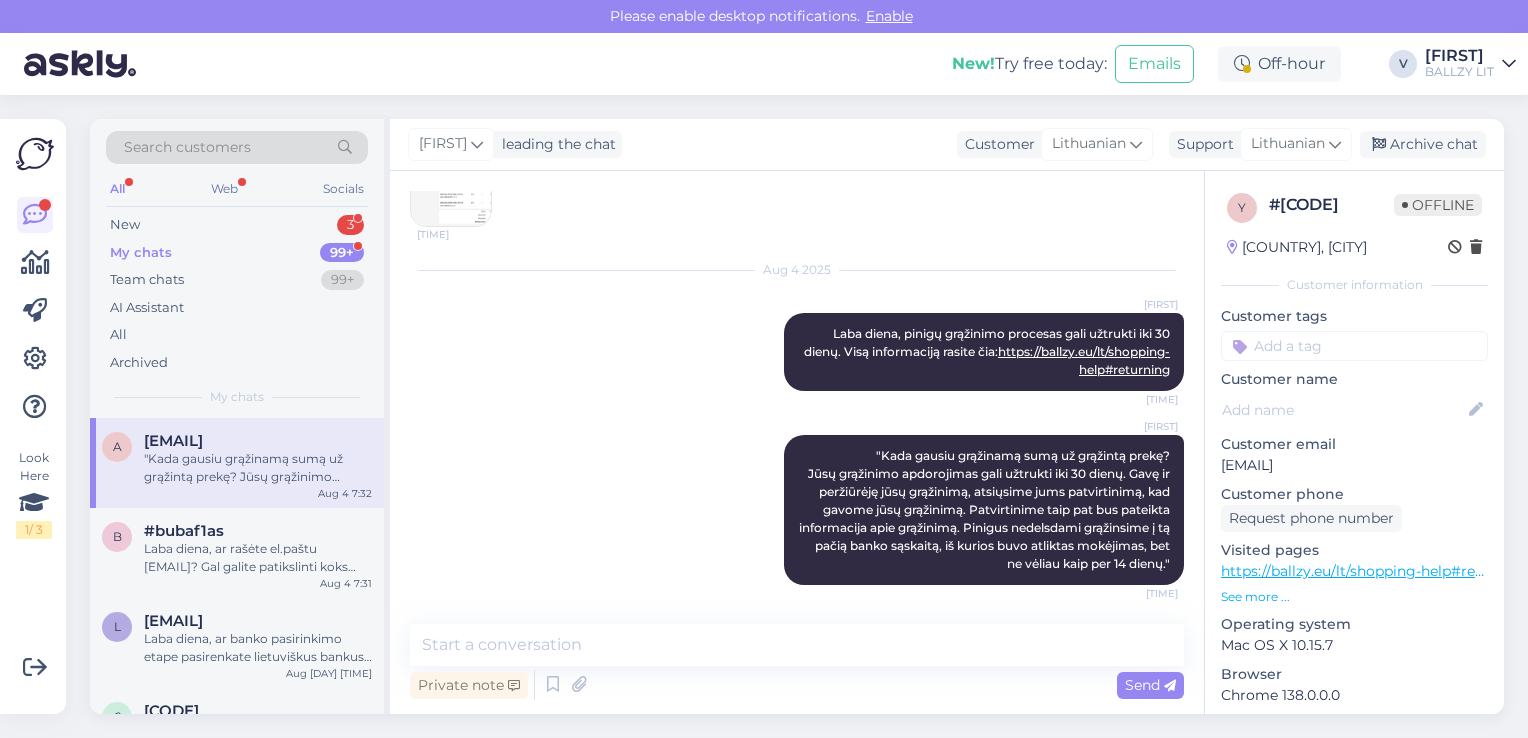 scroll, scrollTop: 310, scrollLeft: 0, axis: vertical 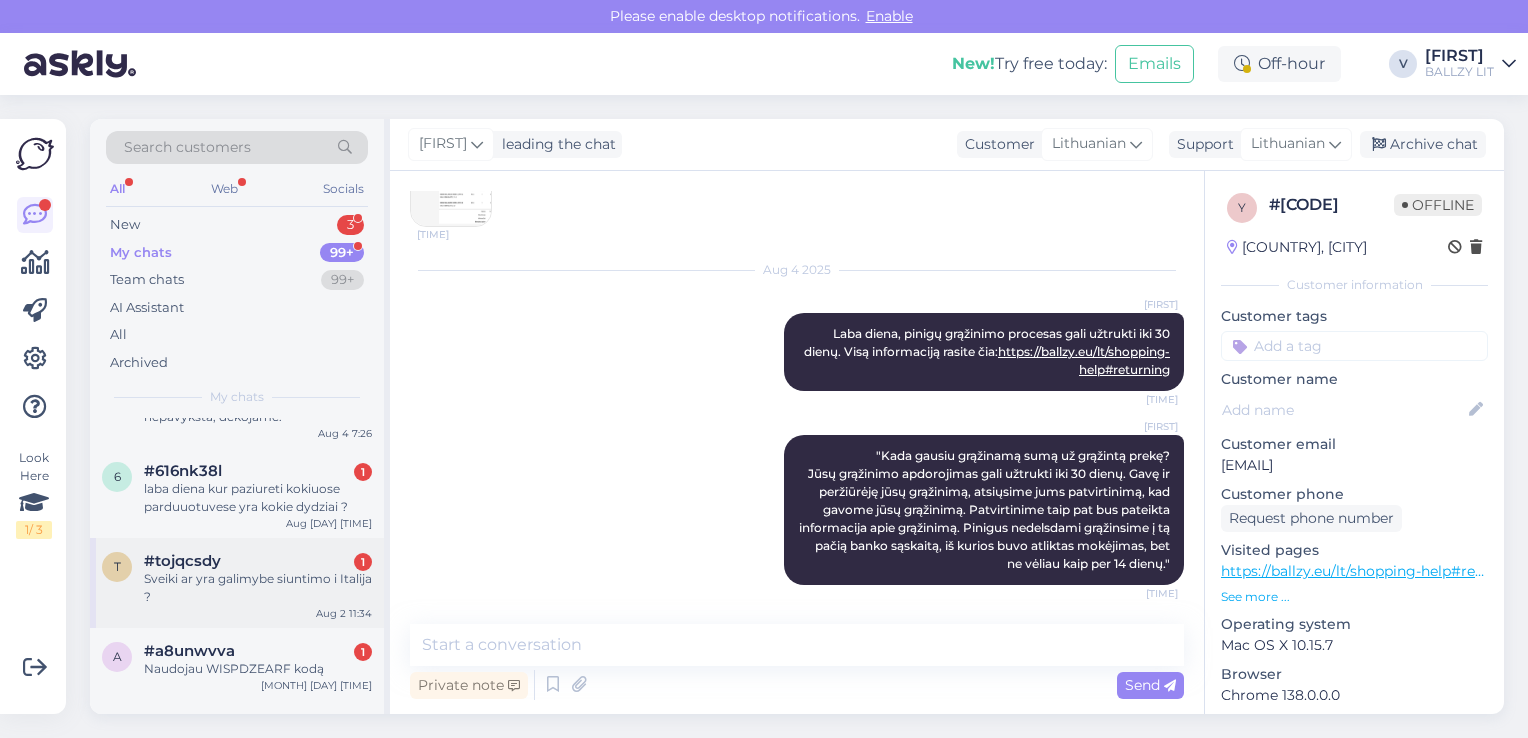 click on "Sveiki ar yra galimybe siuntimo i Italija ?" at bounding box center [258, 588] 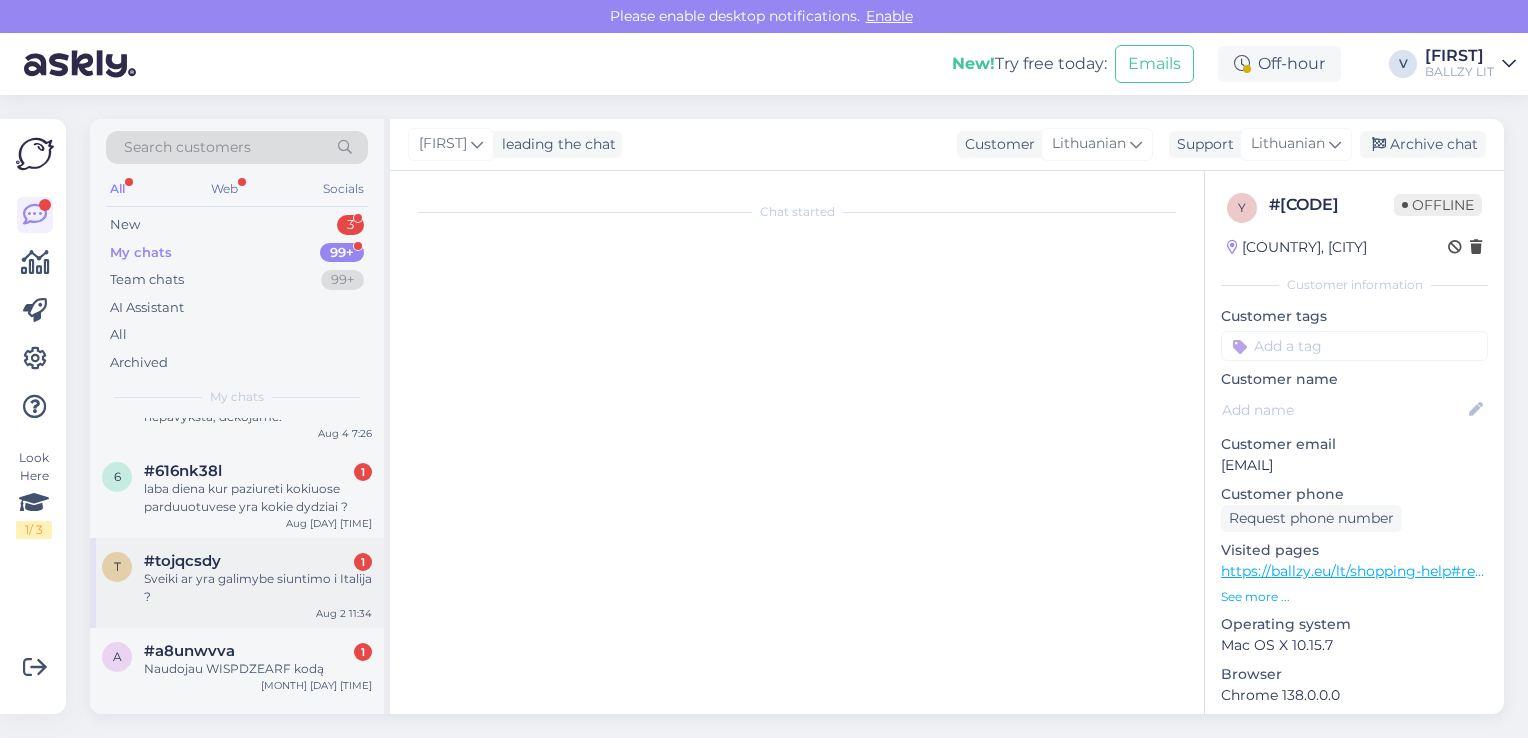scroll, scrollTop: 340, scrollLeft: 0, axis: vertical 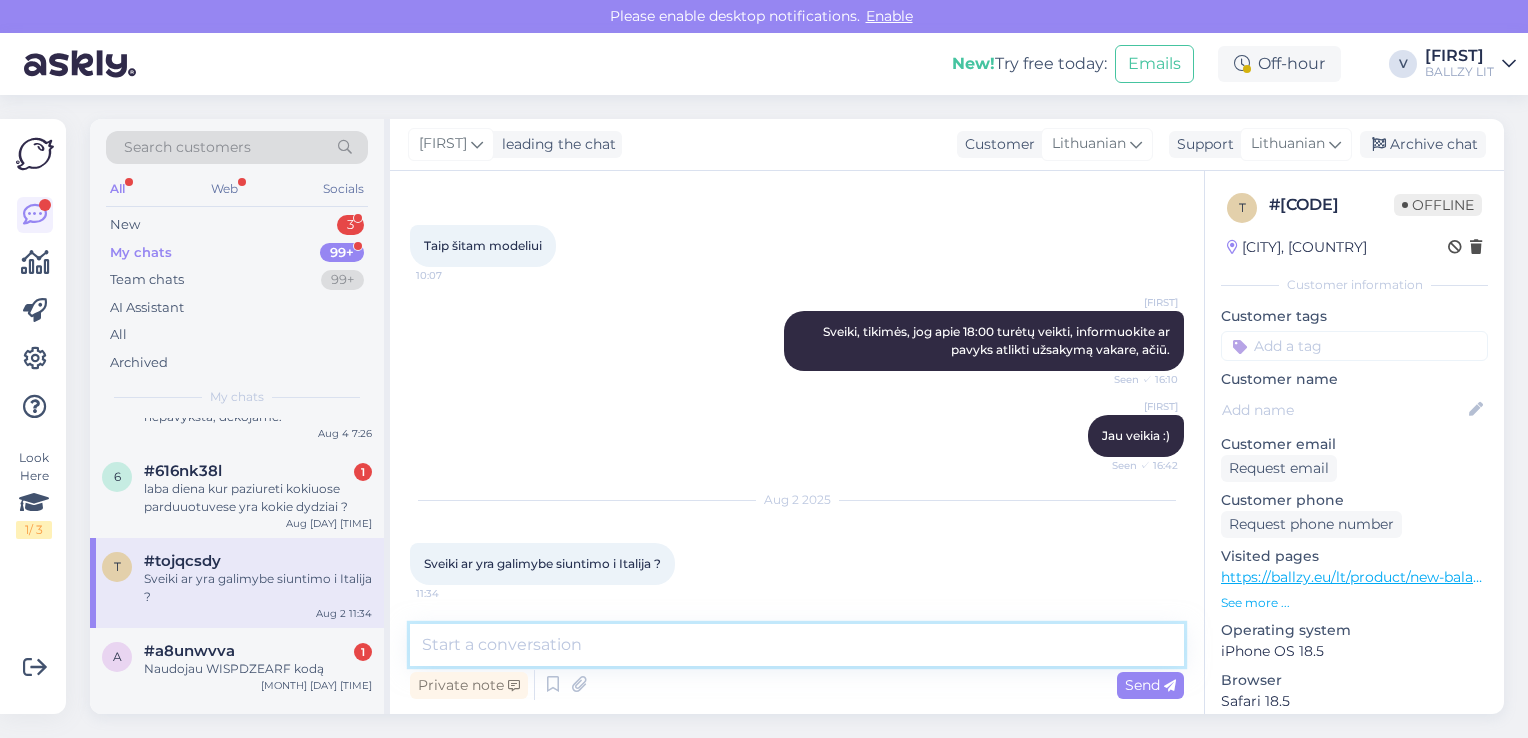 click at bounding box center [797, 645] 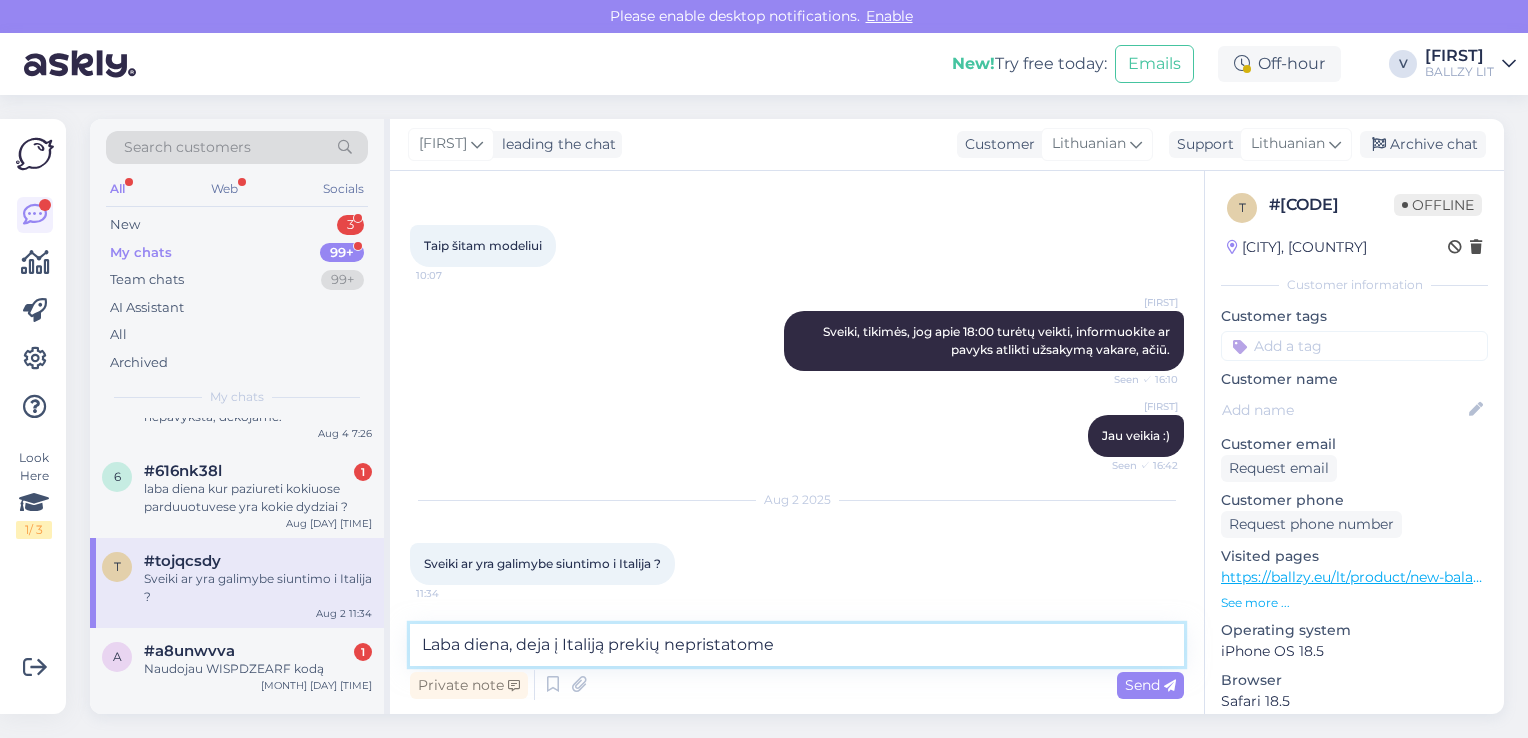 type on "Laba diena, deja į Italiją nepristatome." 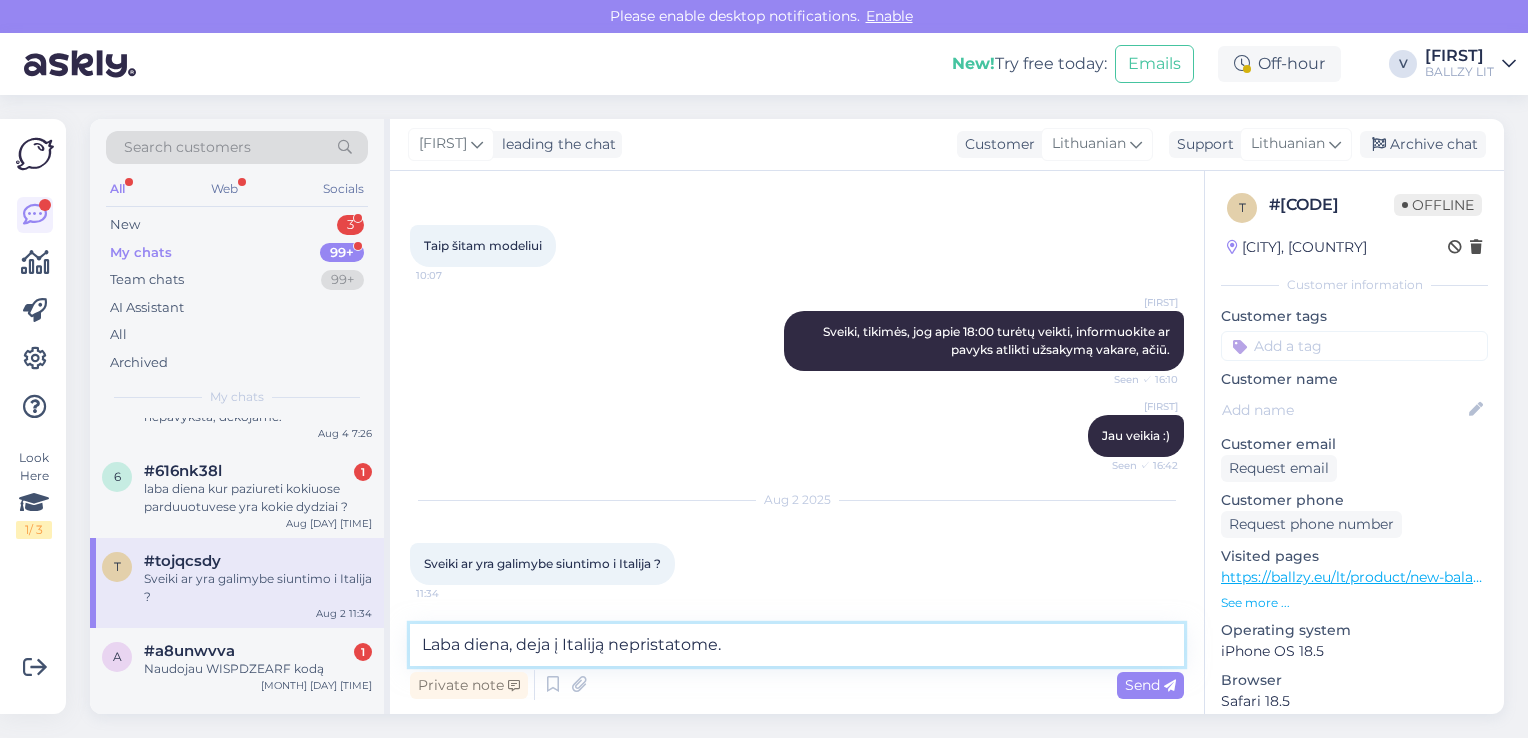 type 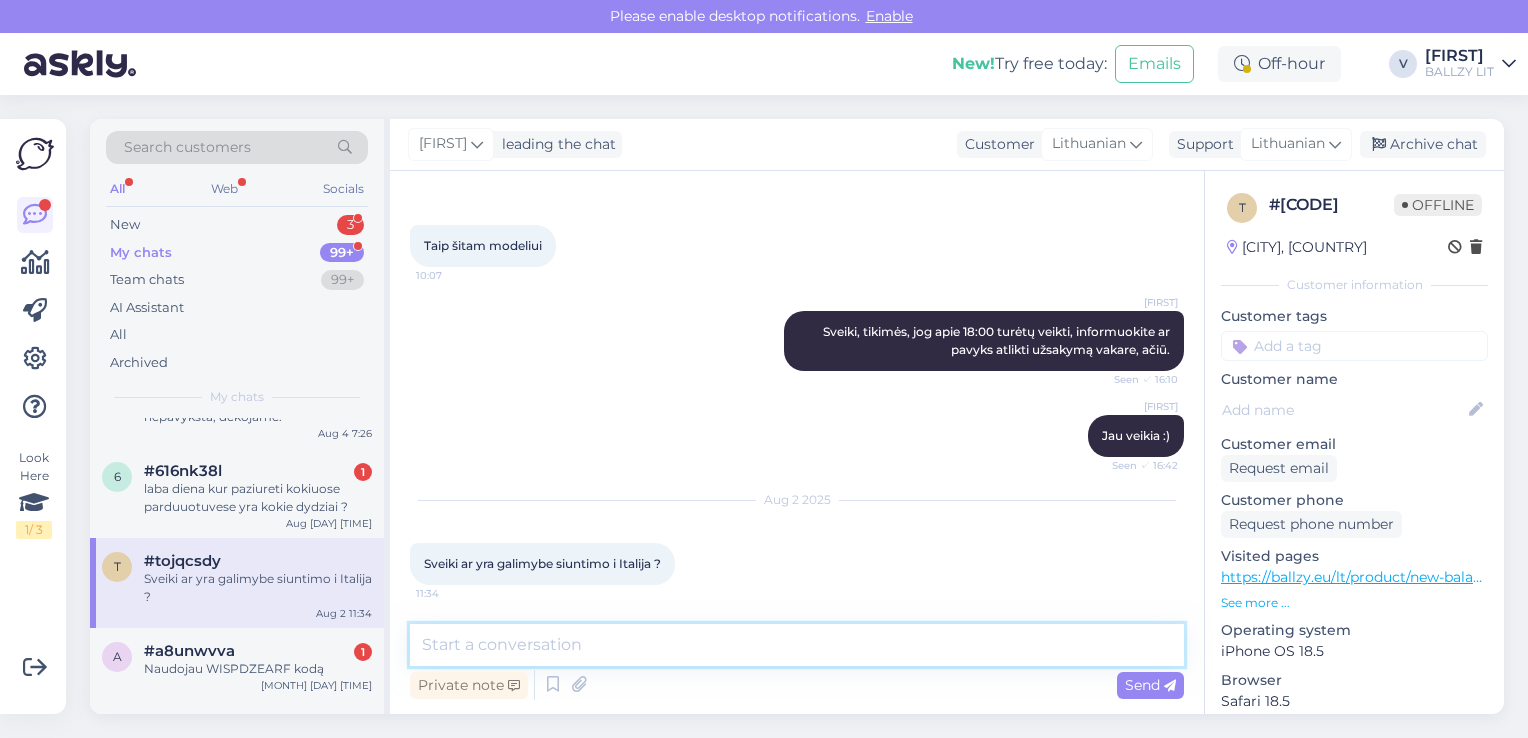 scroll, scrollTop: 468, scrollLeft: 0, axis: vertical 